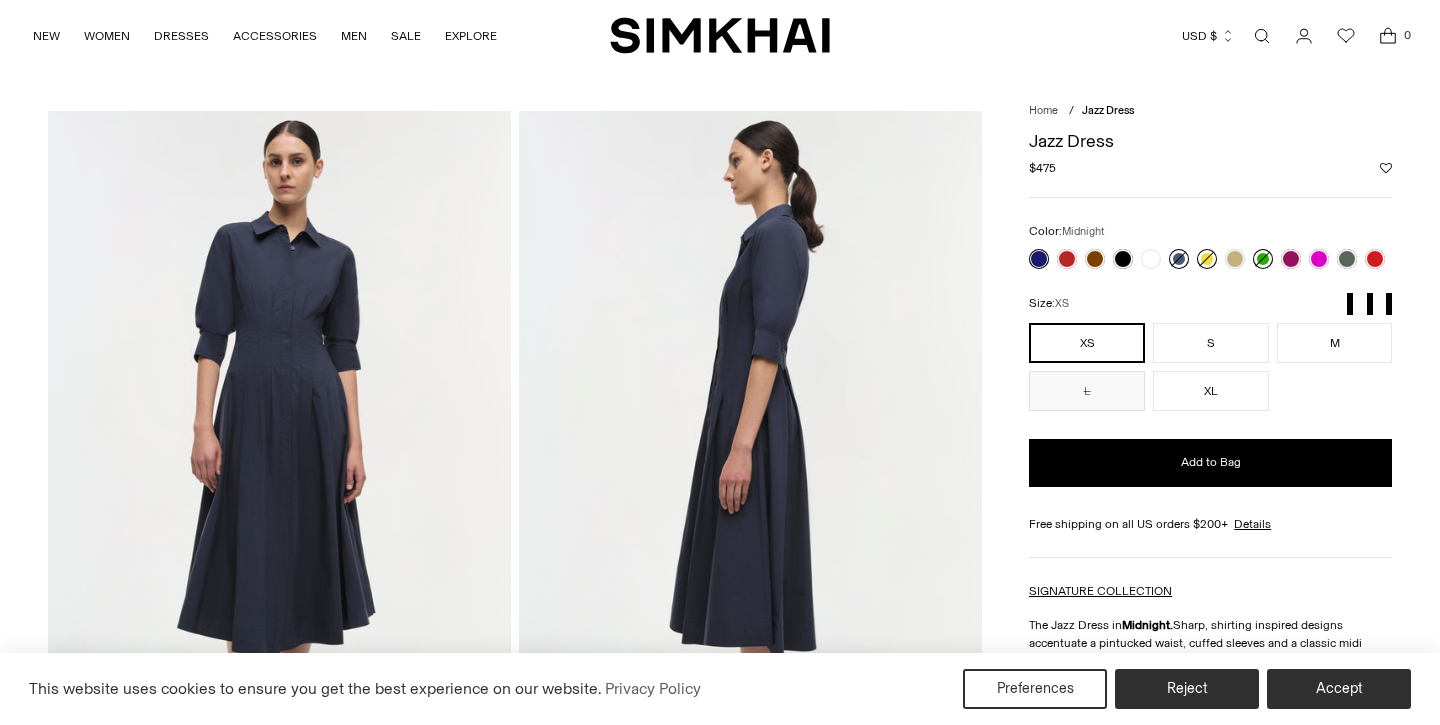 scroll, scrollTop: 0, scrollLeft: 0, axis: both 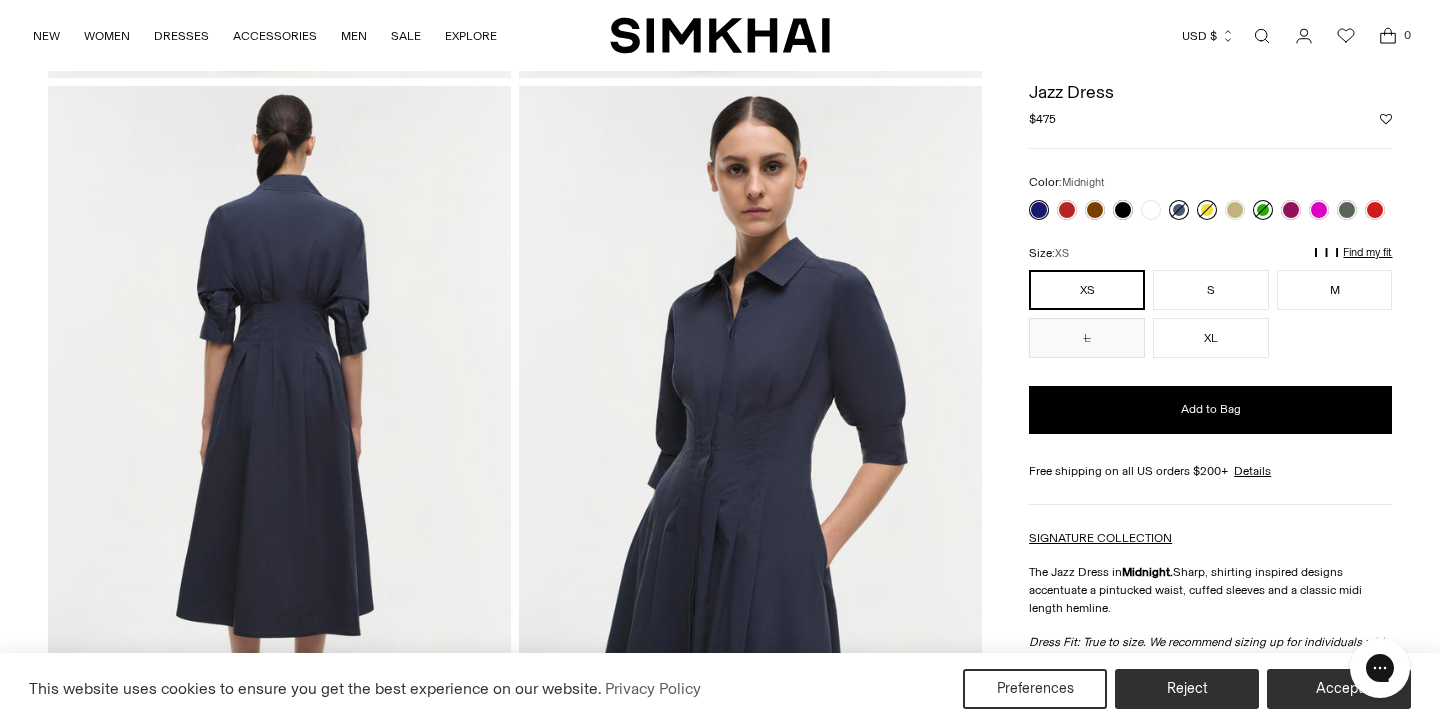click at bounding box center [750, 433] 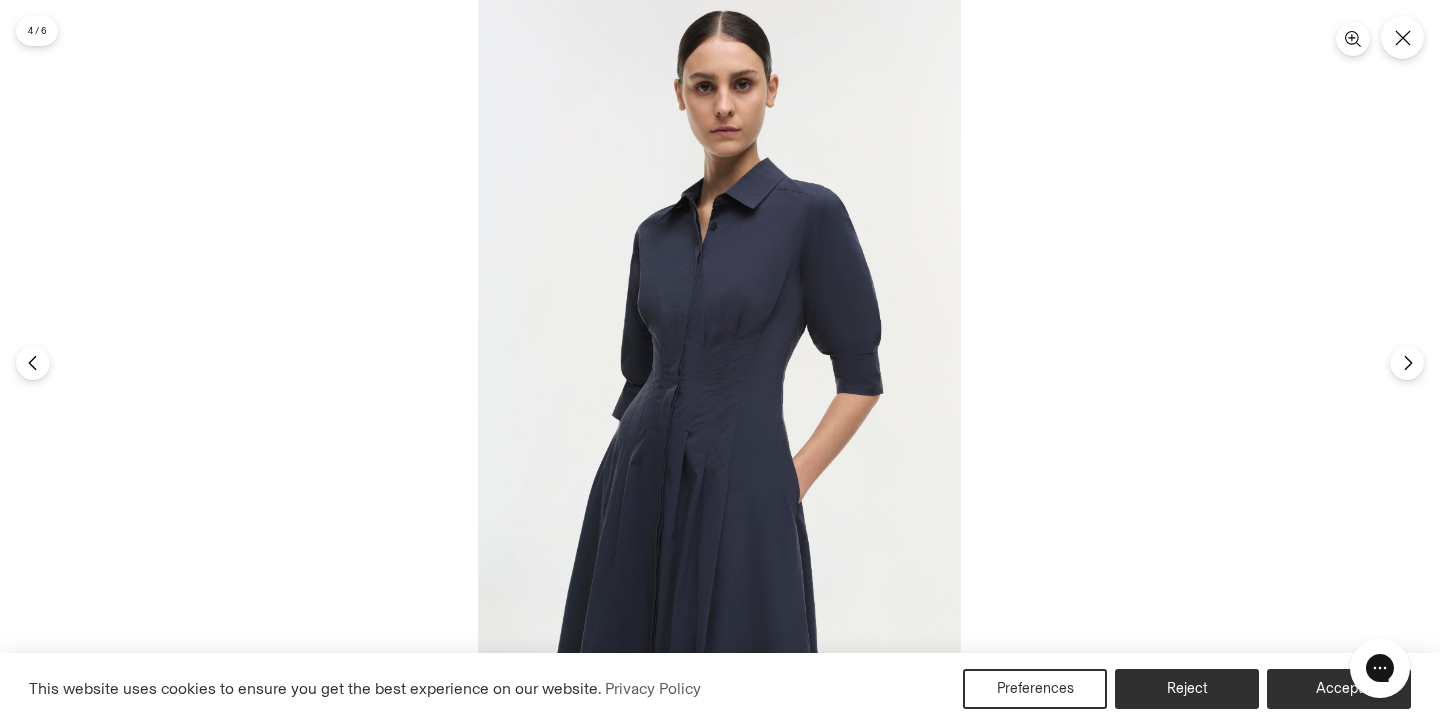 click at bounding box center [719, 362] 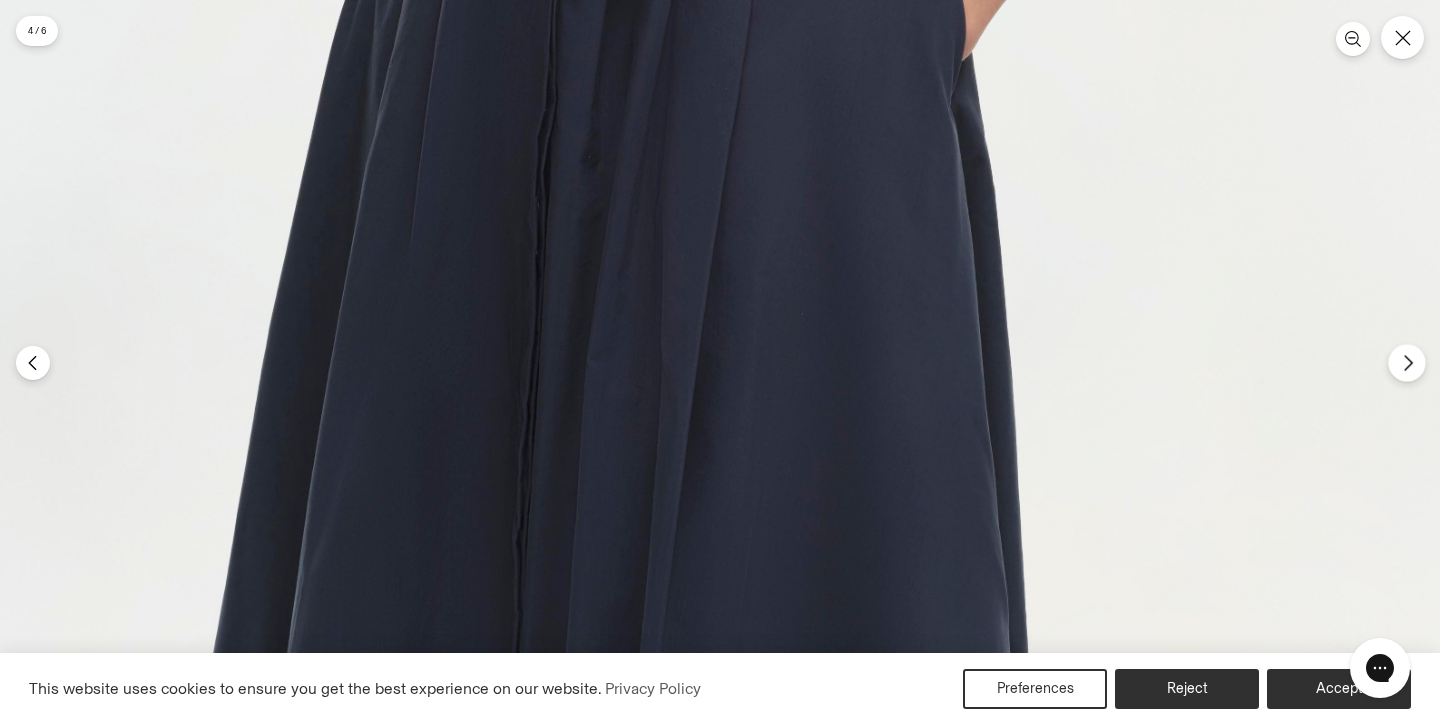 click 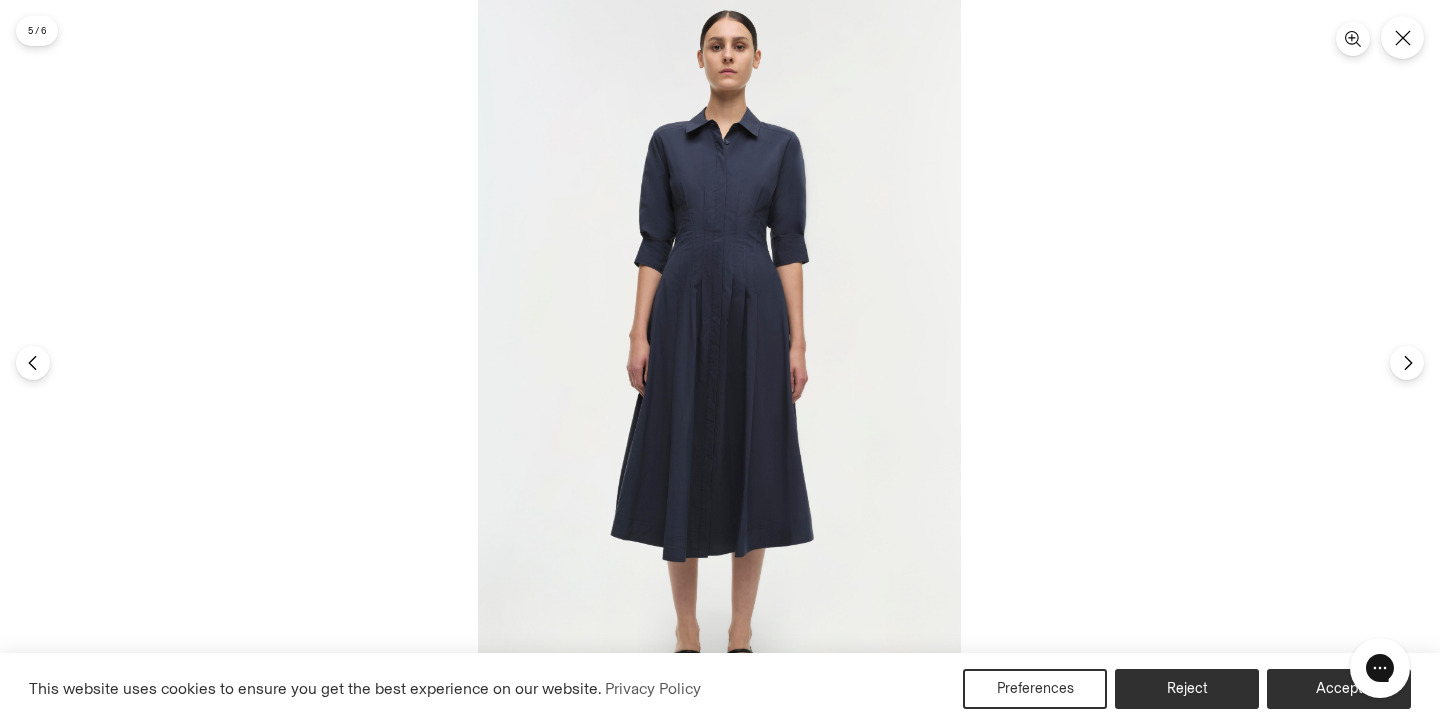 click at bounding box center (719, 362) 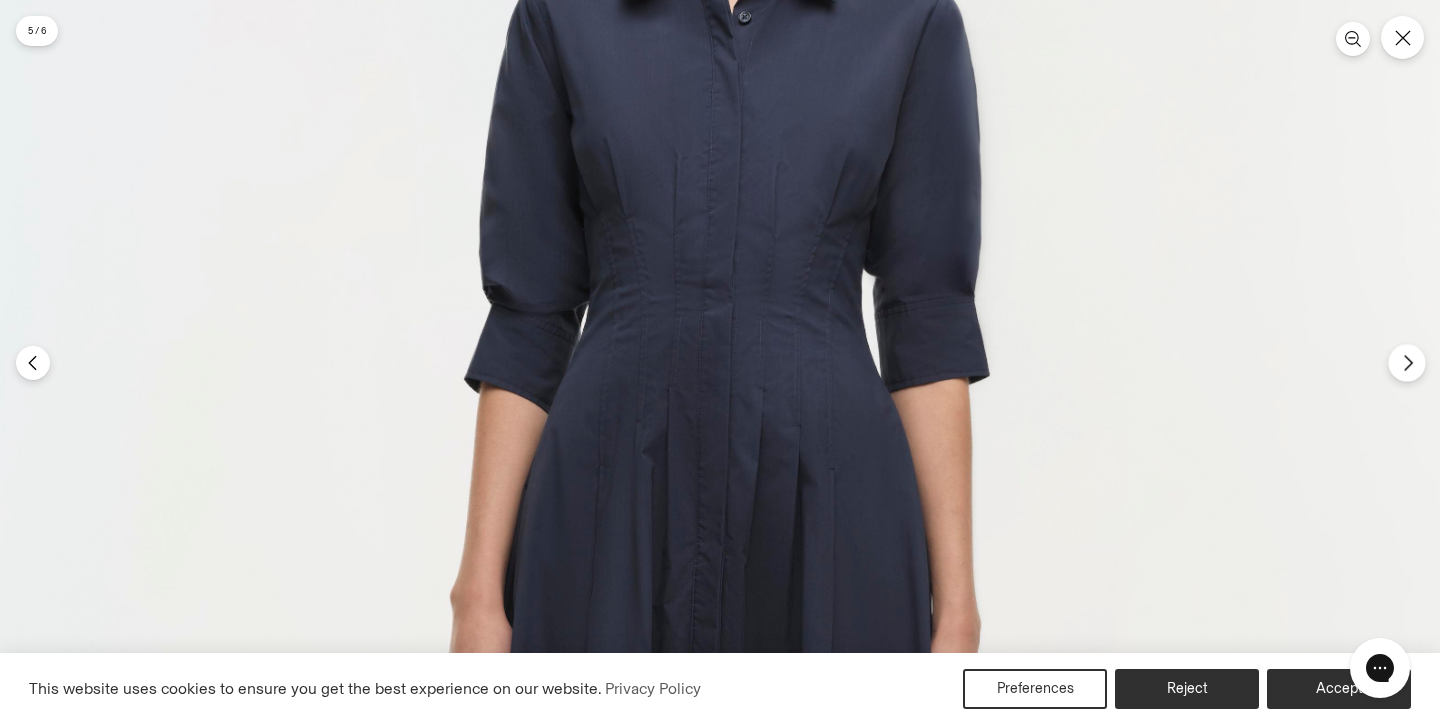 click 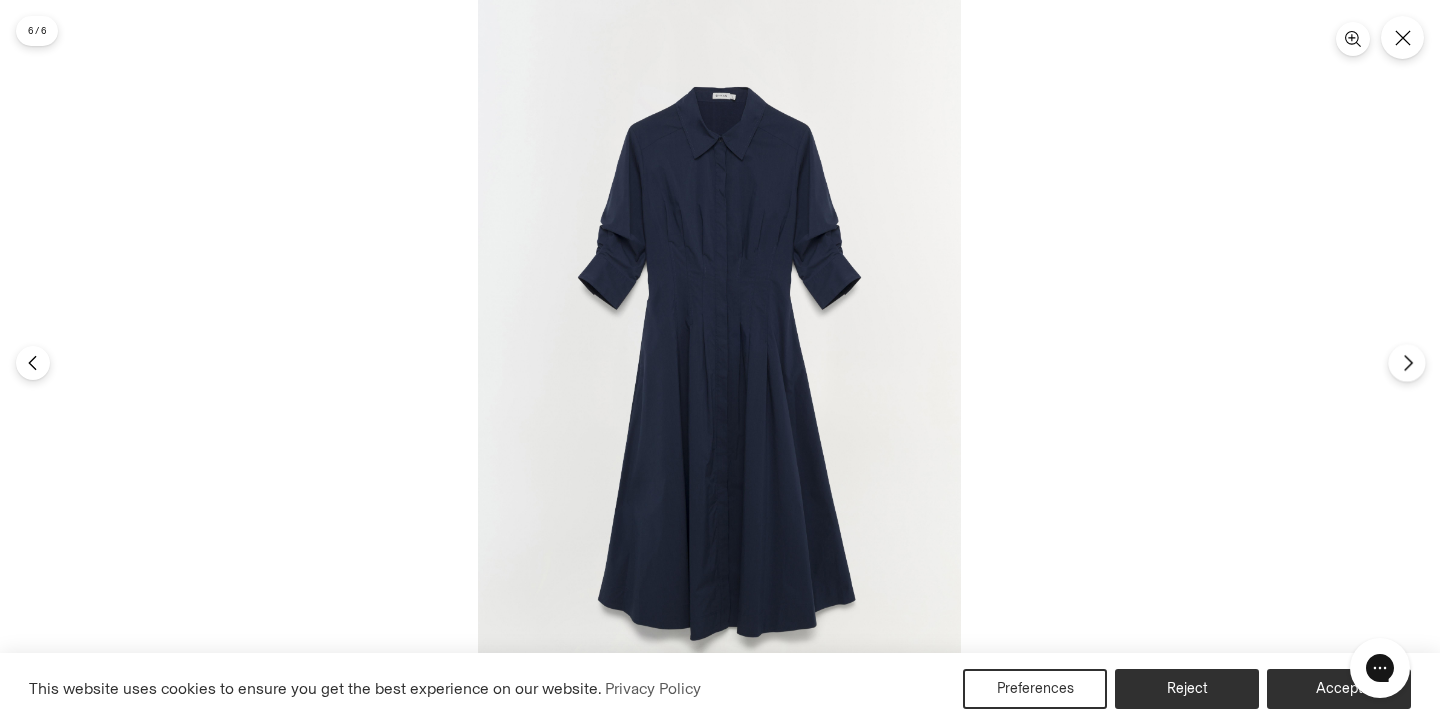 click 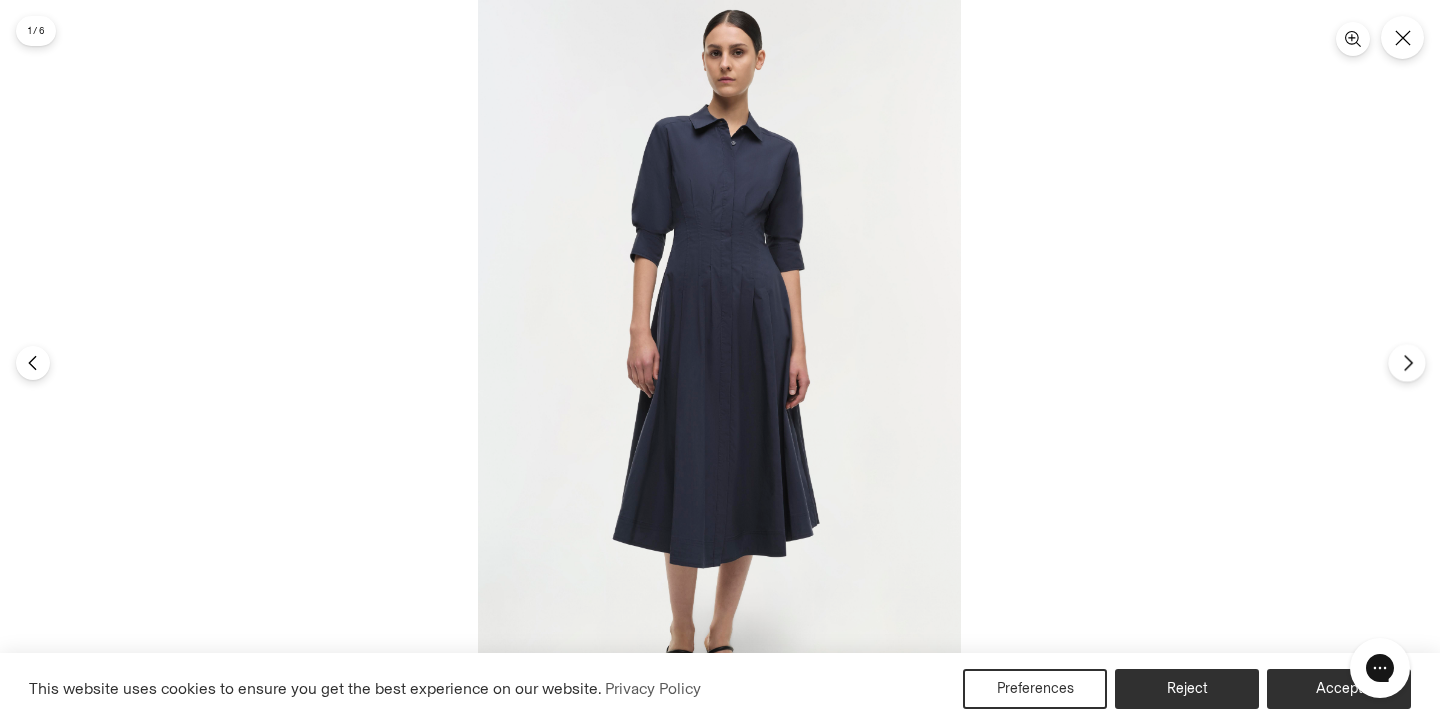 click 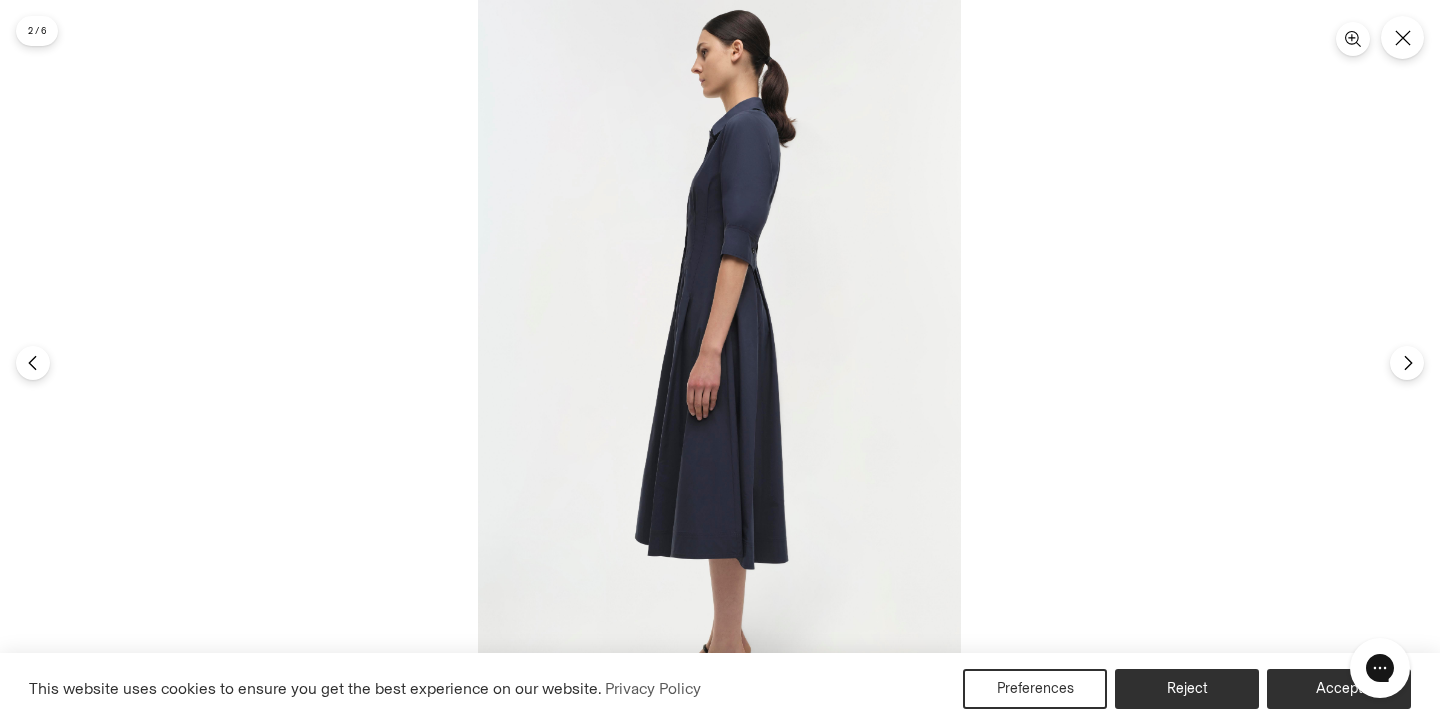 click at bounding box center [719, 362] 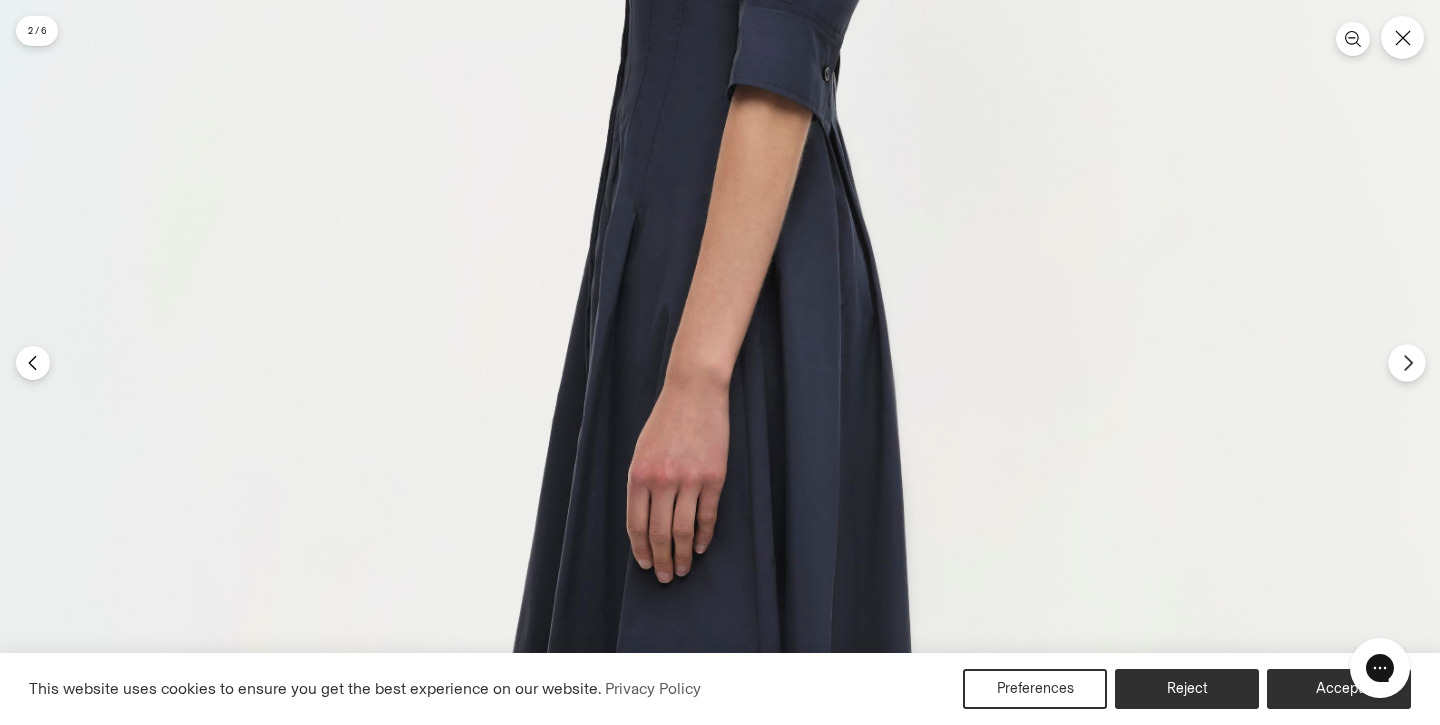 click at bounding box center (1406, 362) 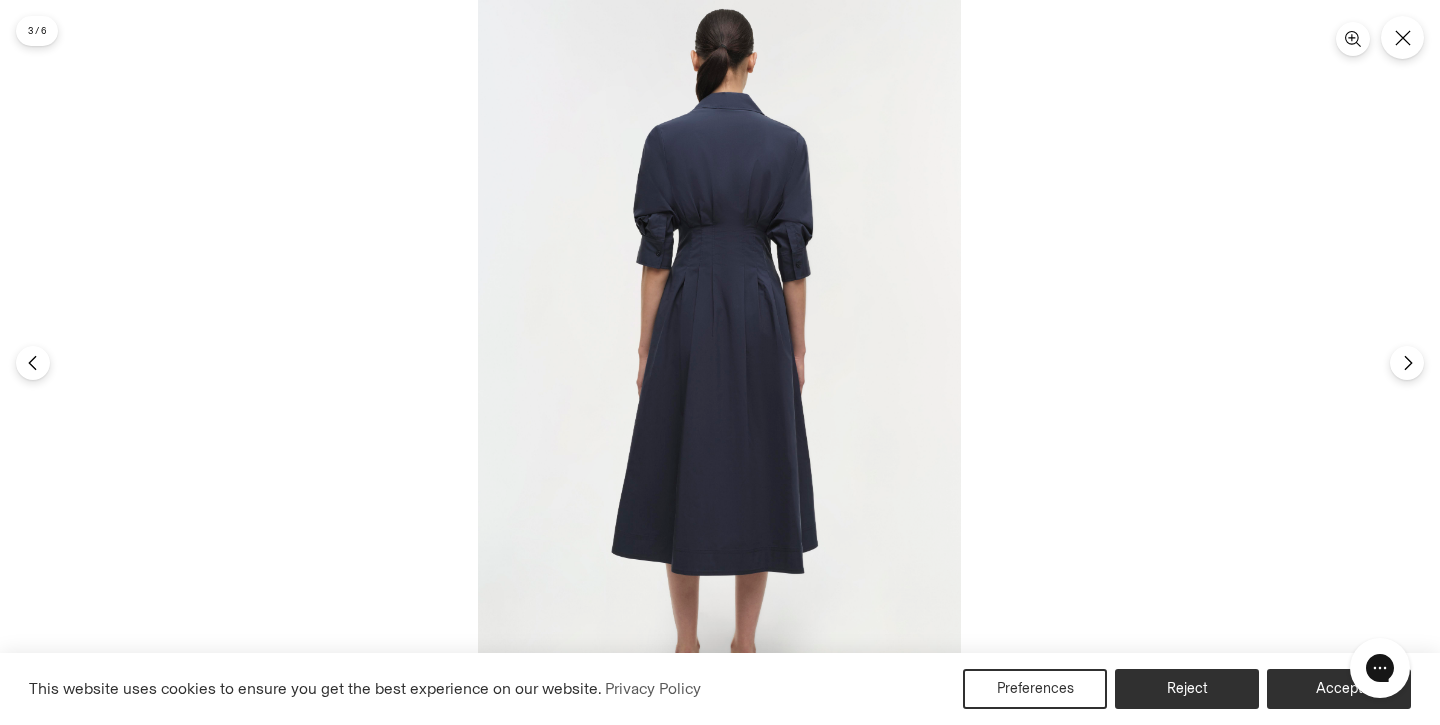 click at bounding box center [719, 362] 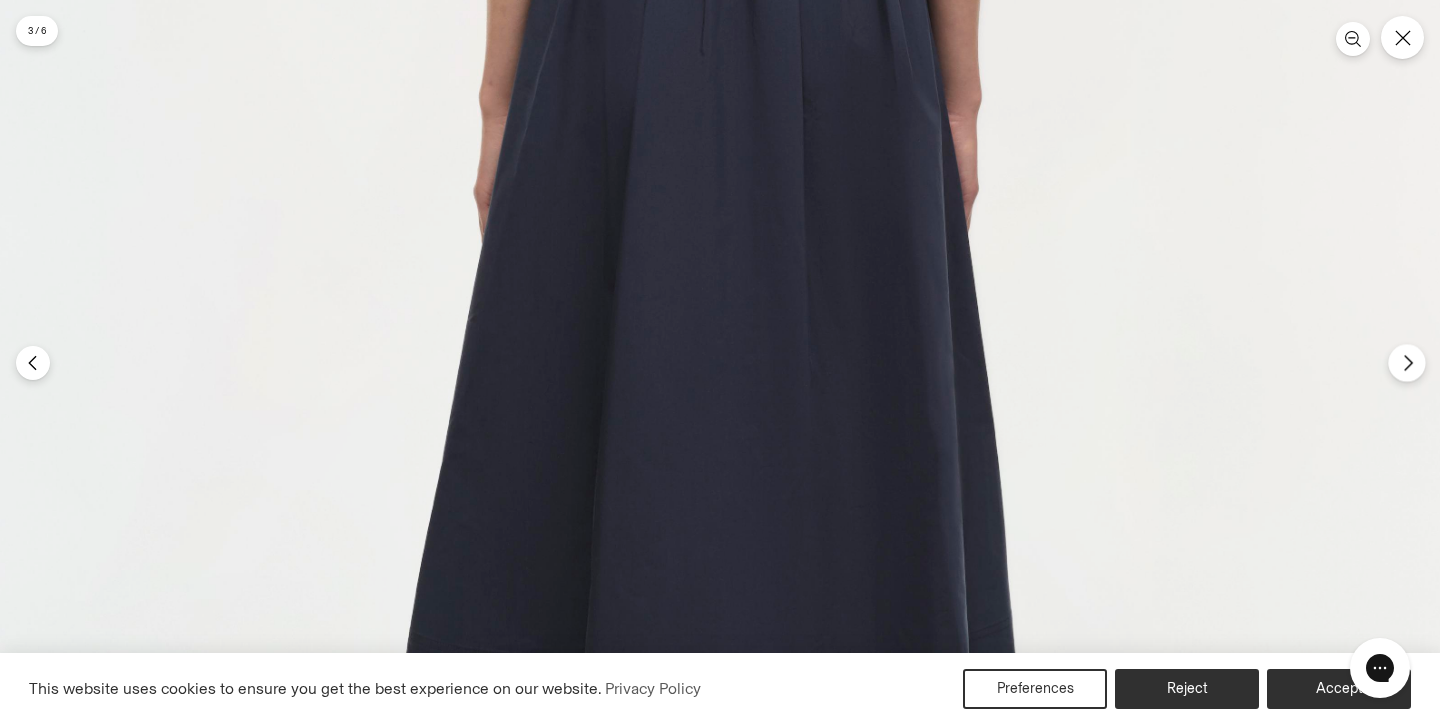click 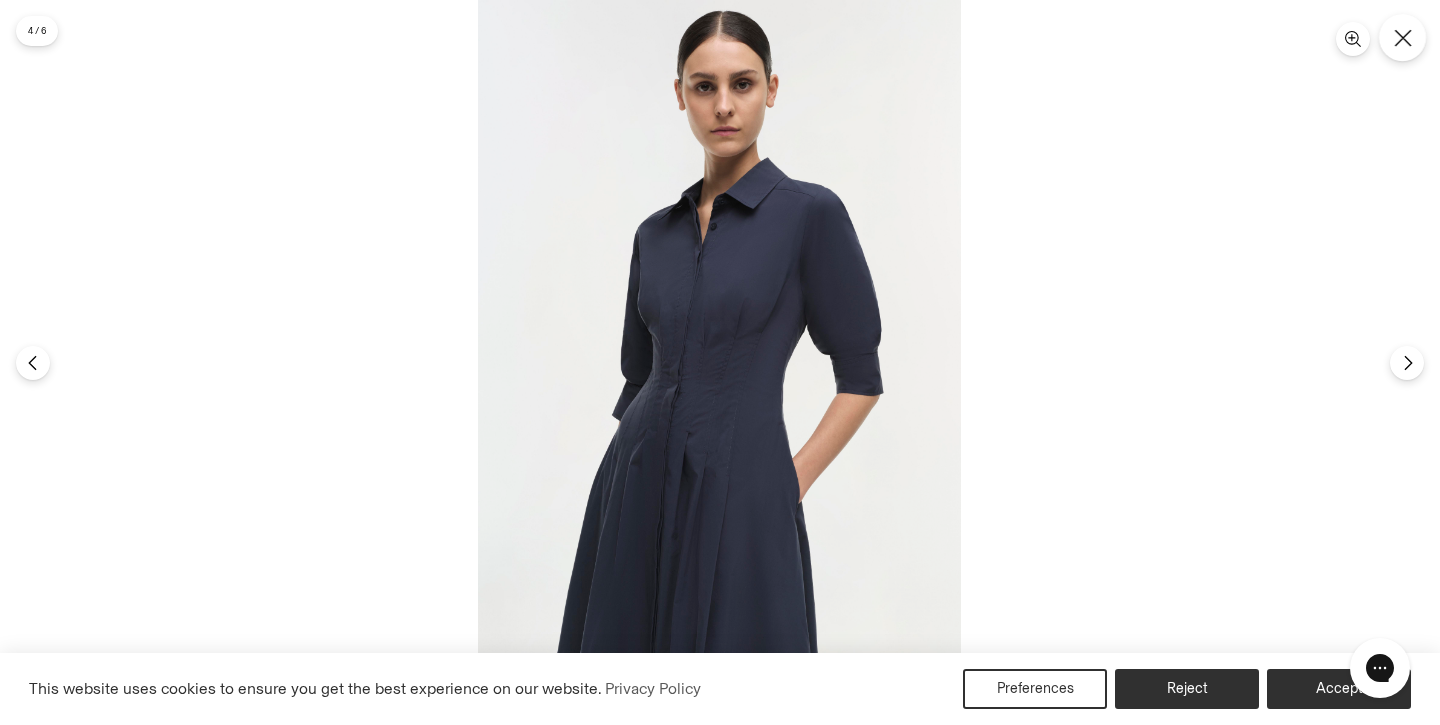 click 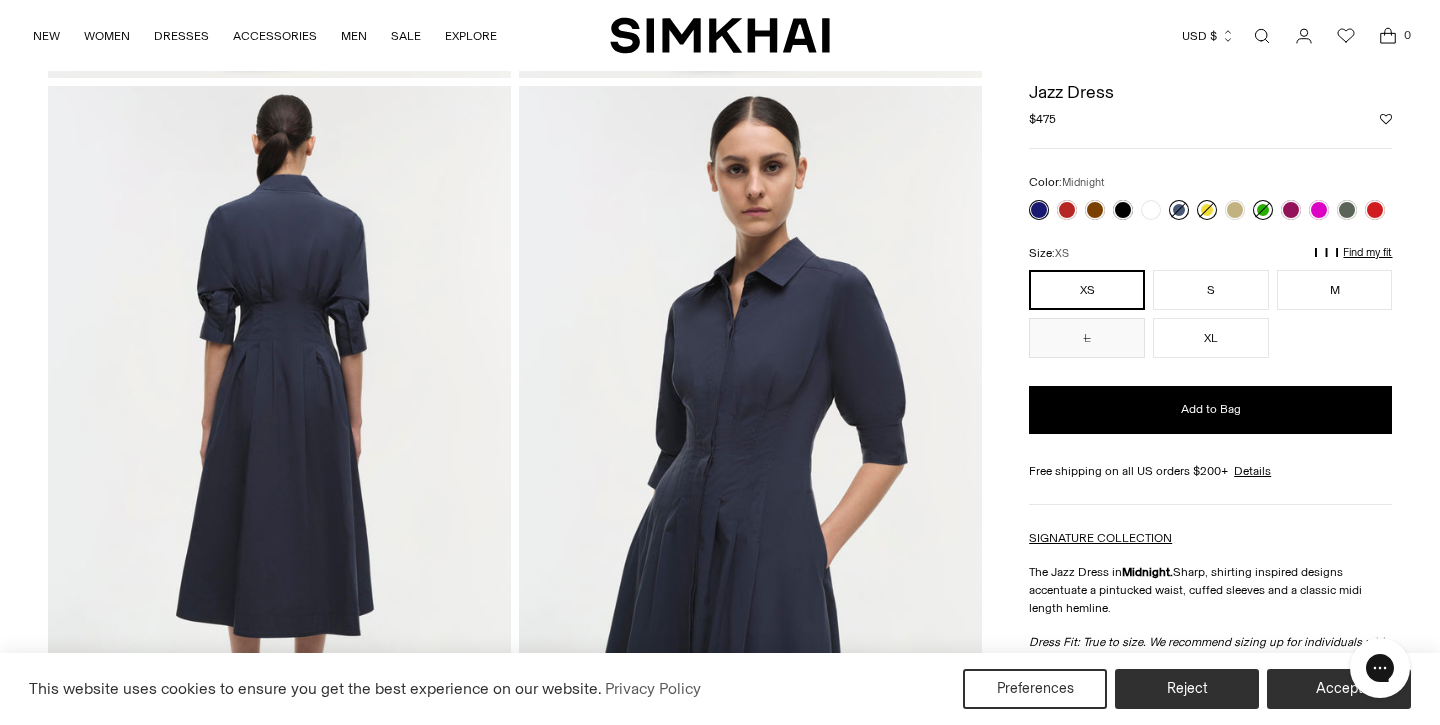 click at bounding box center (279, 433) 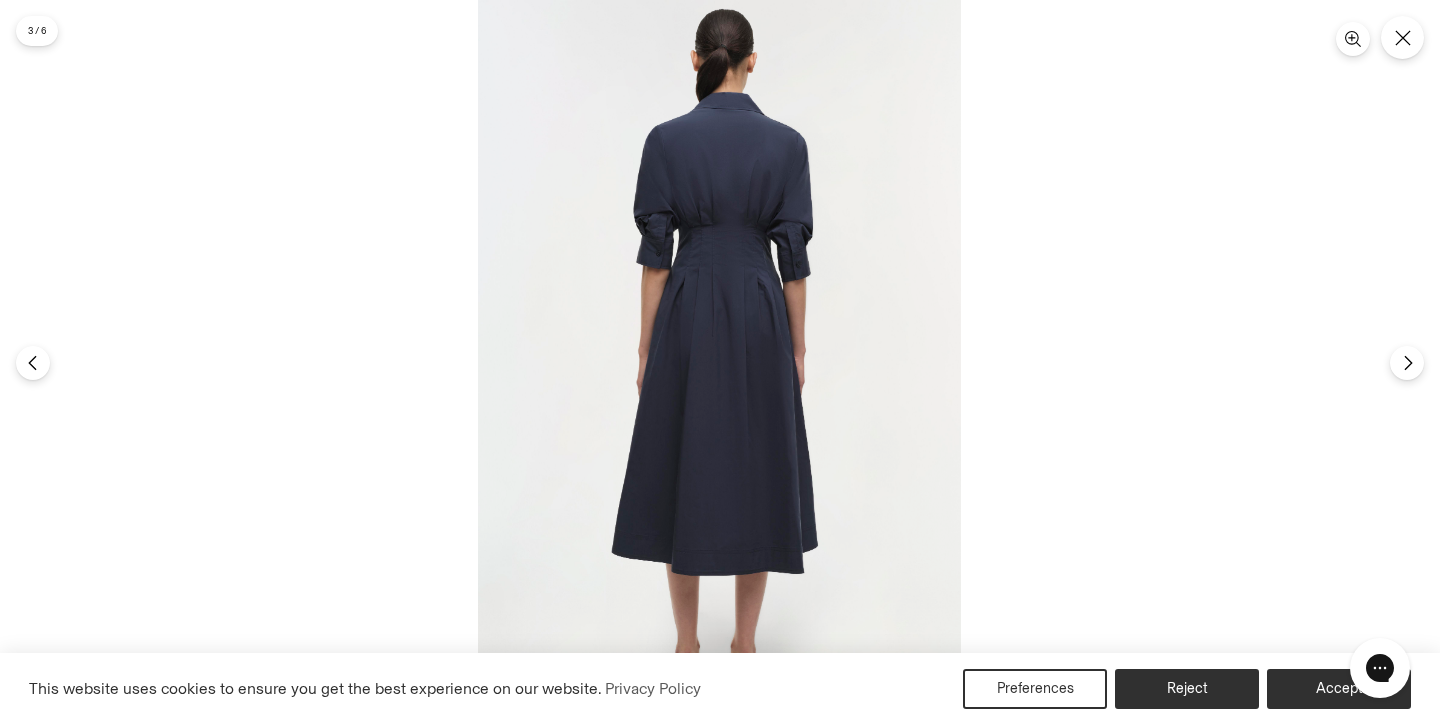 click at bounding box center (719, 362) 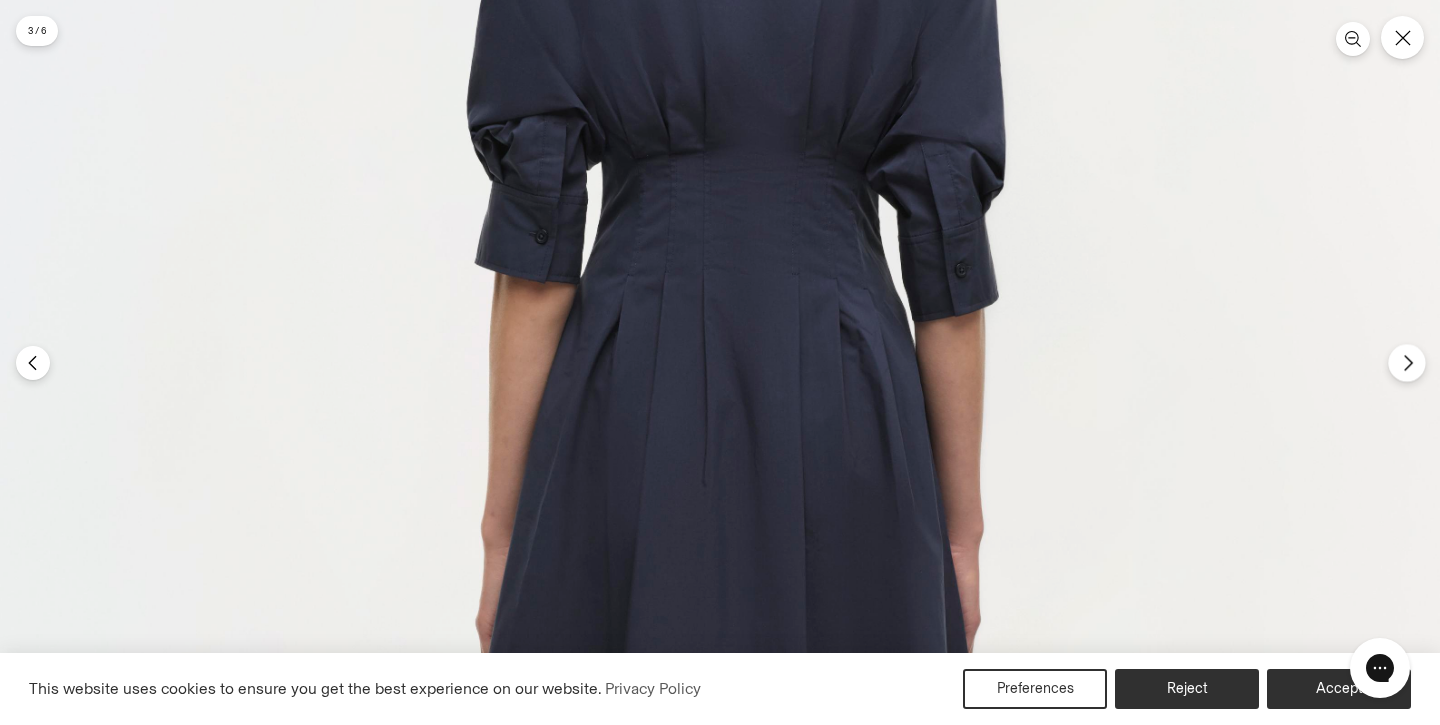 click 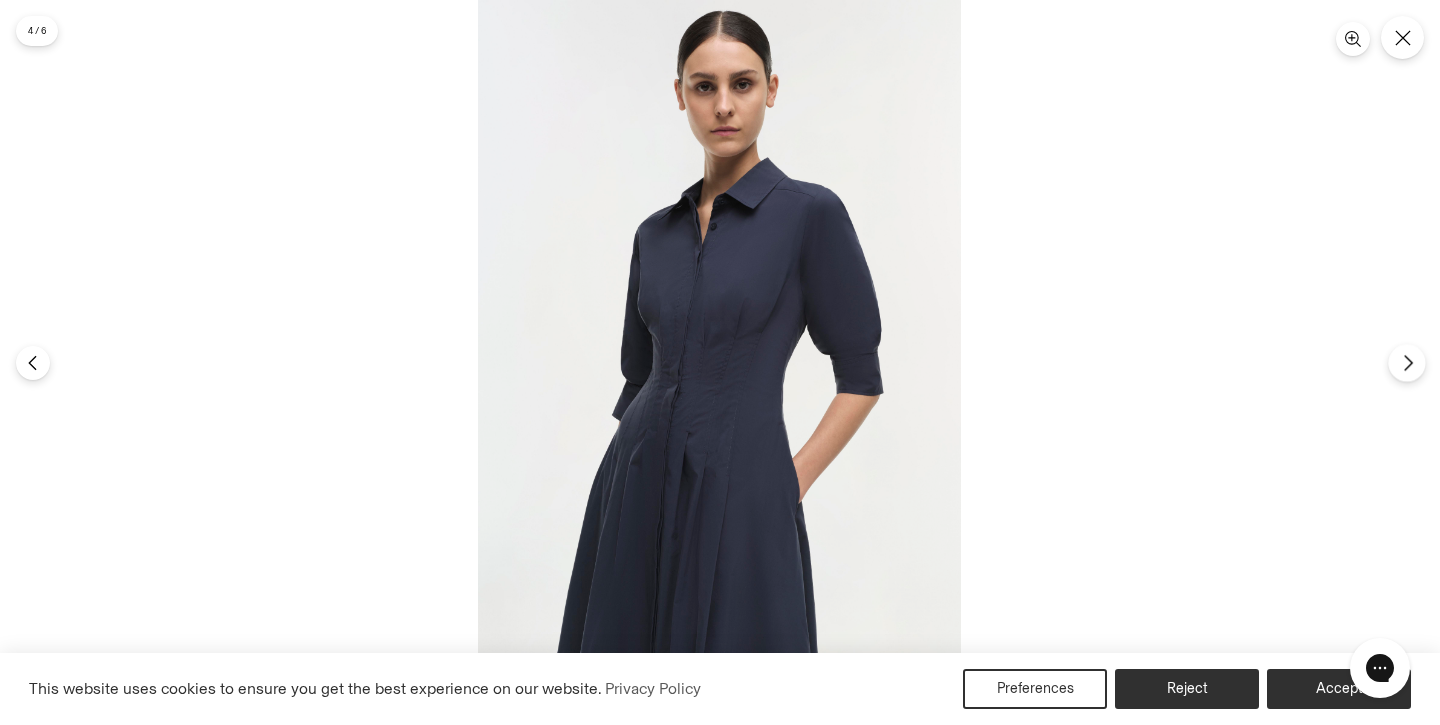click 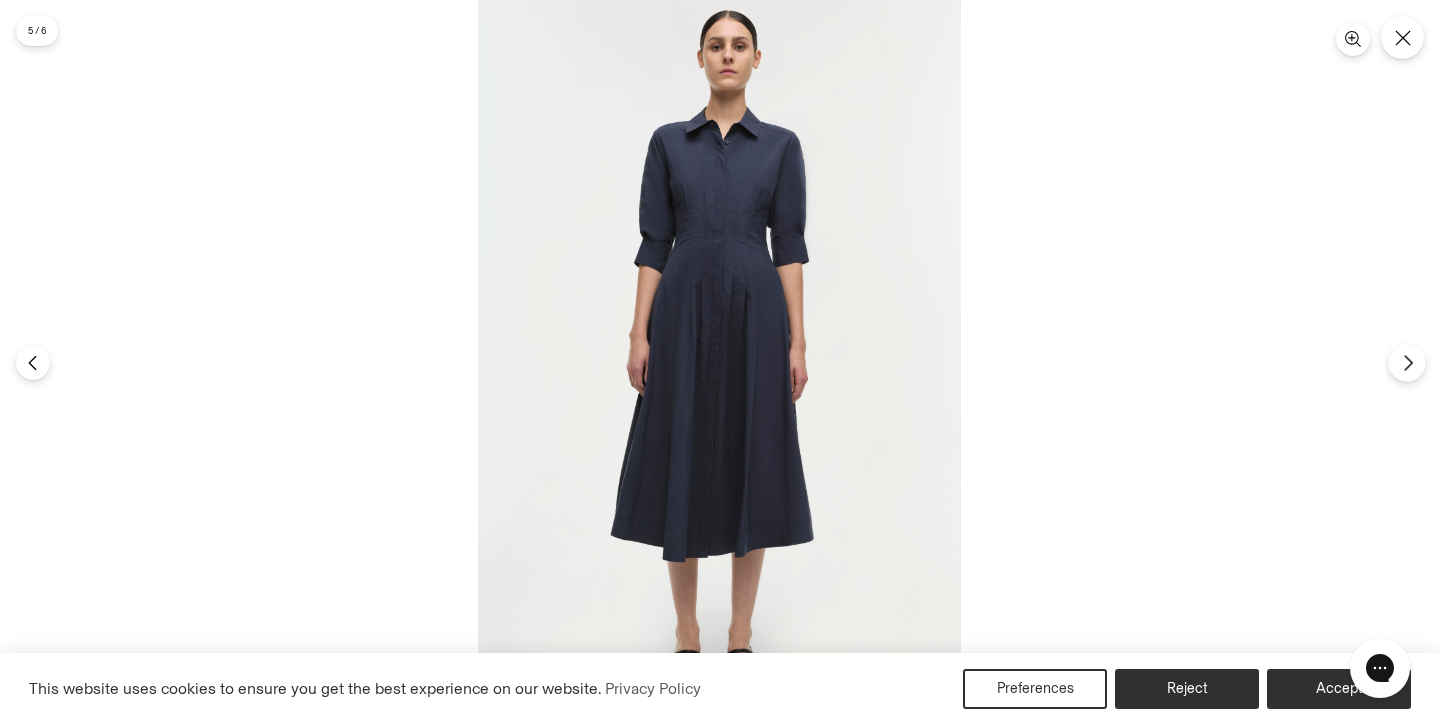 click 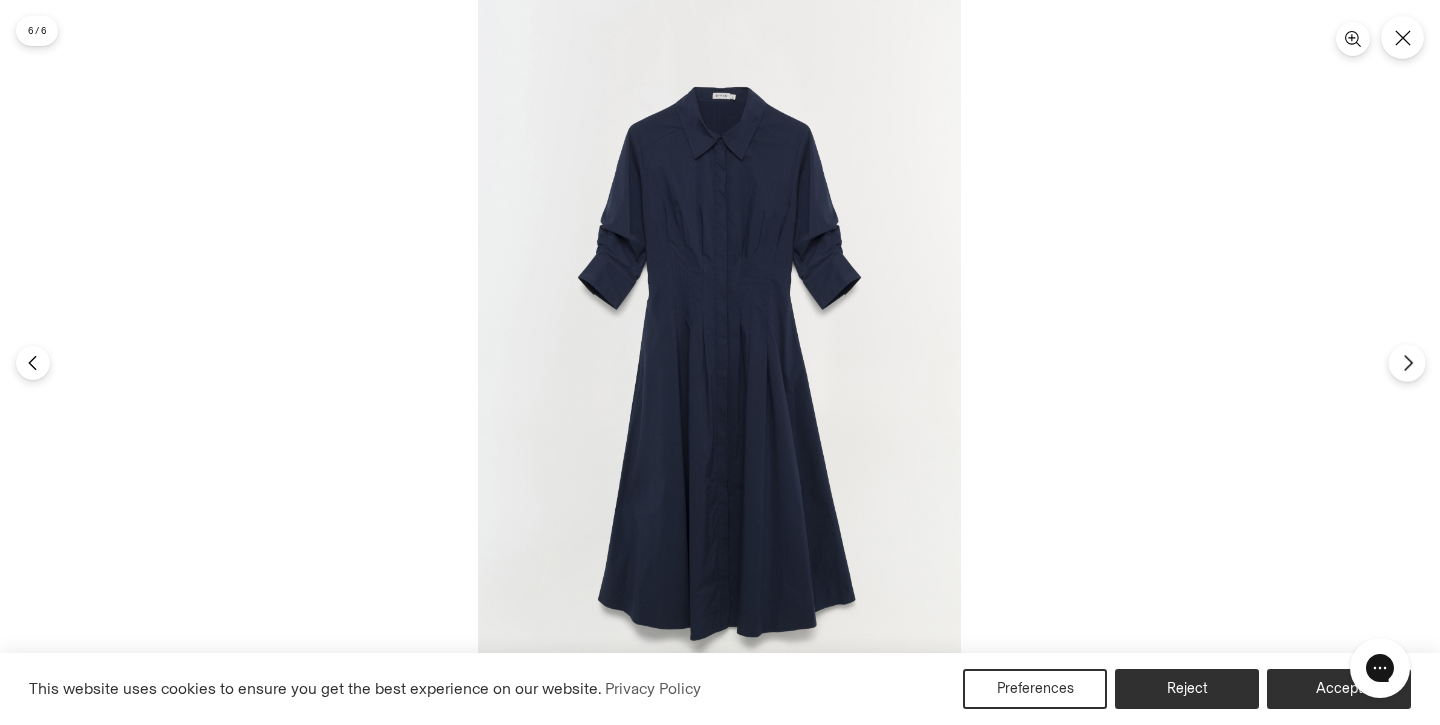 click 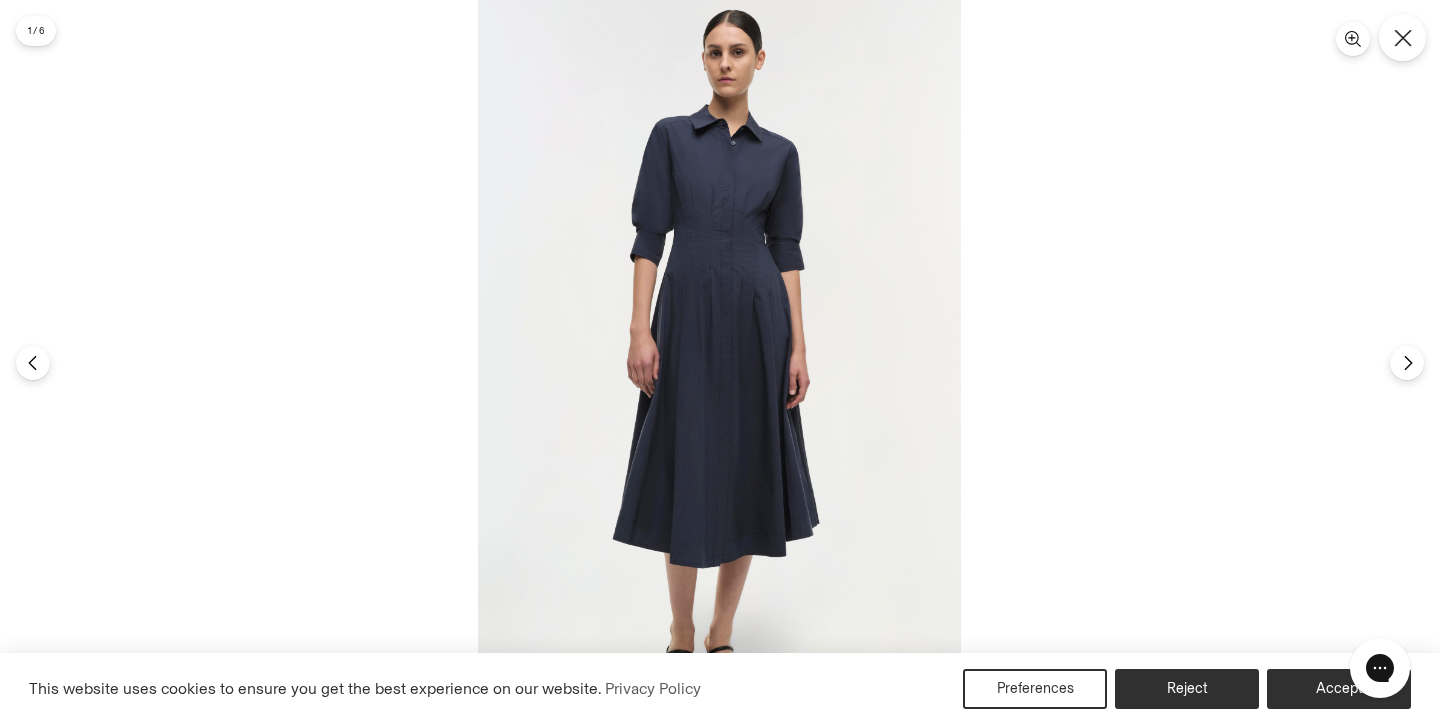 click at bounding box center (1402, 37) 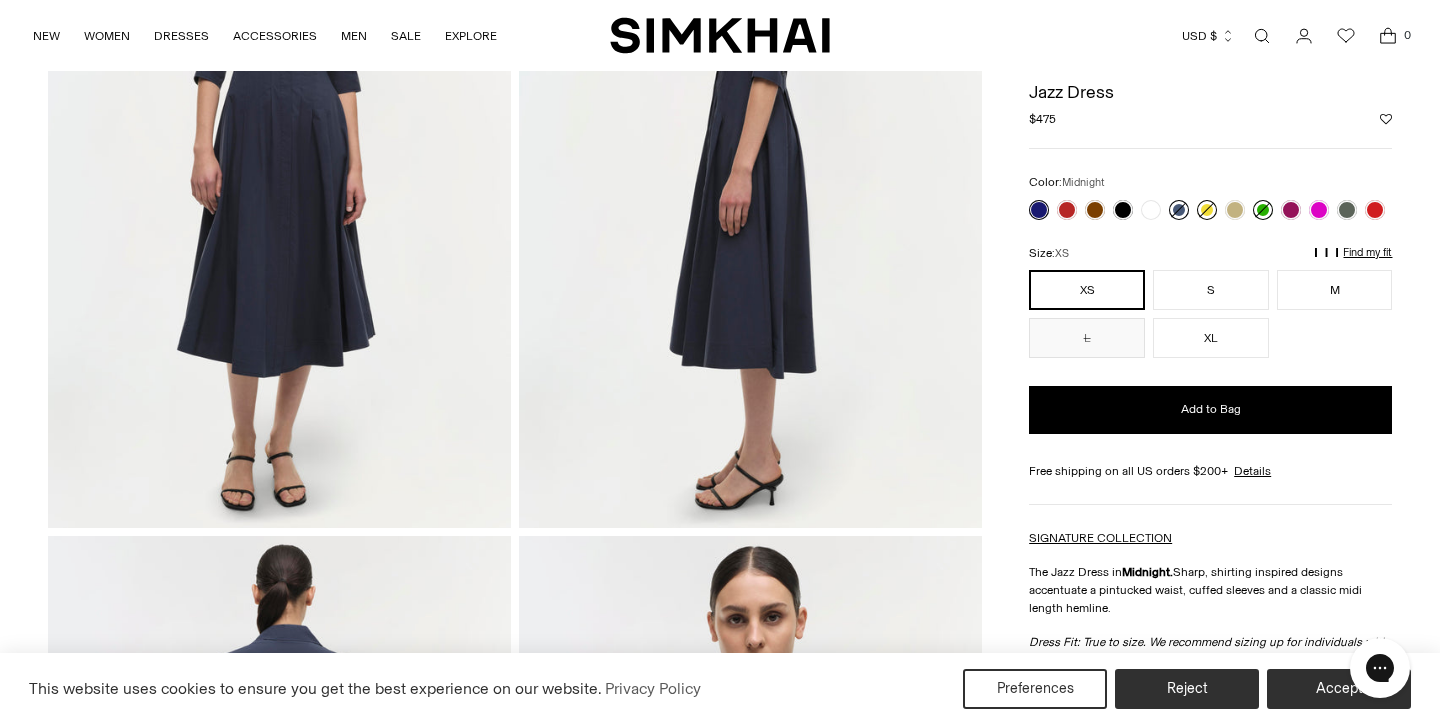 scroll, scrollTop: 269, scrollLeft: 0, axis: vertical 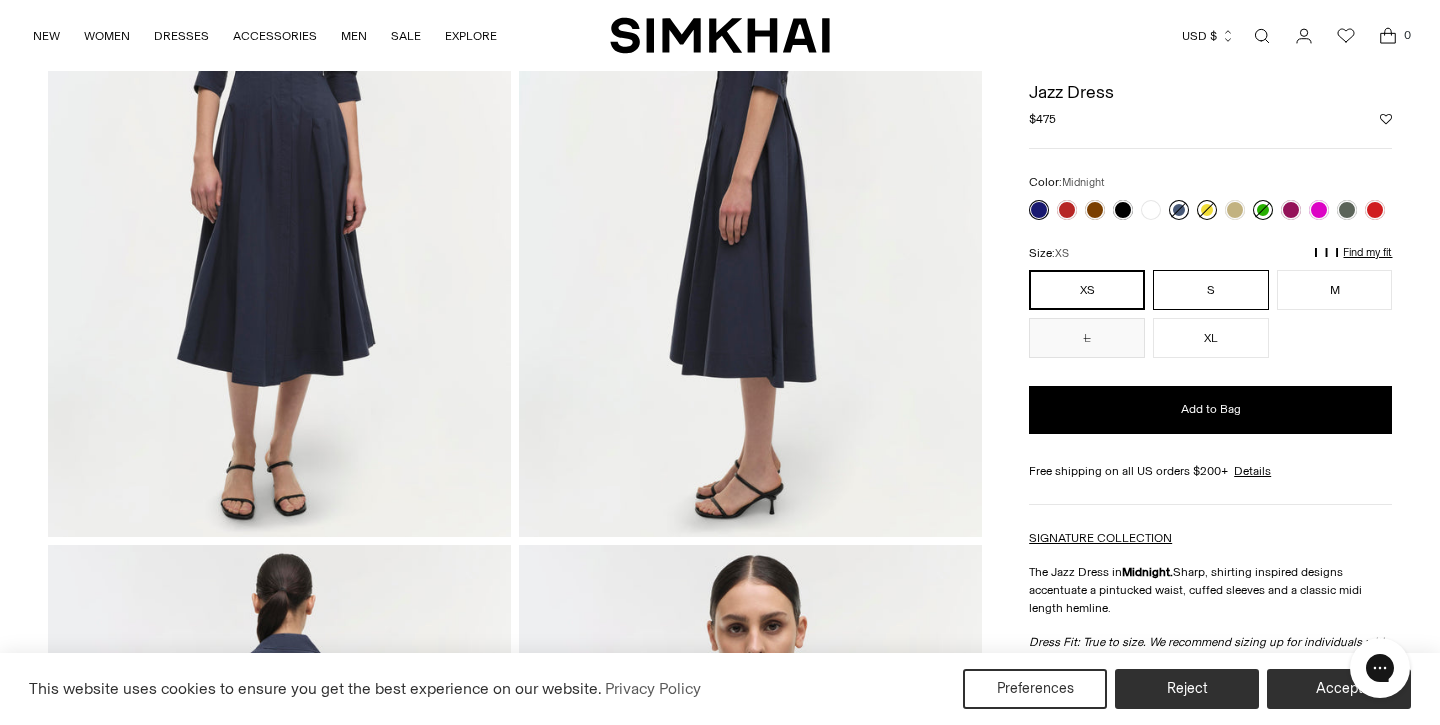 click on "S" at bounding box center [1211, 290] 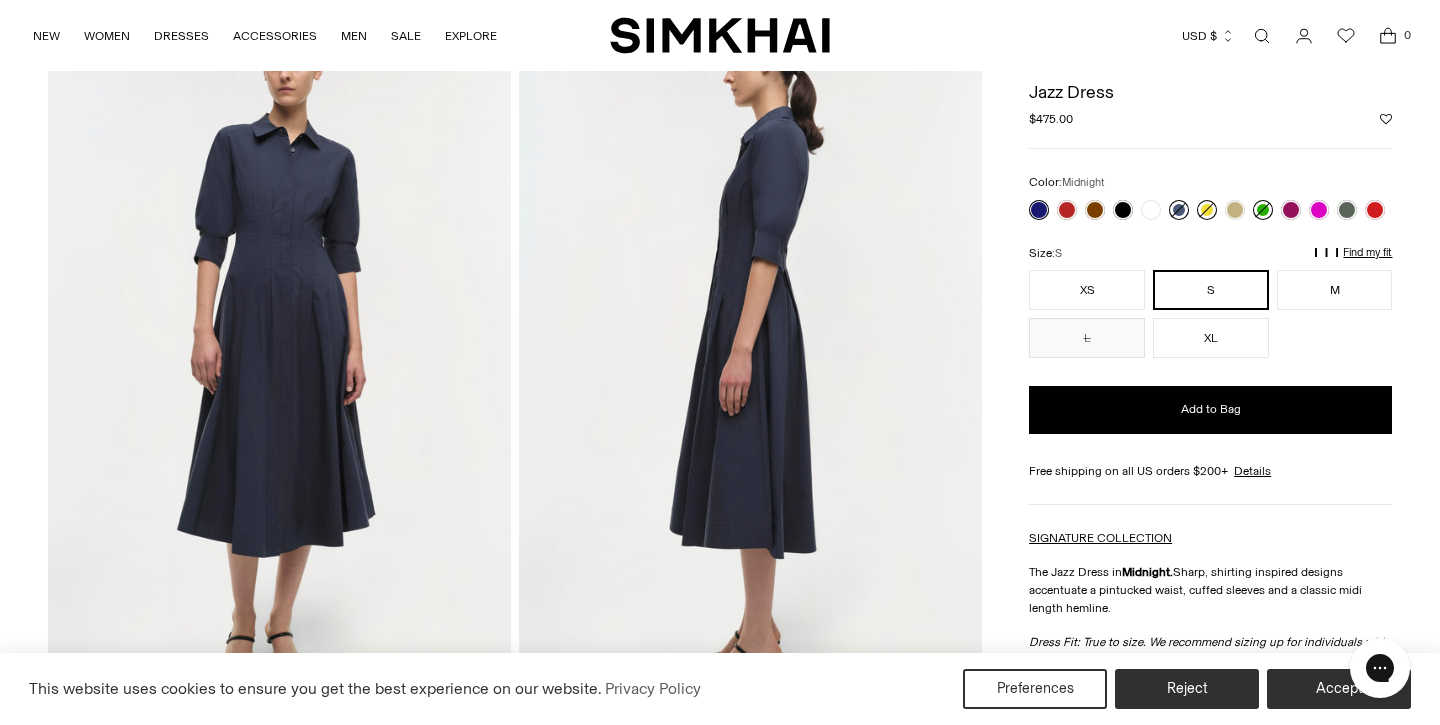 scroll, scrollTop: 0, scrollLeft: 0, axis: both 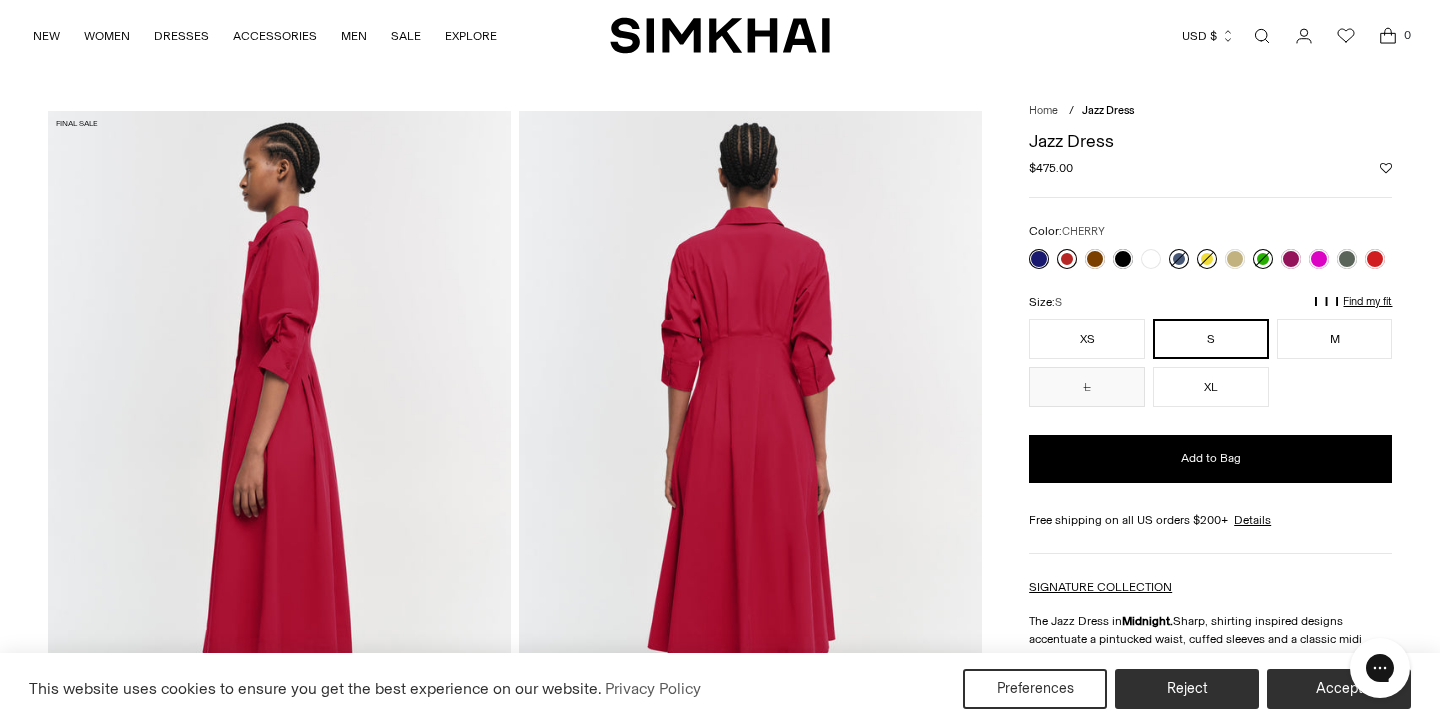 click at bounding box center [1067, 259] 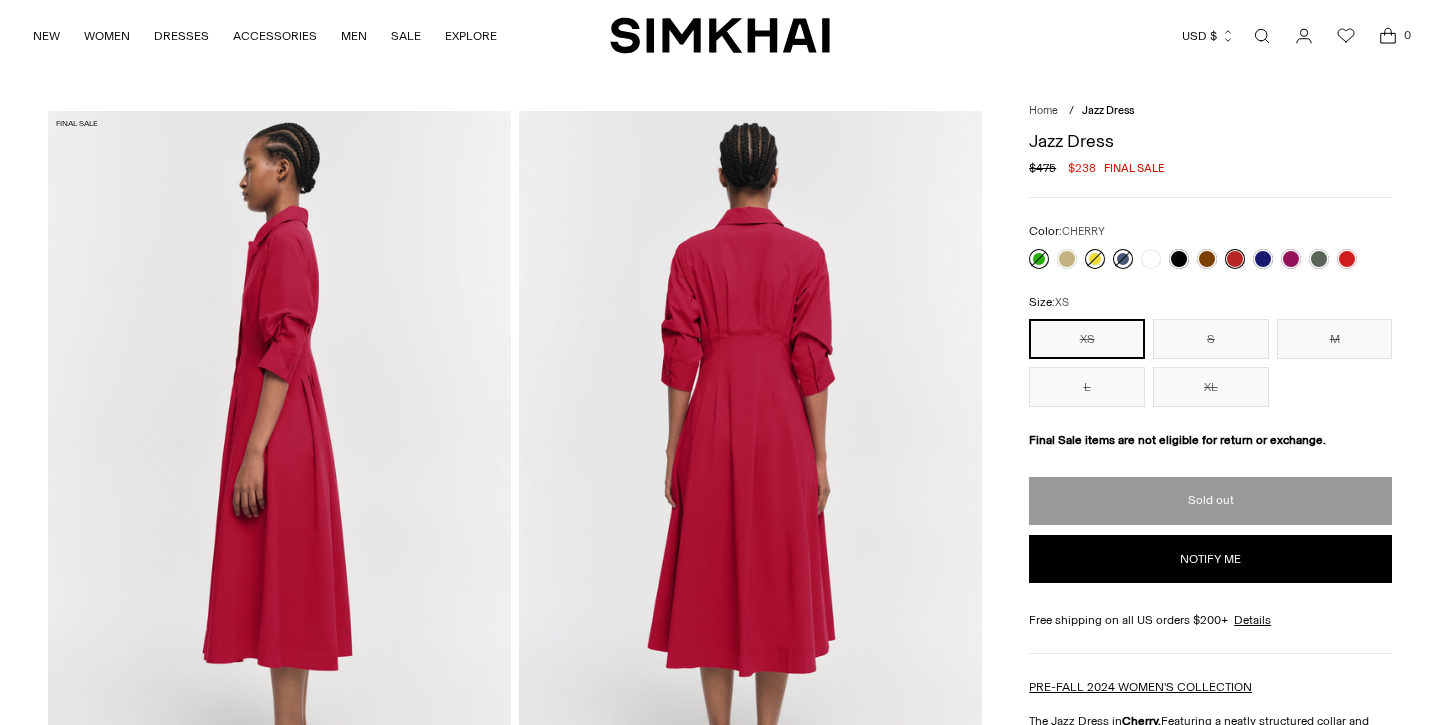 scroll, scrollTop: 0, scrollLeft: 0, axis: both 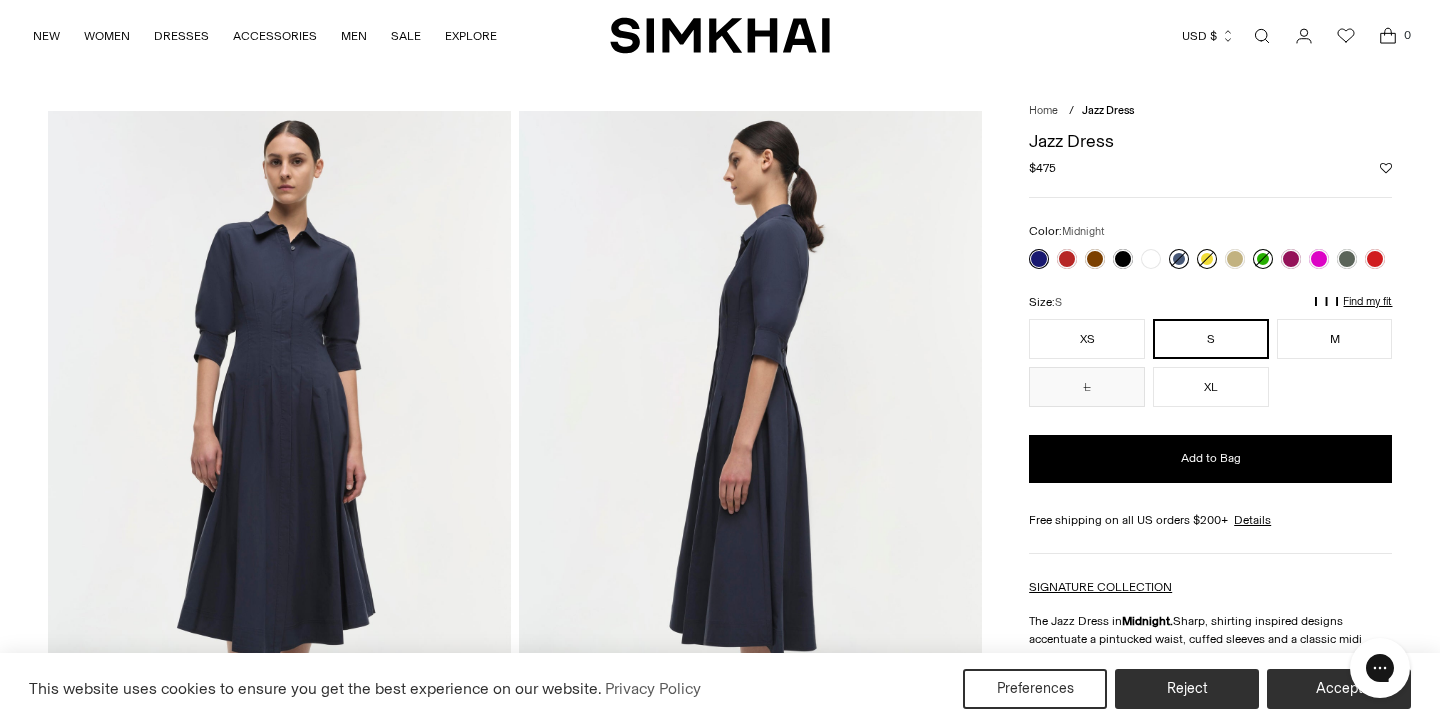 click at bounding box center [279, 458] 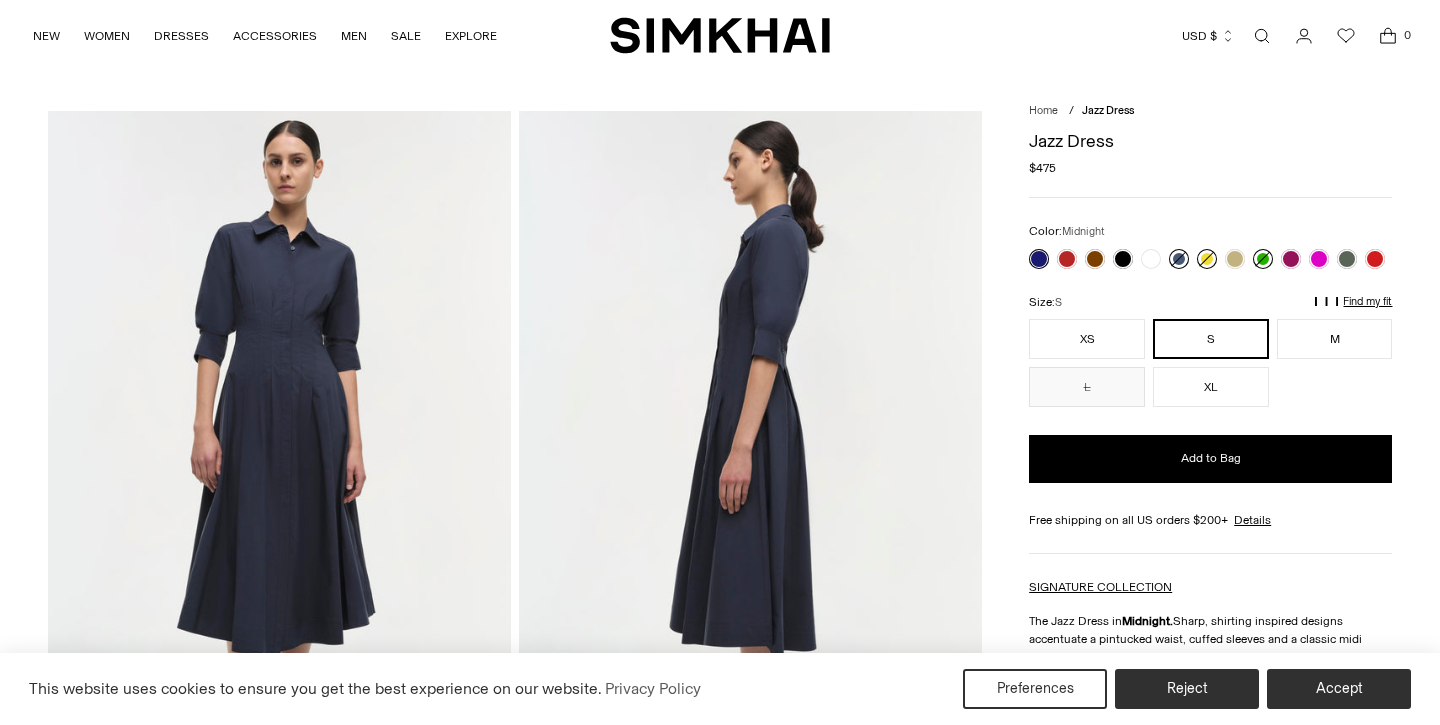 scroll, scrollTop: 0, scrollLeft: 0, axis: both 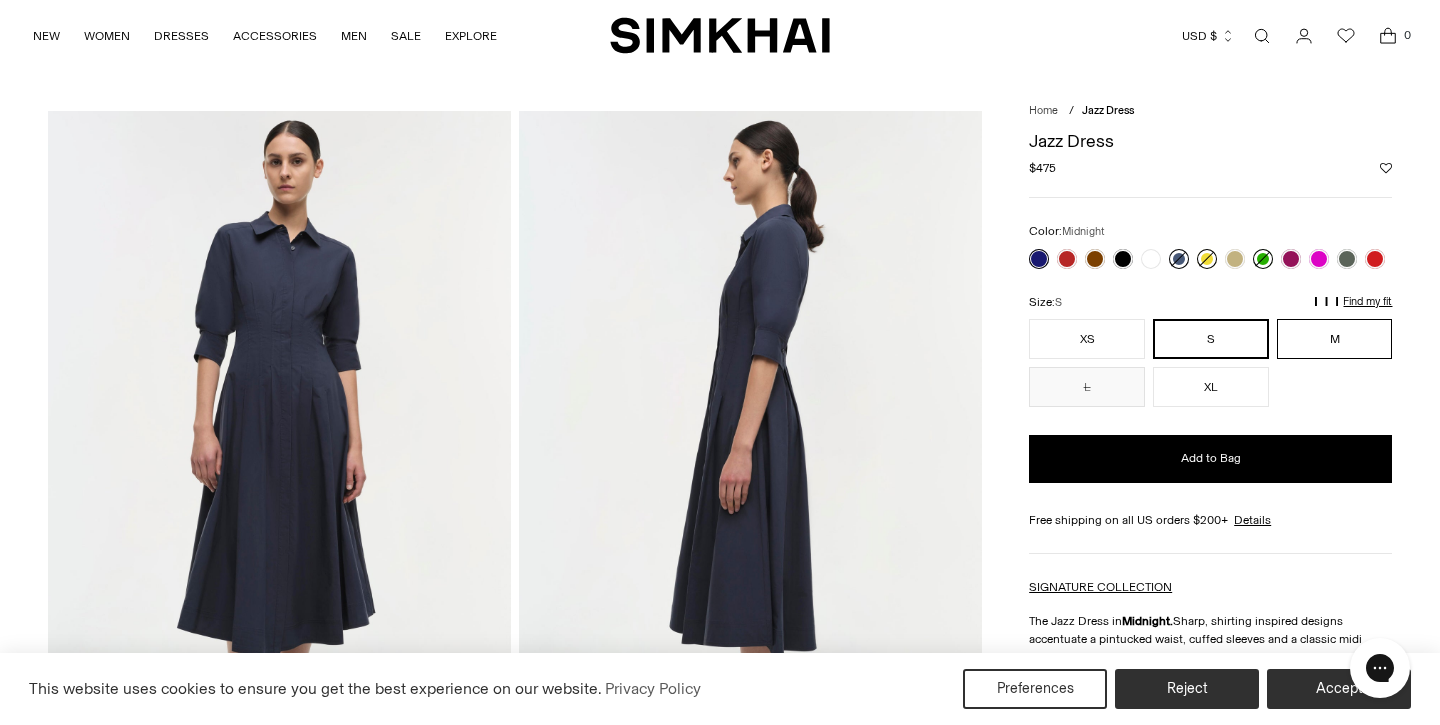 click on "M" at bounding box center (1335, 339) 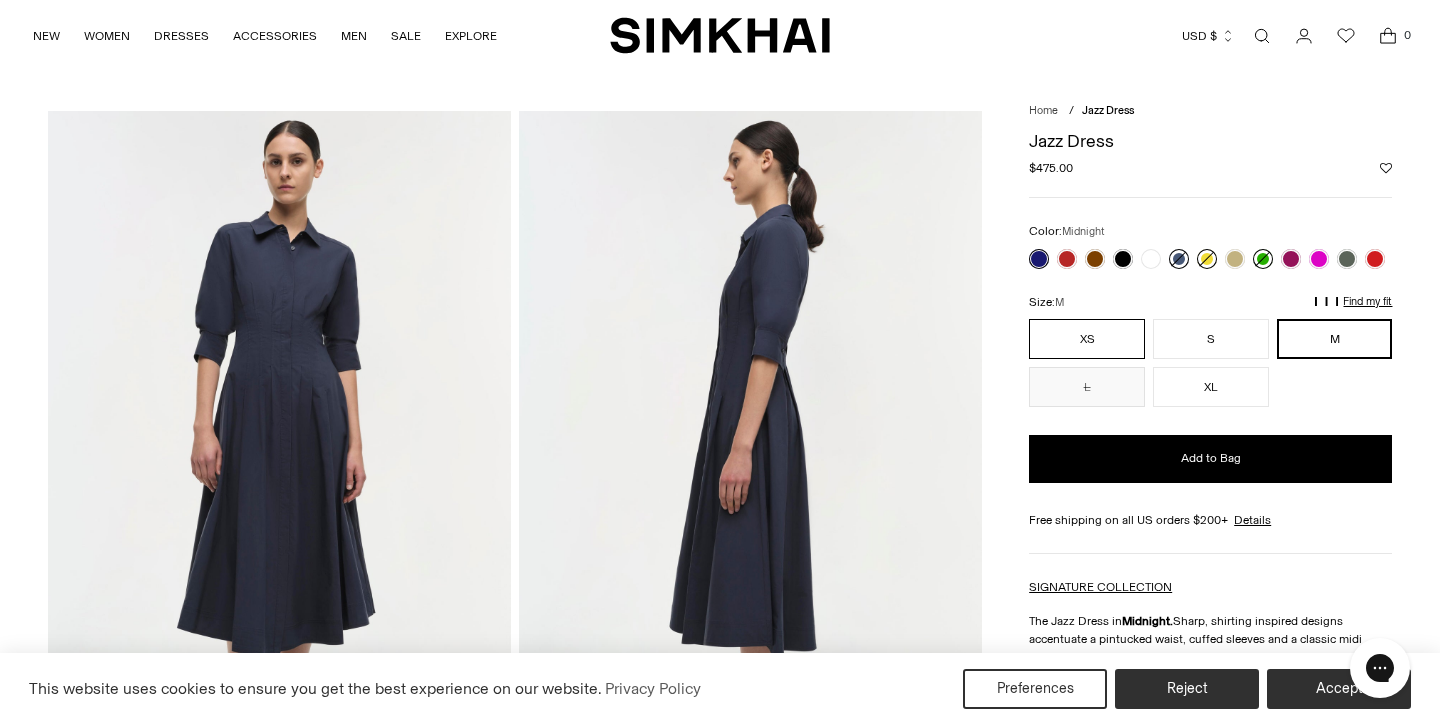 click on "XS" at bounding box center (1087, 339) 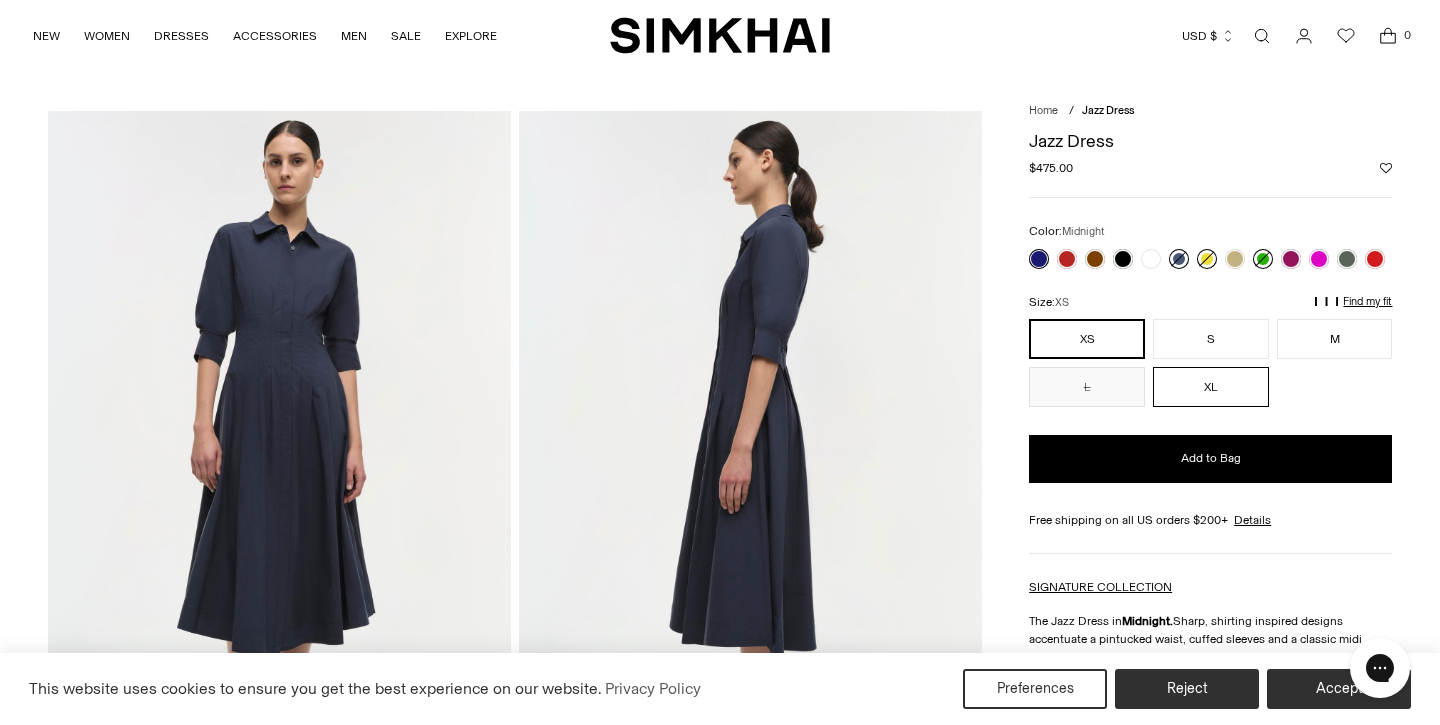 click on "XL" at bounding box center (1211, 387) 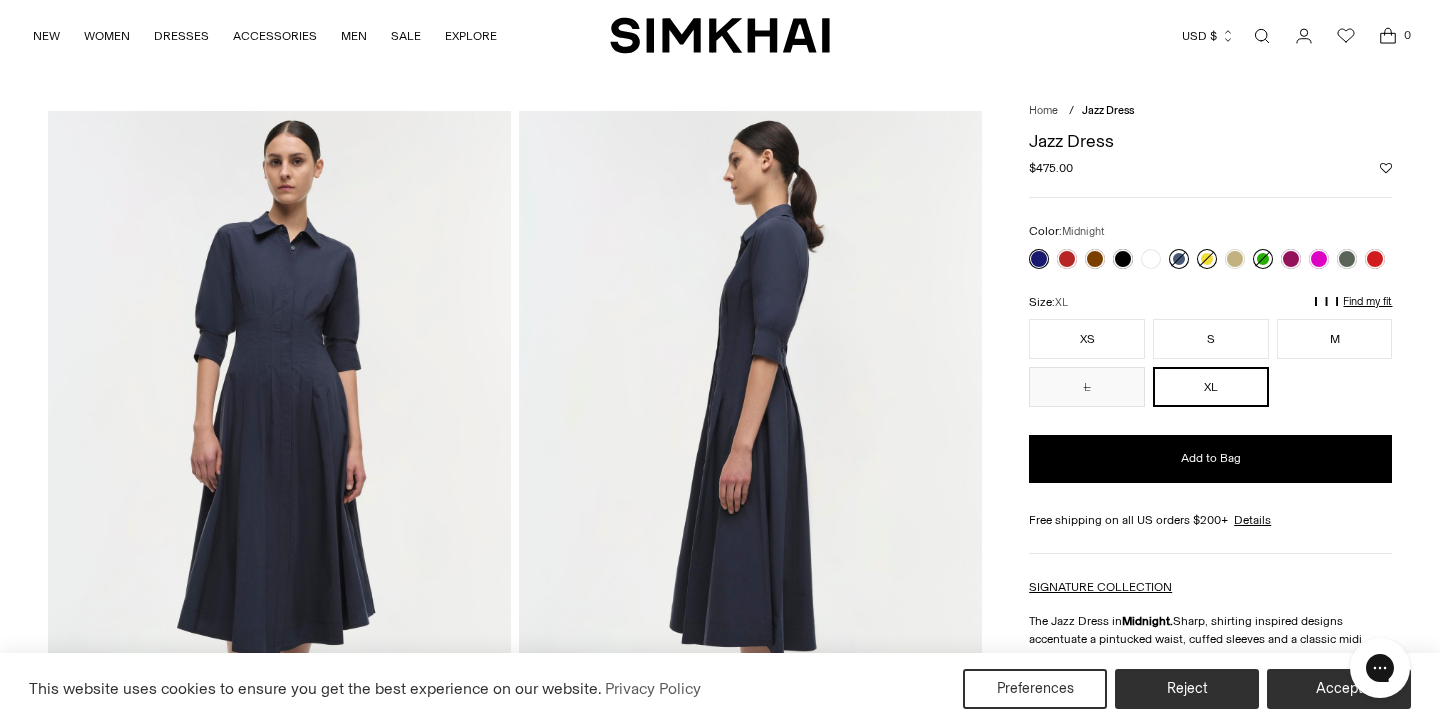 click at bounding box center [1207, 259] 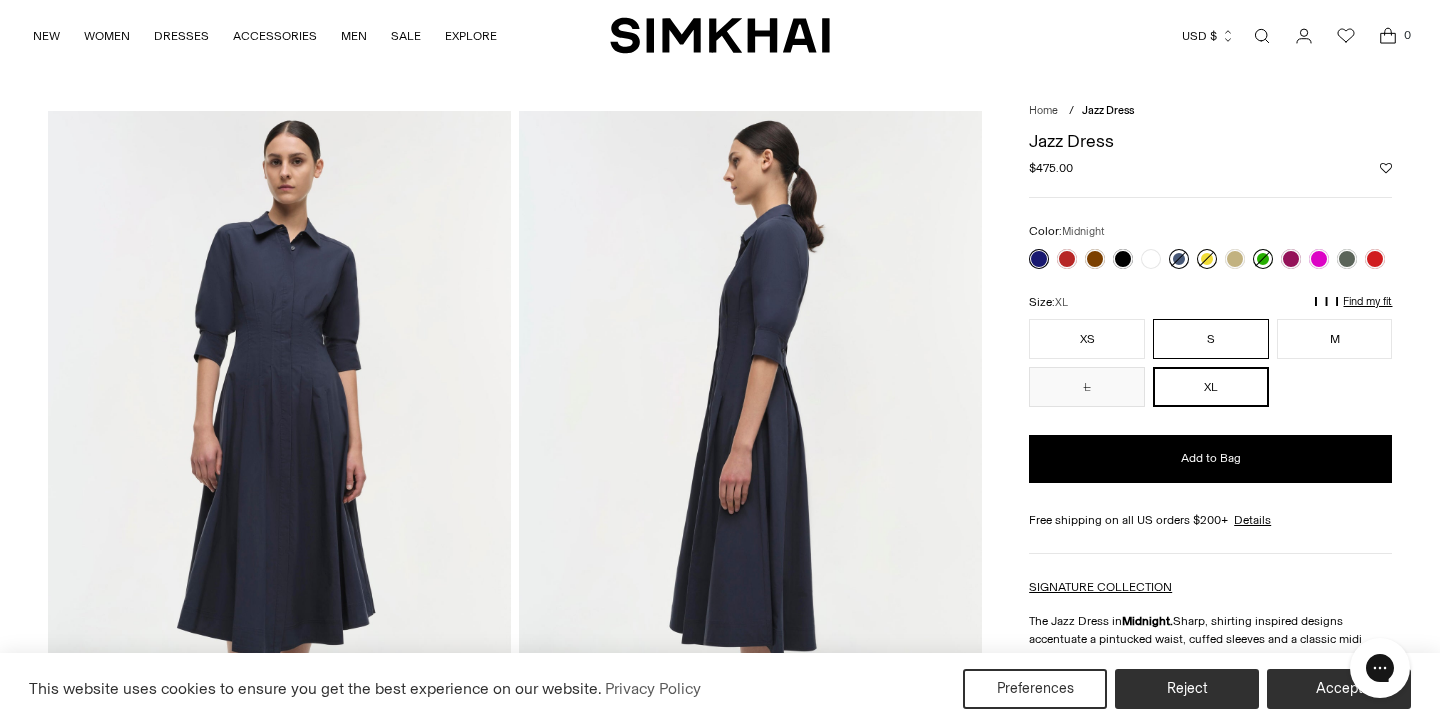 click on "S" at bounding box center [1211, 339] 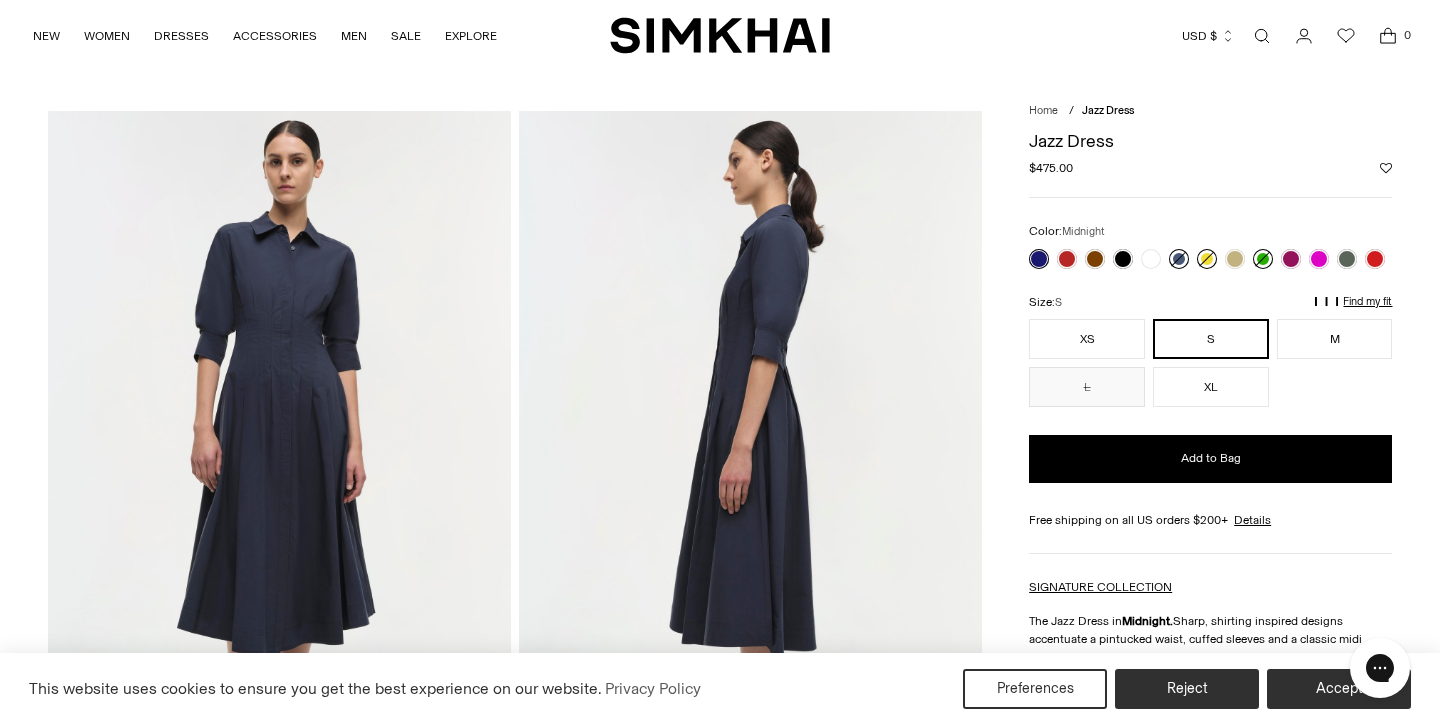 click at bounding box center [1039, 259] 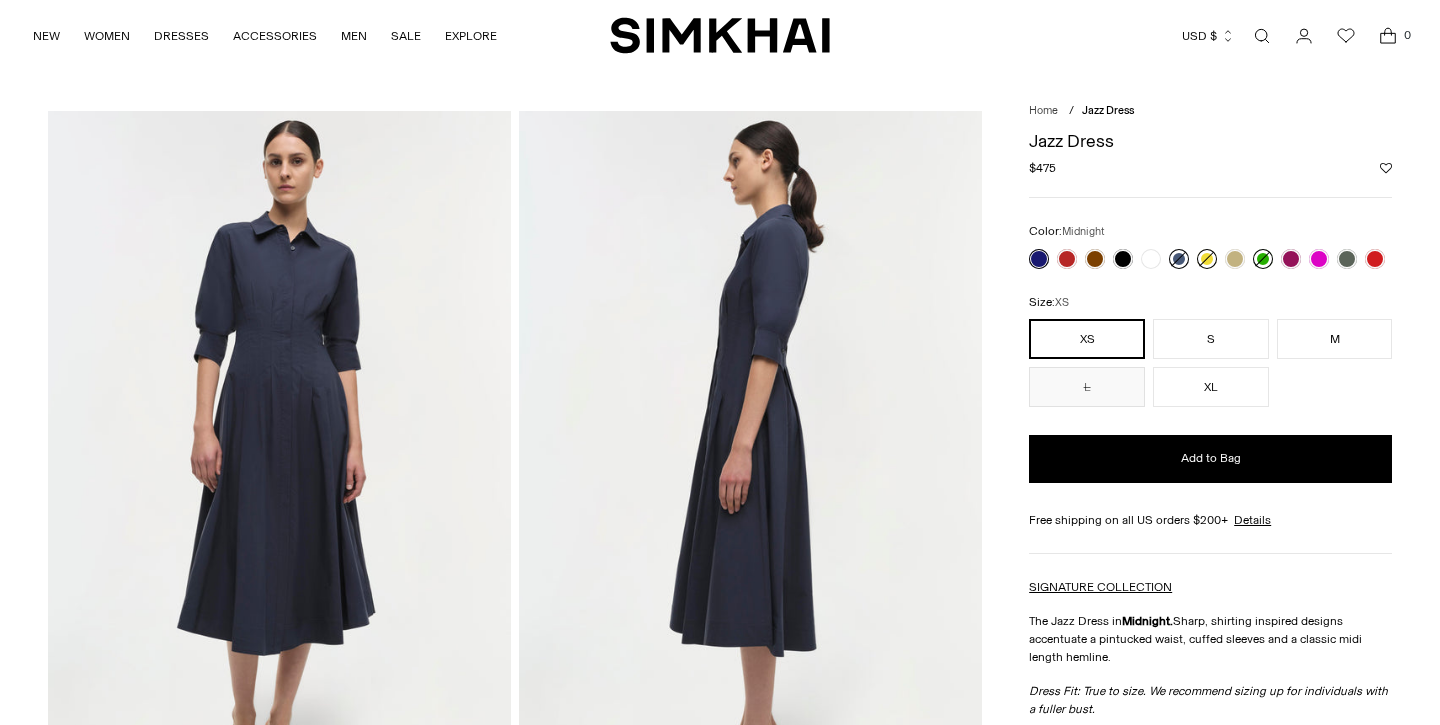 scroll, scrollTop: 0, scrollLeft: 0, axis: both 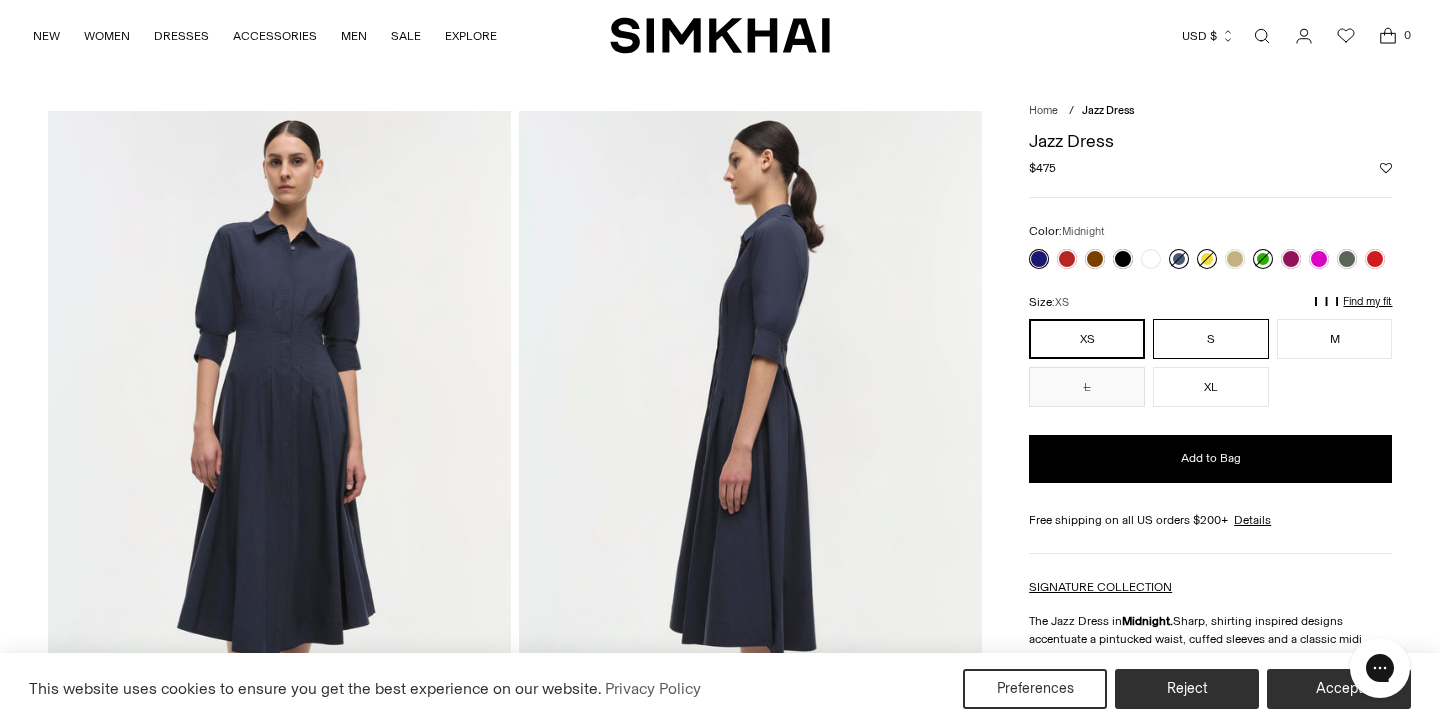 click on "S" at bounding box center (1211, 339) 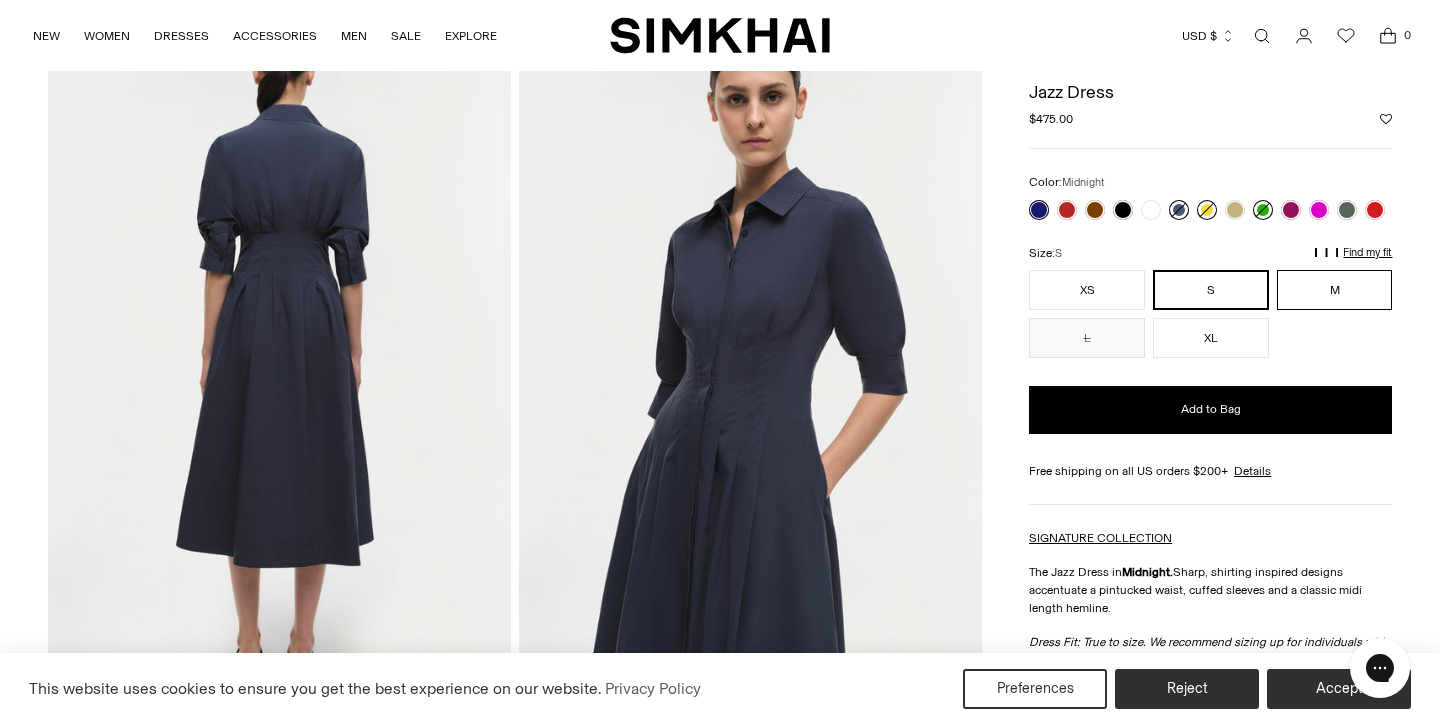 scroll, scrollTop: 793, scrollLeft: 0, axis: vertical 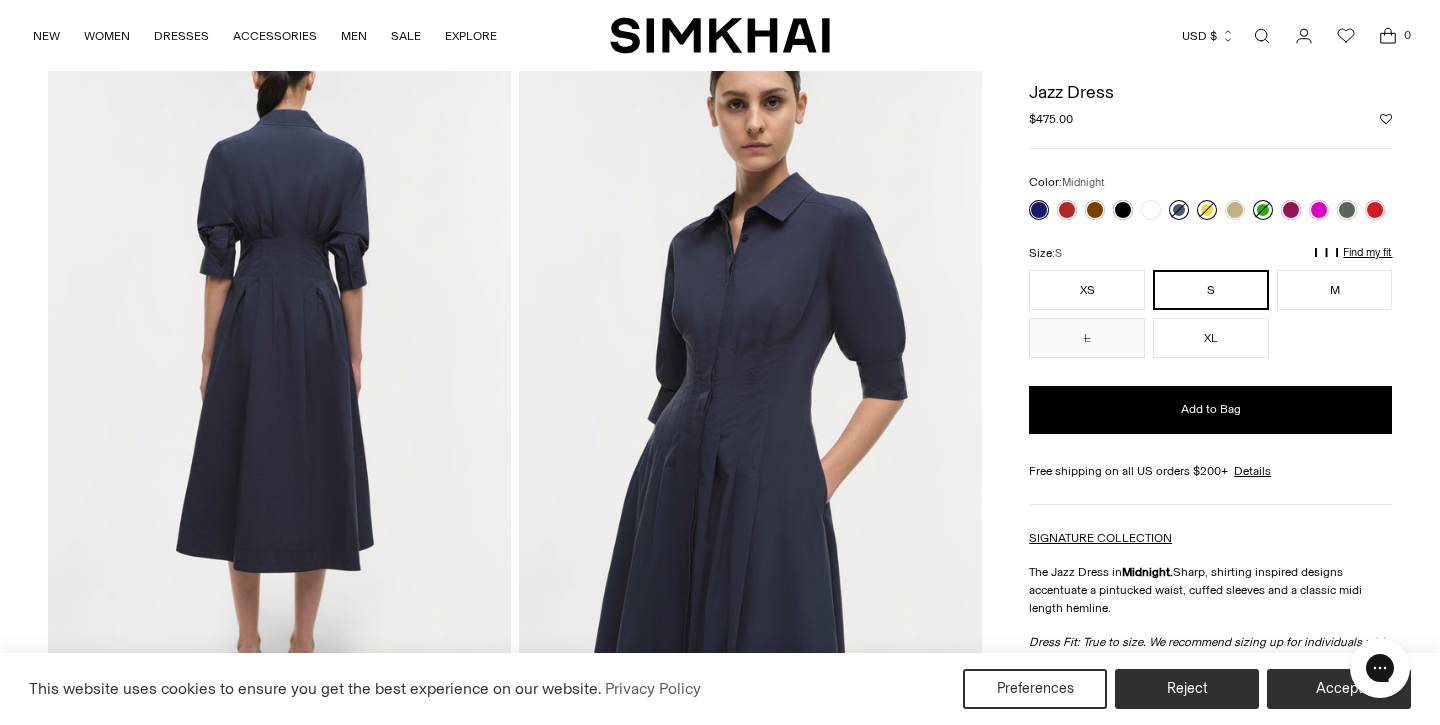 click on "Find my fit" at bounding box center (1152, 262) 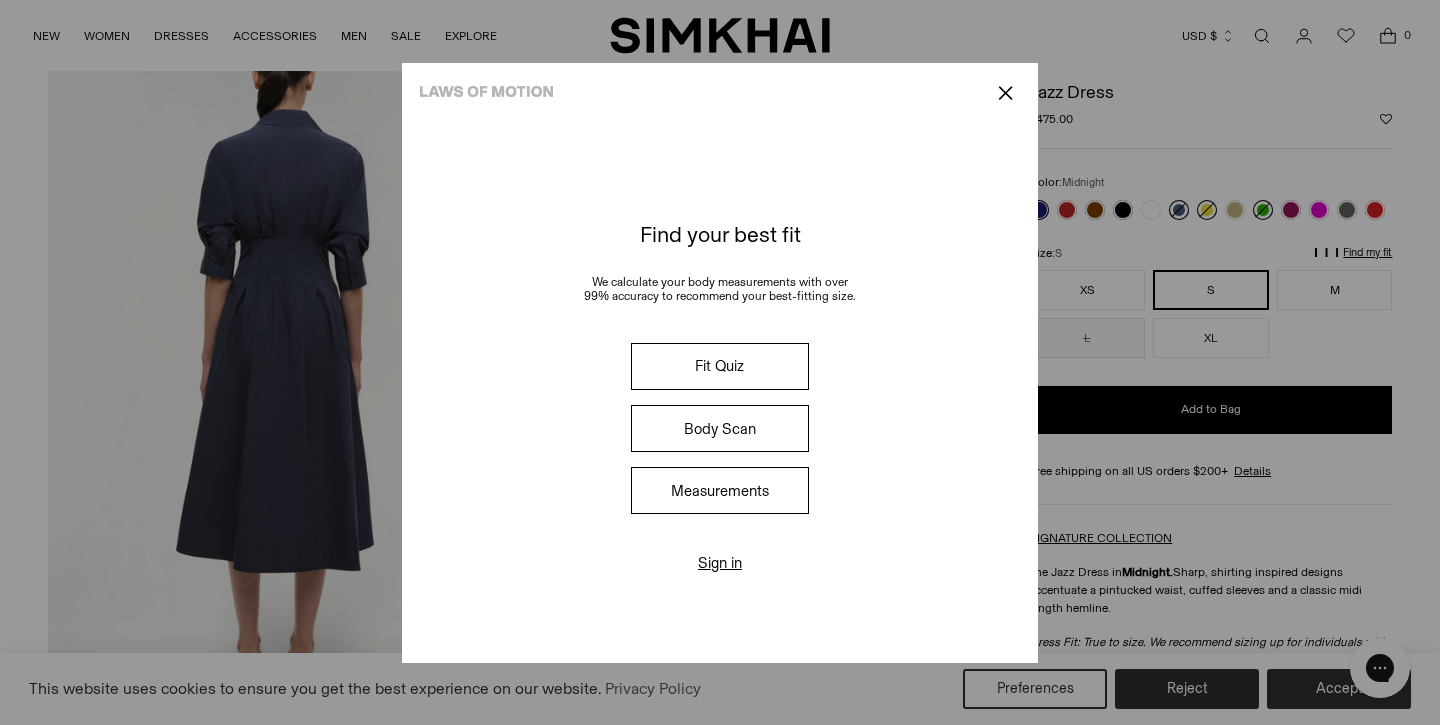 click on "Fit Quiz" at bounding box center [720, 366] 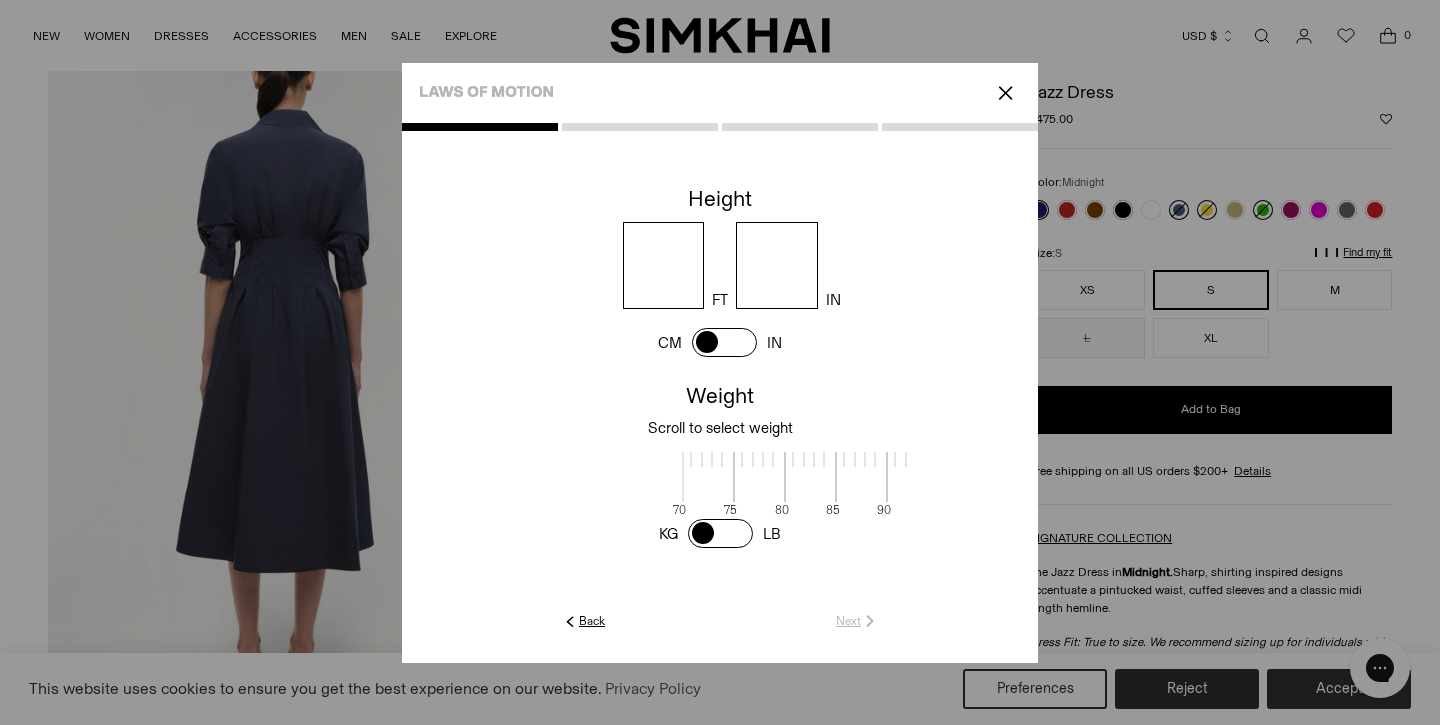 scroll, scrollTop: 2, scrollLeft: 650, axis: both 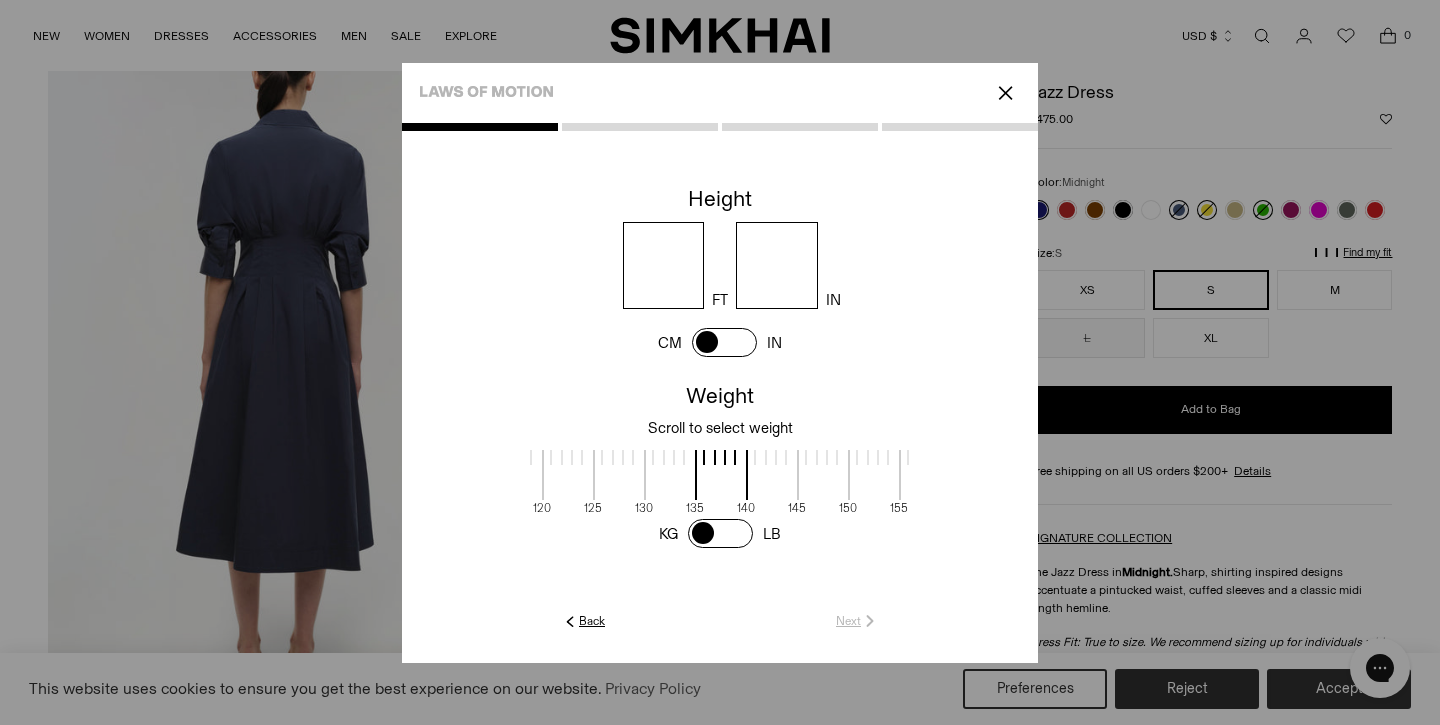 click at bounding box center [664, 265] 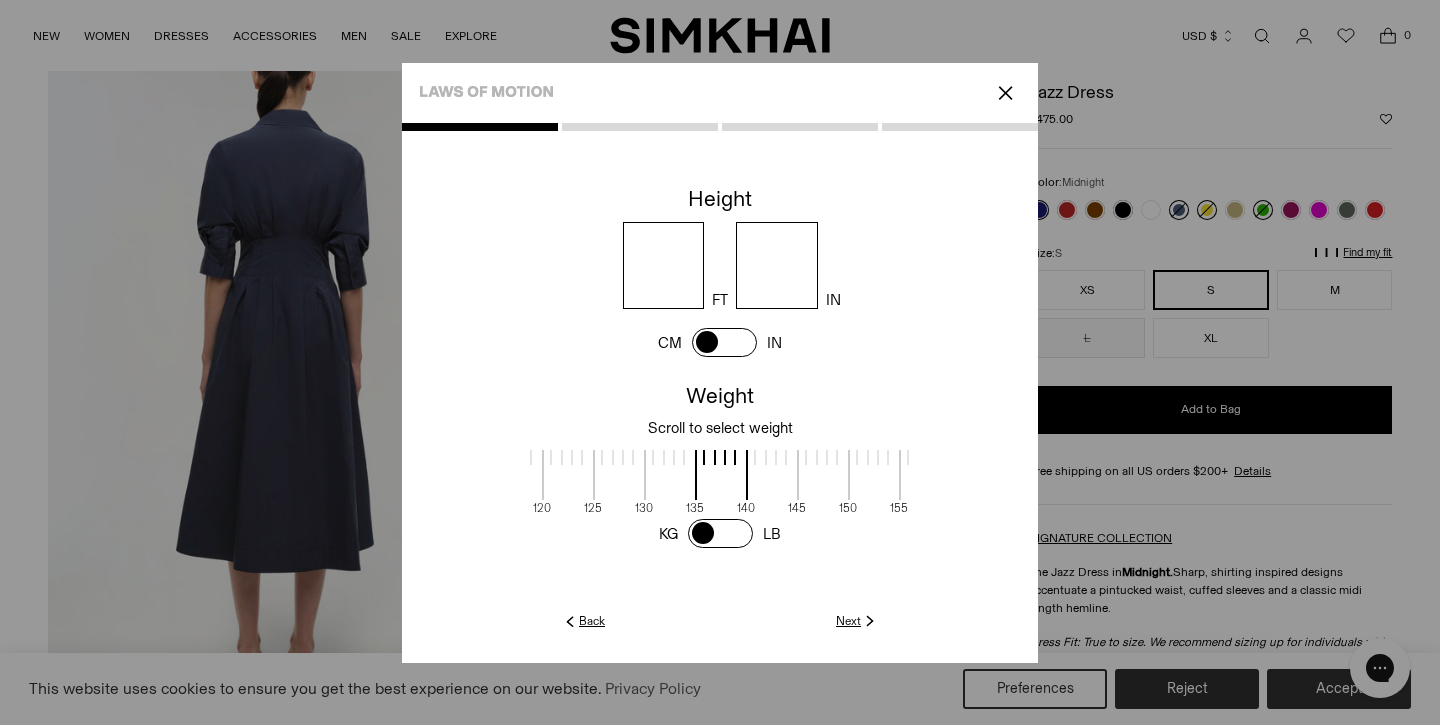 type on "*" 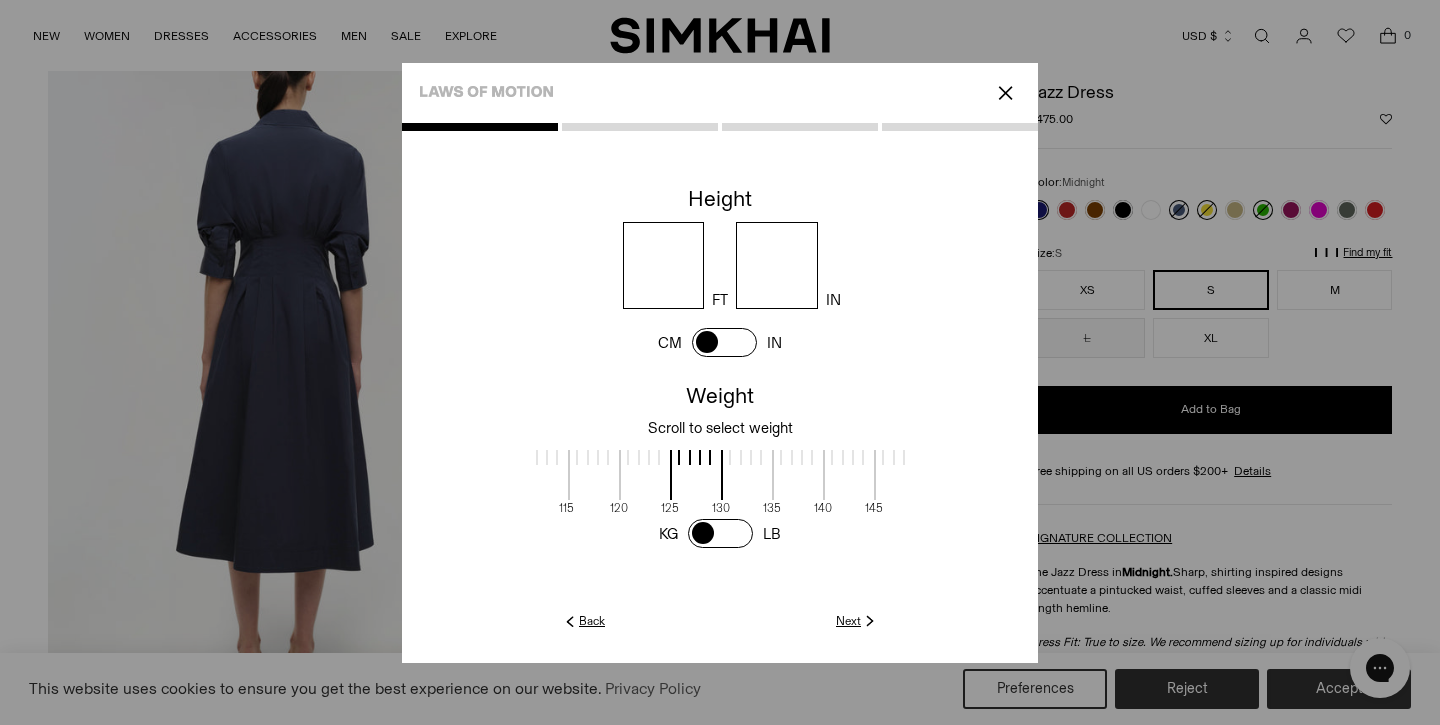 scroll, scrollTop: 2, scrollLeft: 572, axis: both 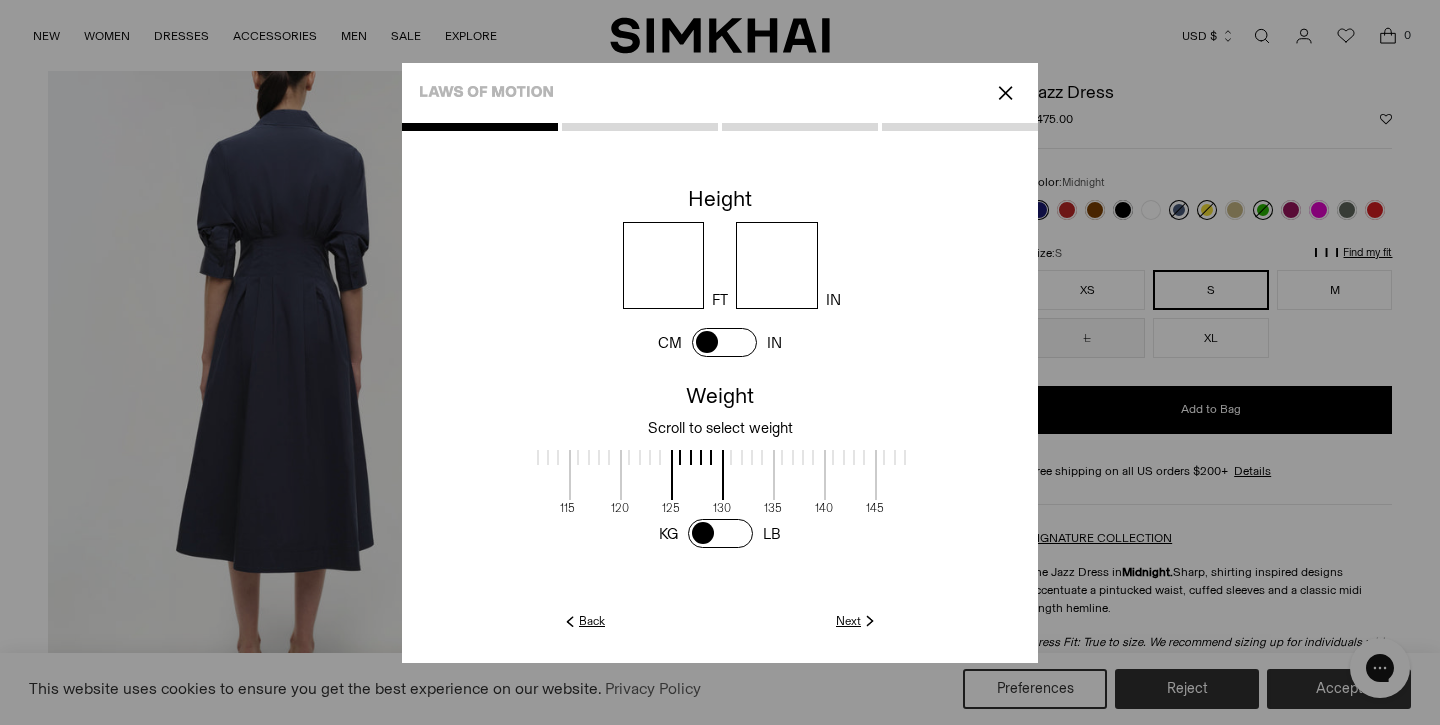 drag, startPoint x: 719, startPoint y: 451, endPoint x: 798, endPoint y: 456, distance: 79.15807 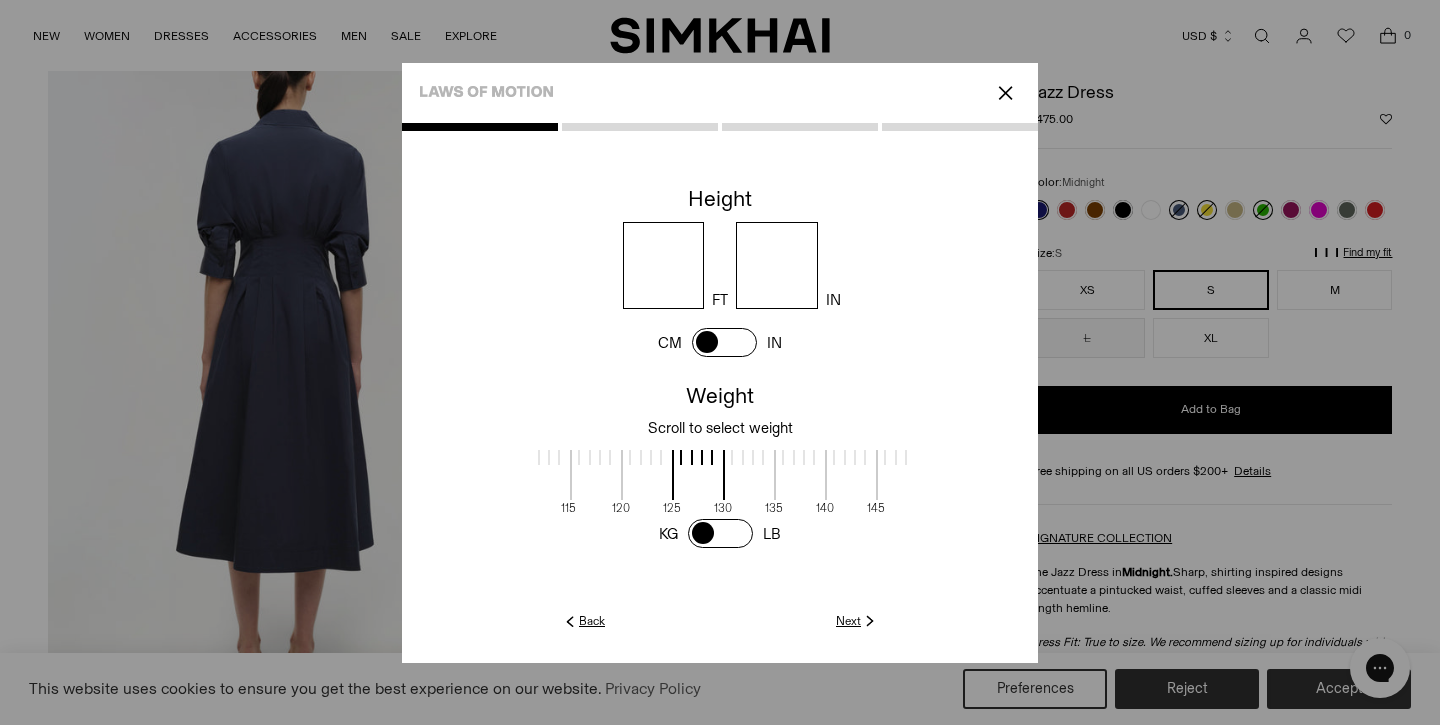 click on "Next" 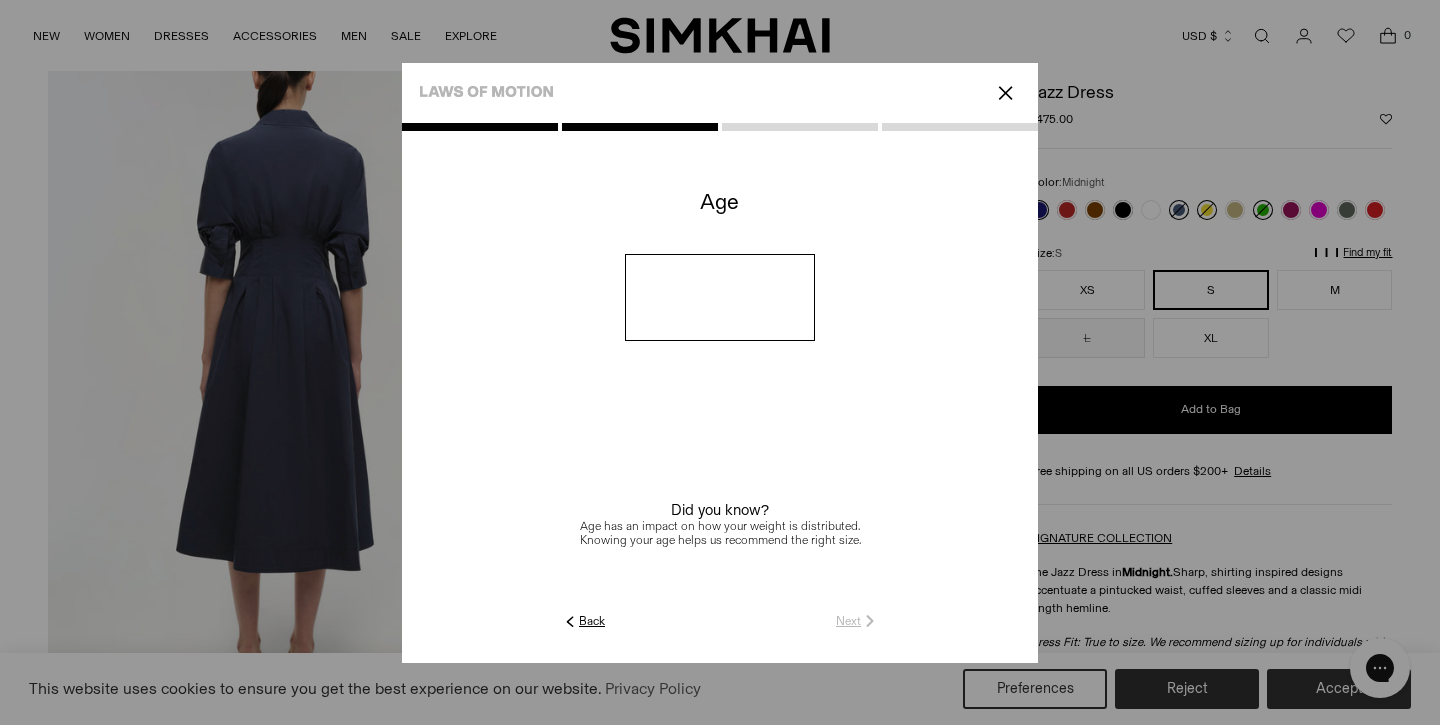 click at bounding box center (720, 297) 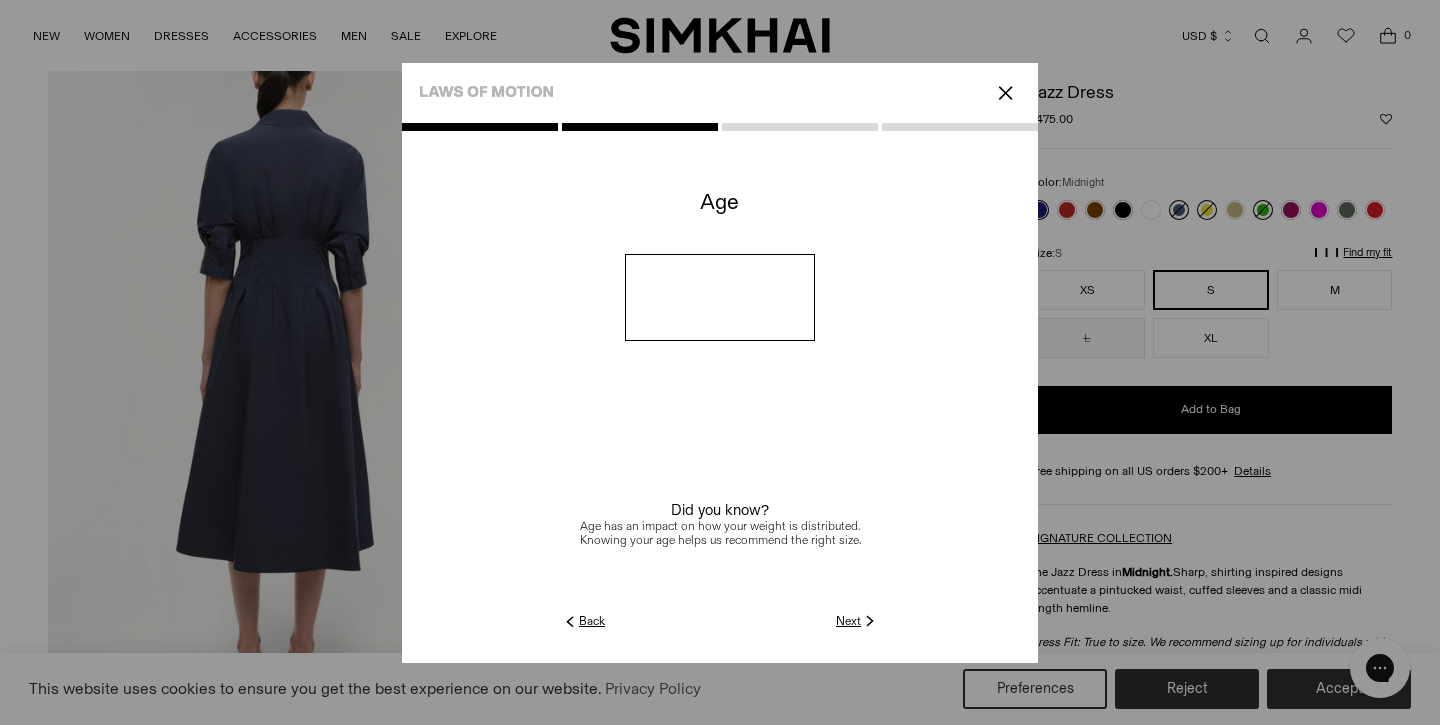 type on "**" 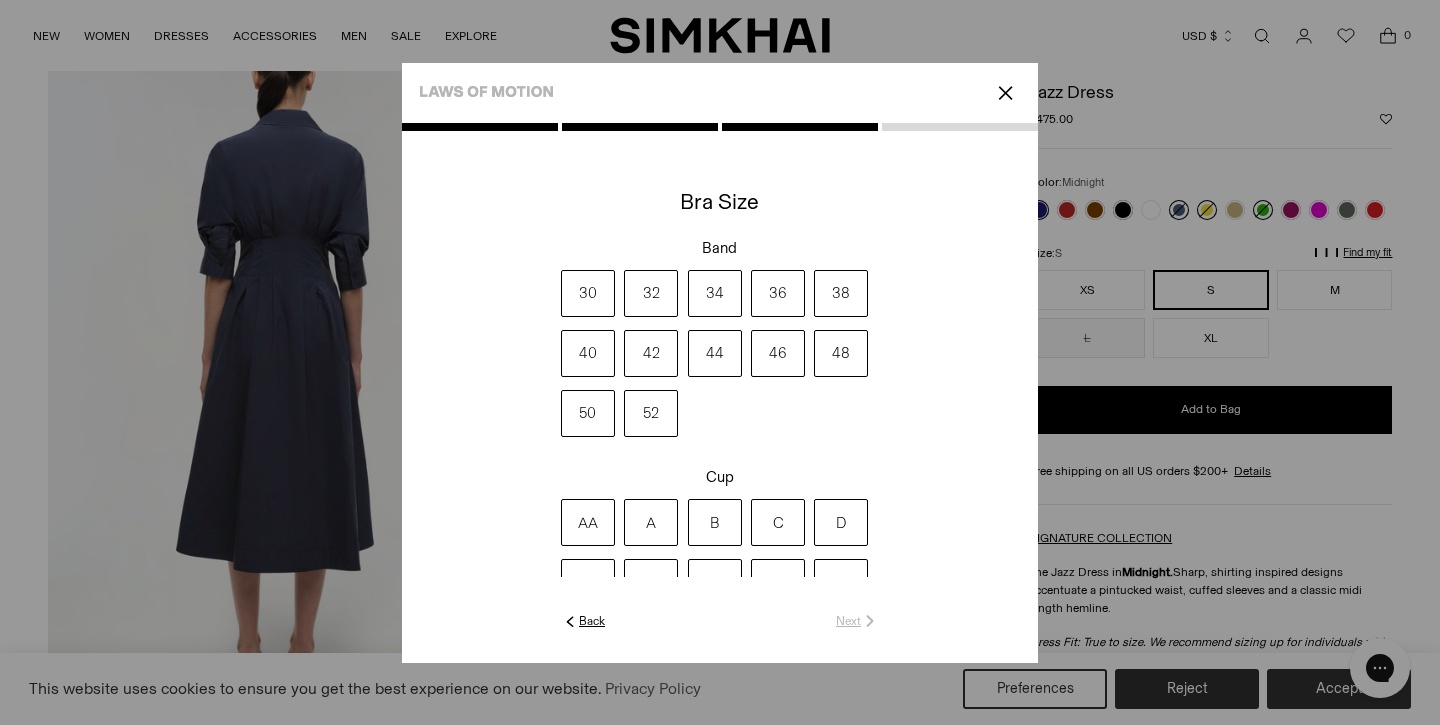 click on "Back" 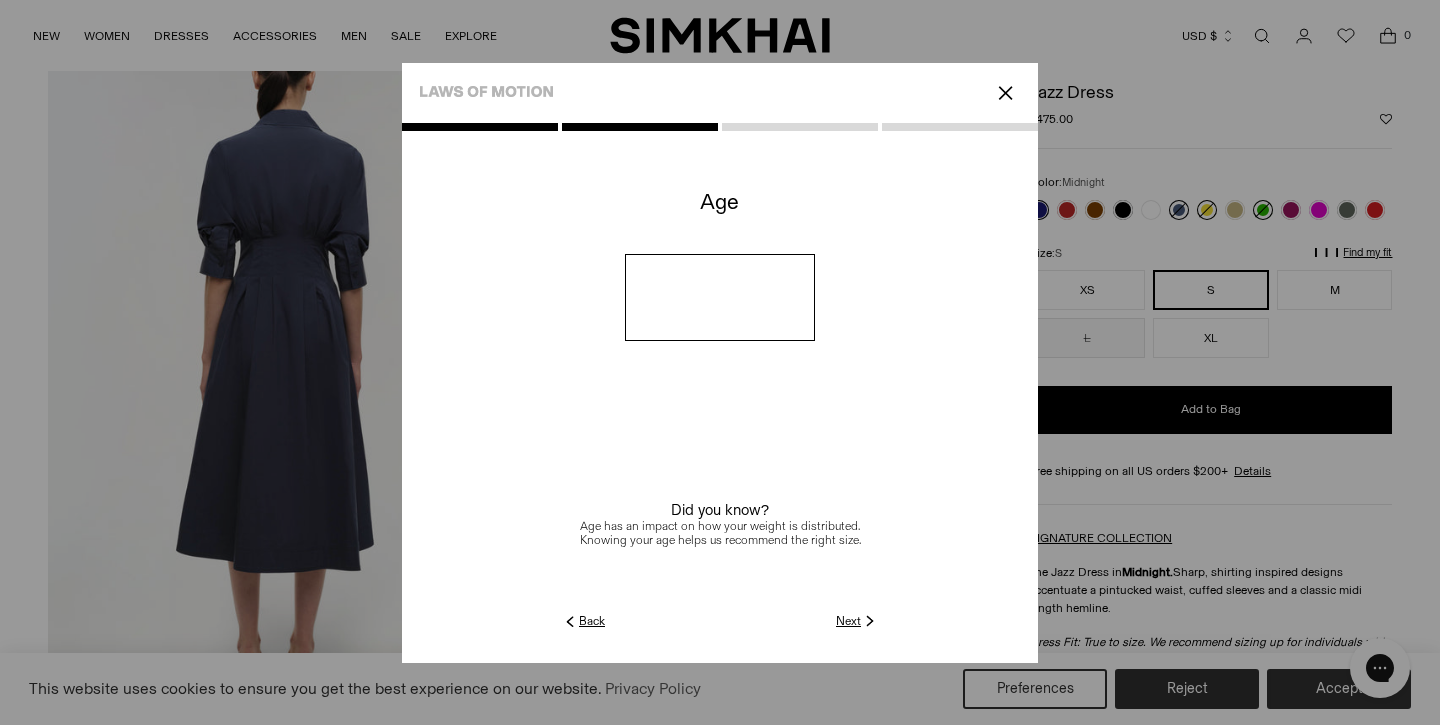 click on "Next" 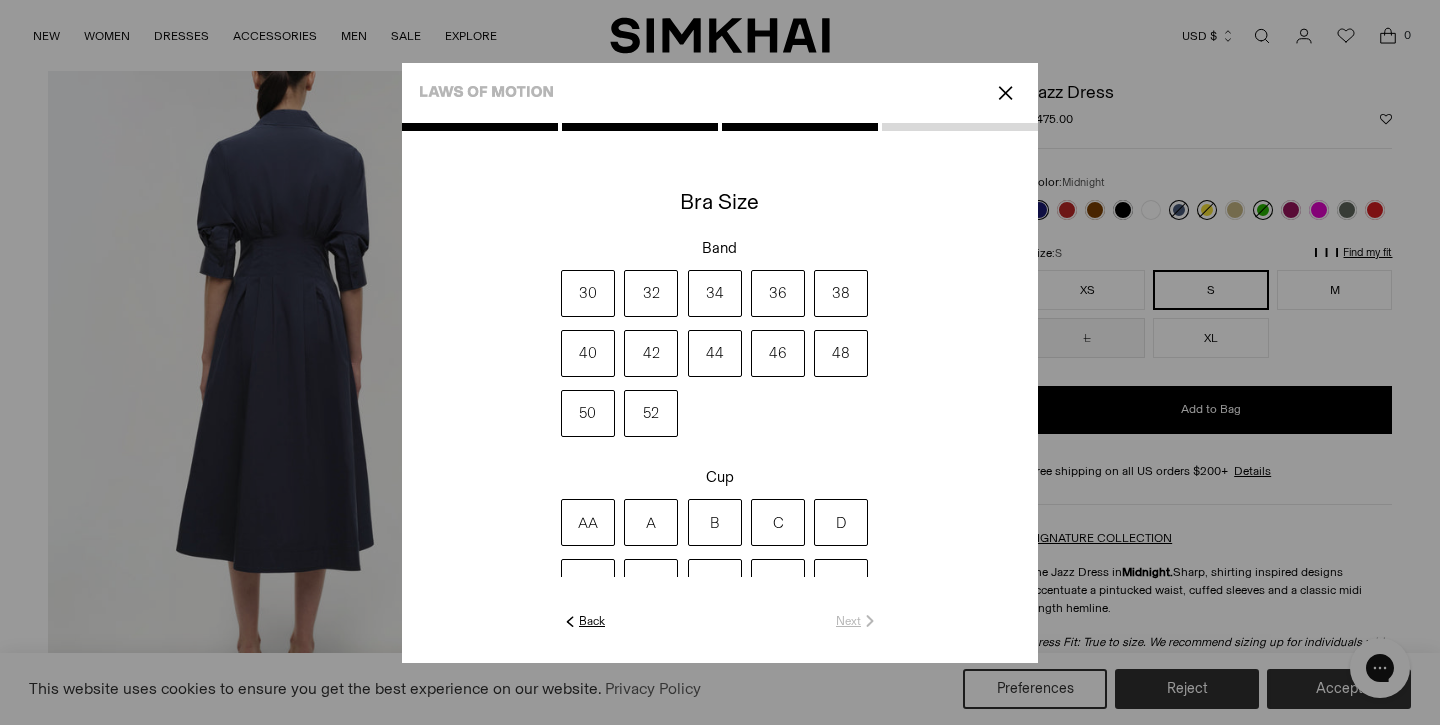click on "38" at bounding box center (841, 293) 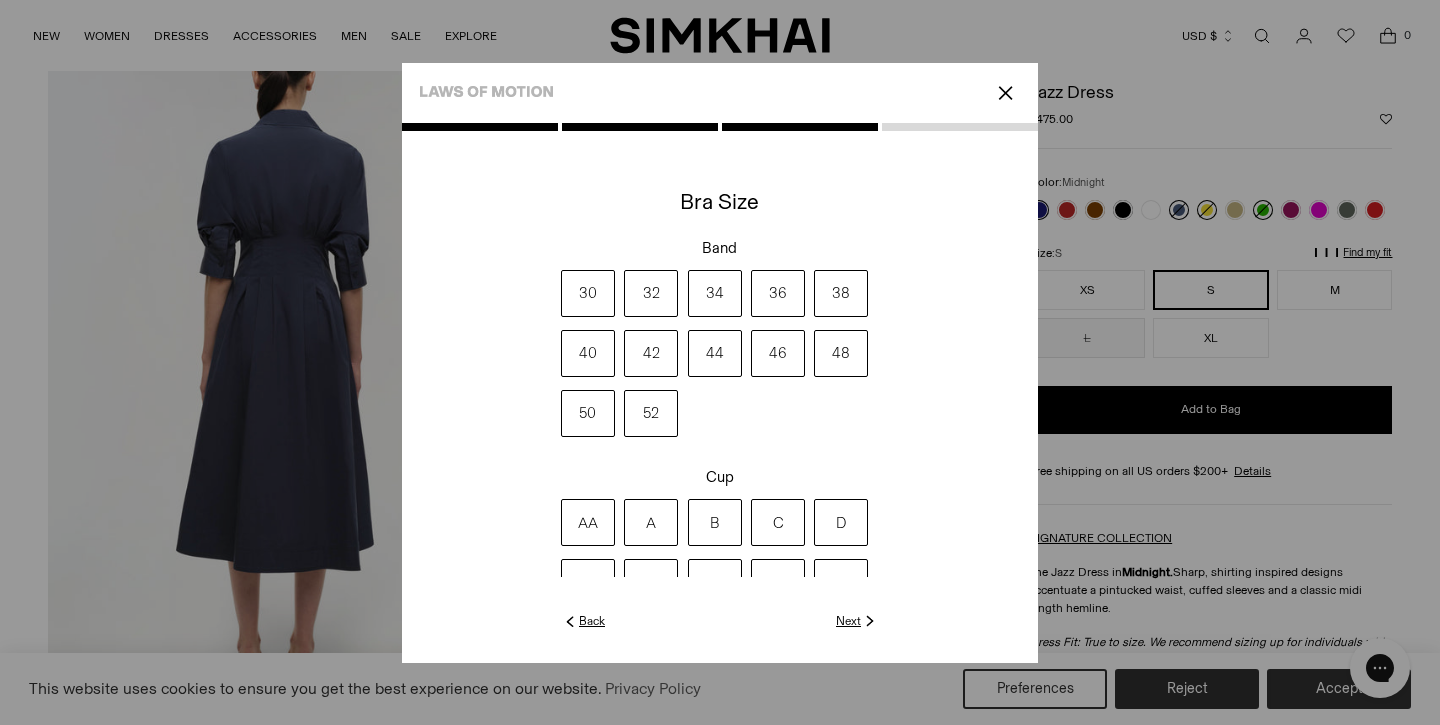 click on "Next" 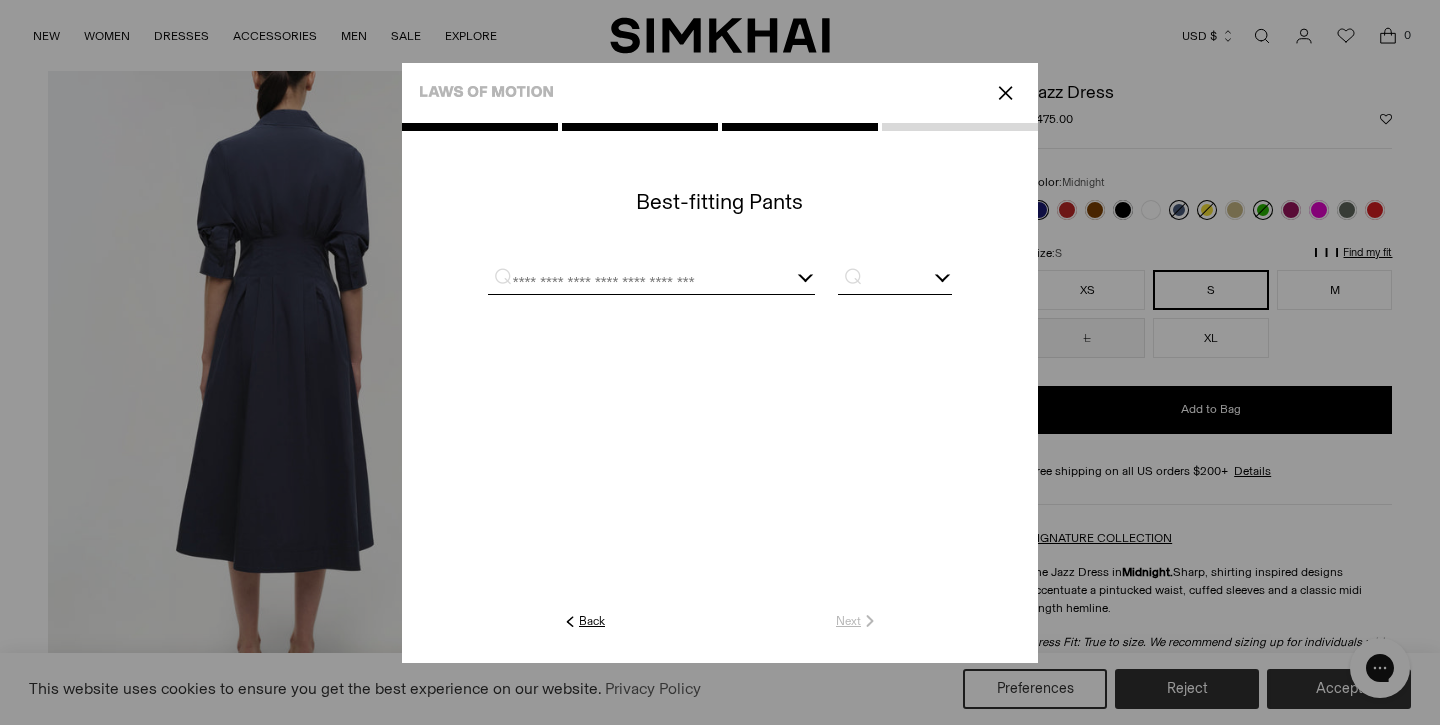 click at bounding box center (651, 281) 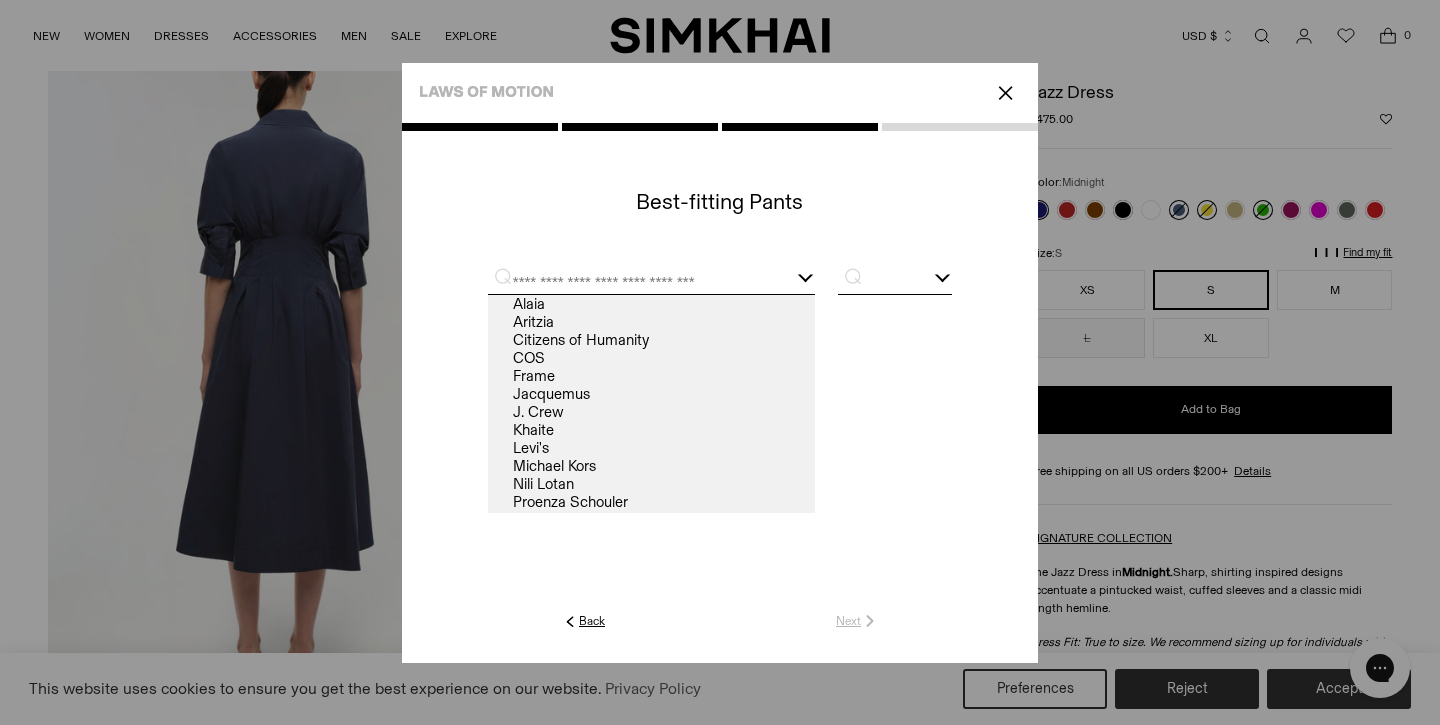 scroll, scrollTop: 86, scrollLeft: 0, axis: vertical 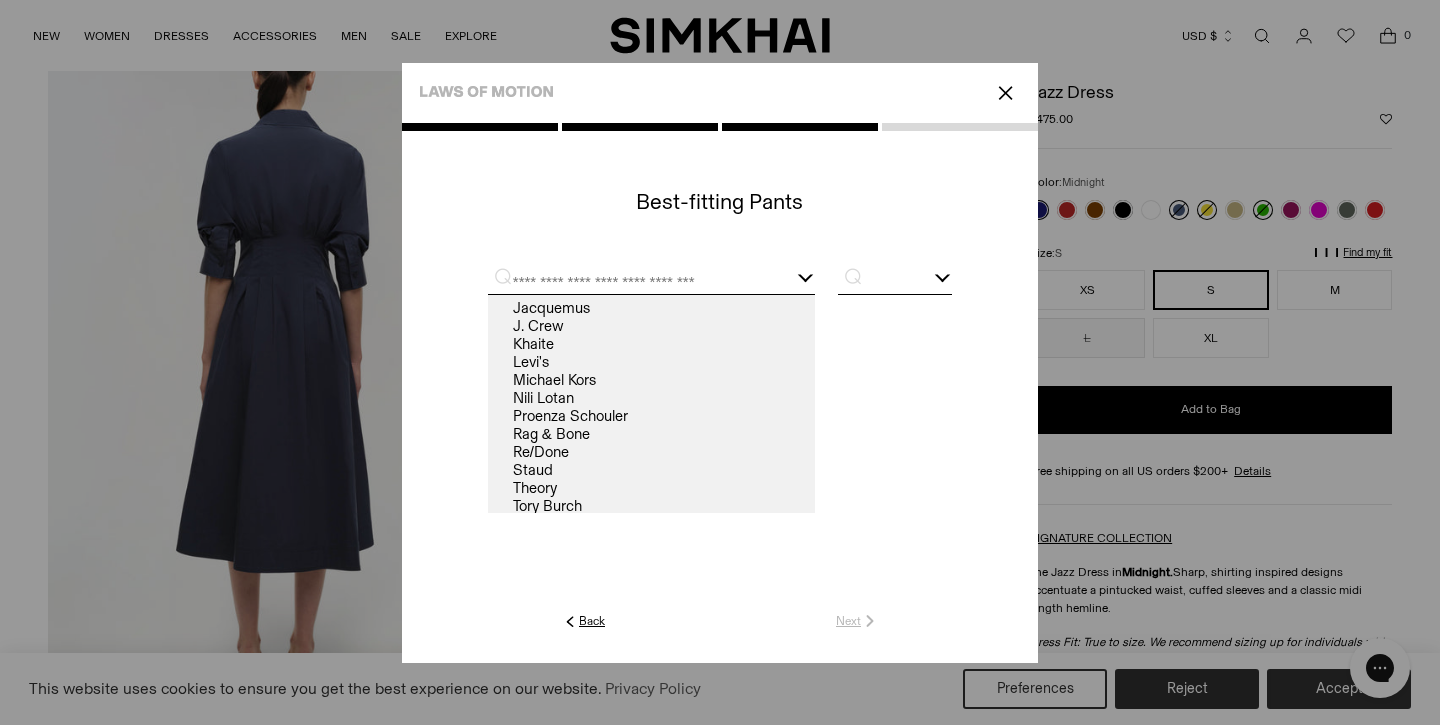 click at bounding box center [895, 391] 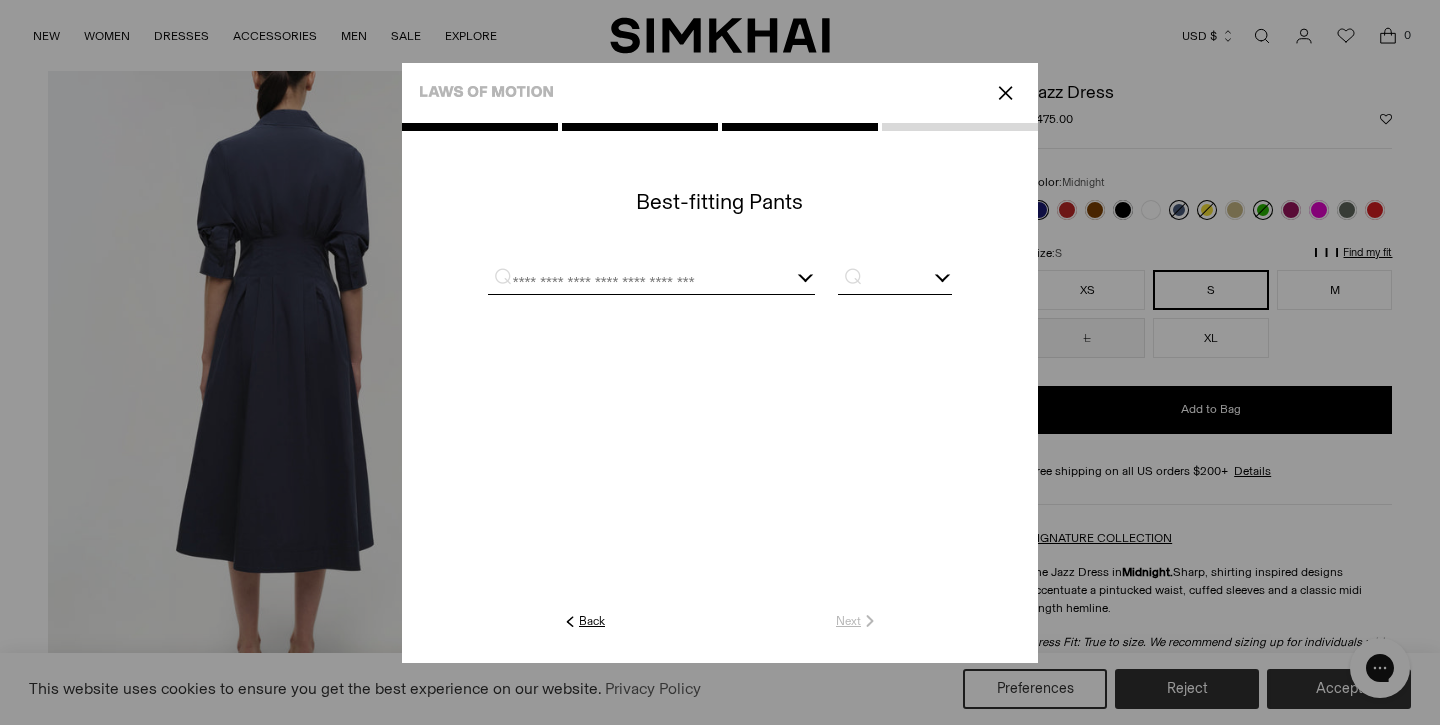click at bounding box center [651, 281] 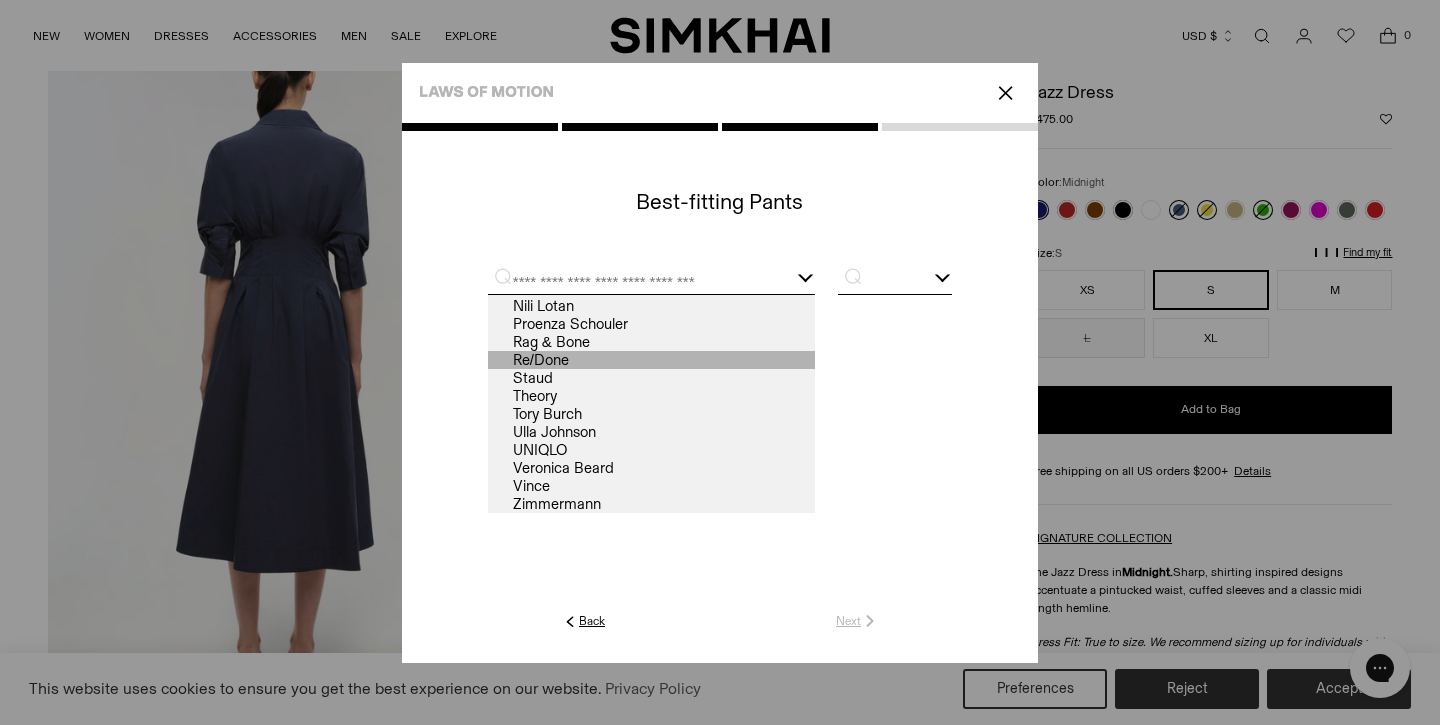 scroll, scrollTop: 173, scrollLeft: 0, axis: vertical 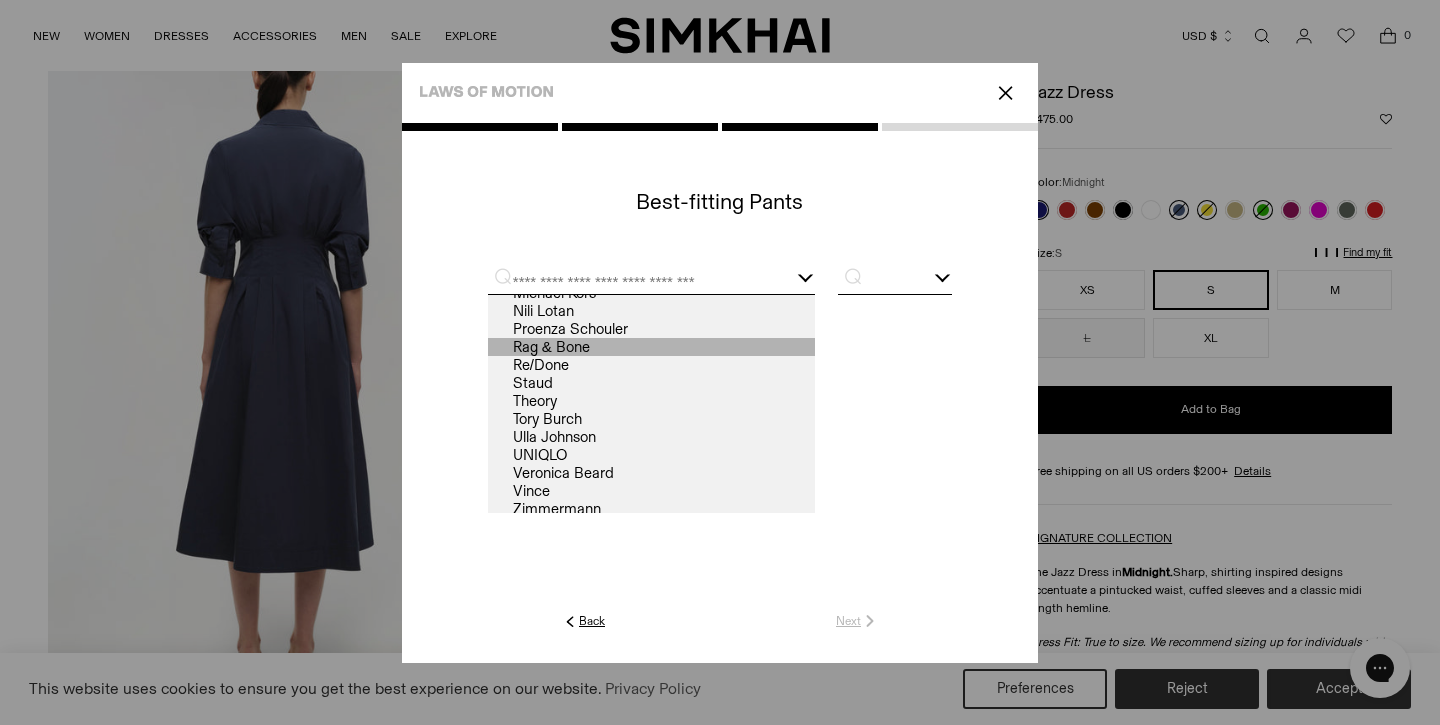 click on "Rag & Bone" at bounding box center (651, 347) 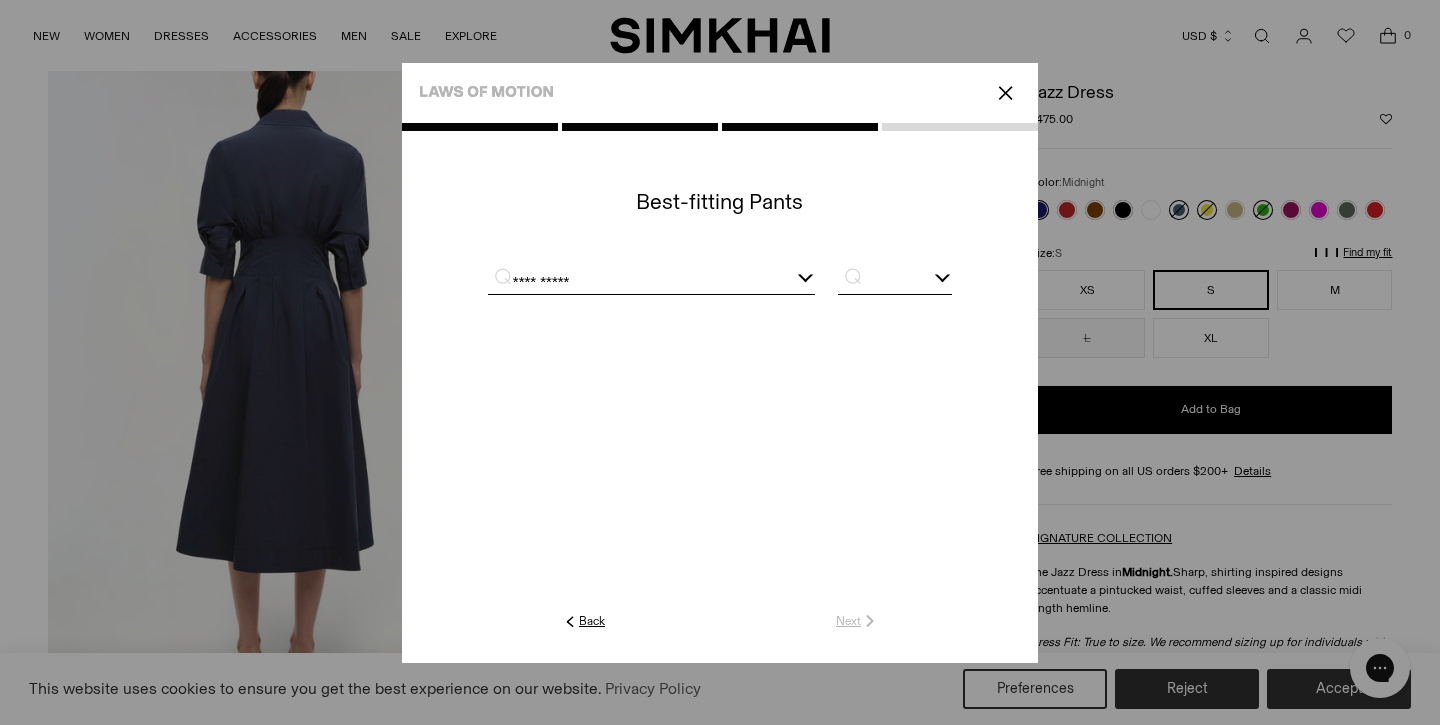 click at bounding box center (943, 275) 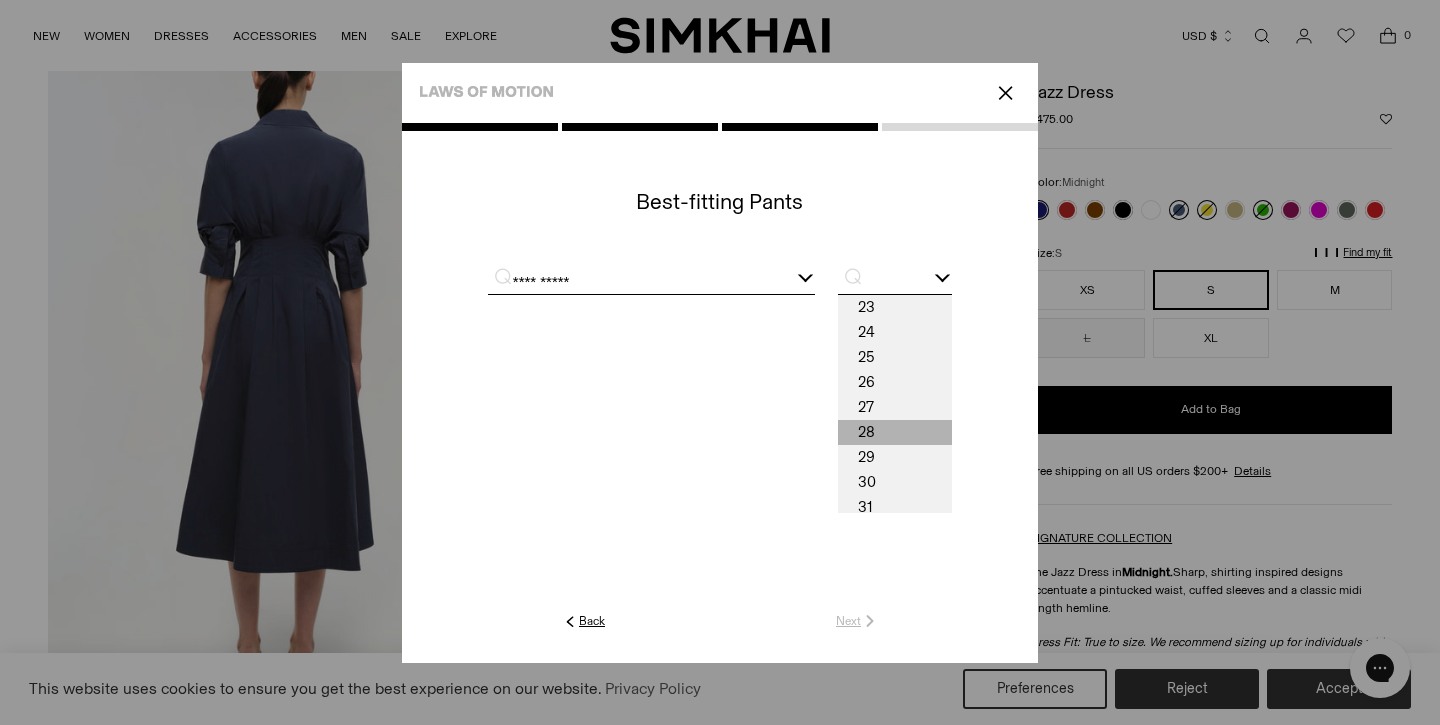 click on "28" at bounding box center (895, 432) 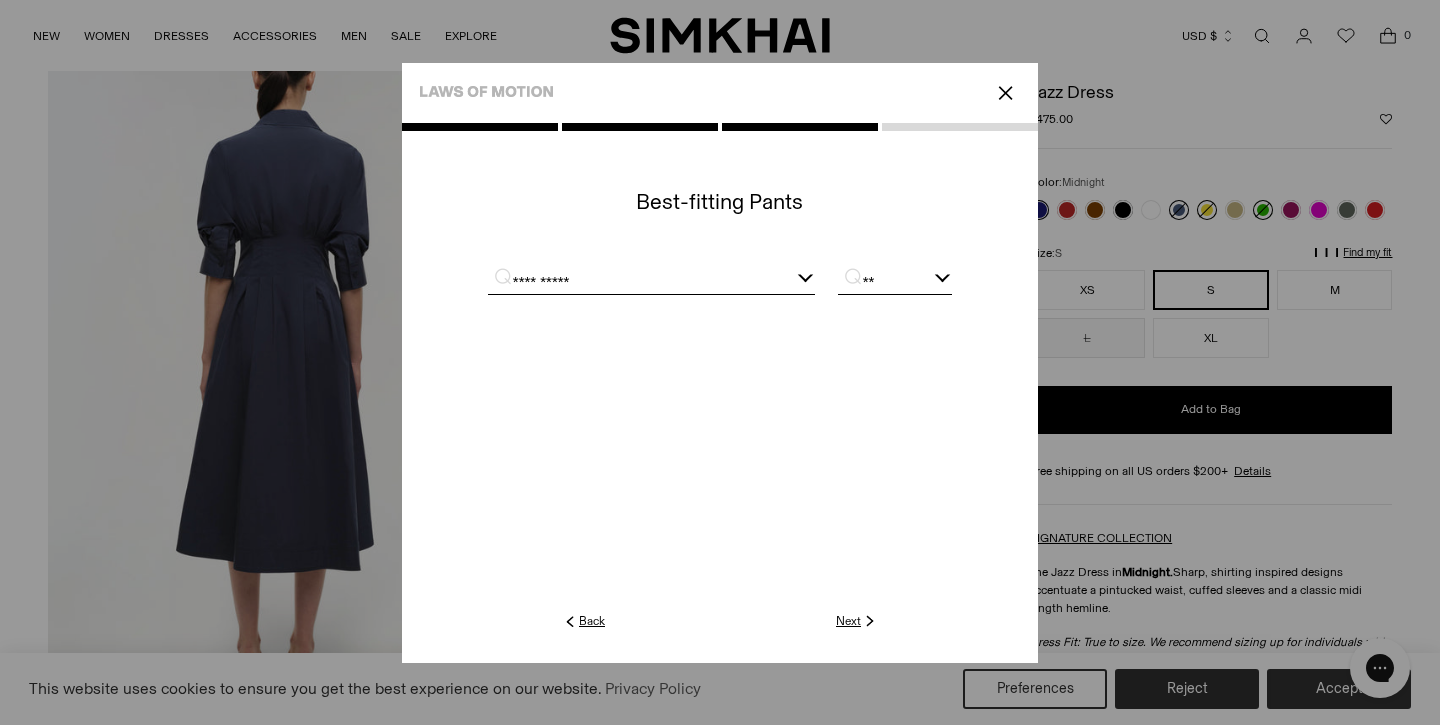 click at bounding box center (943, 275) 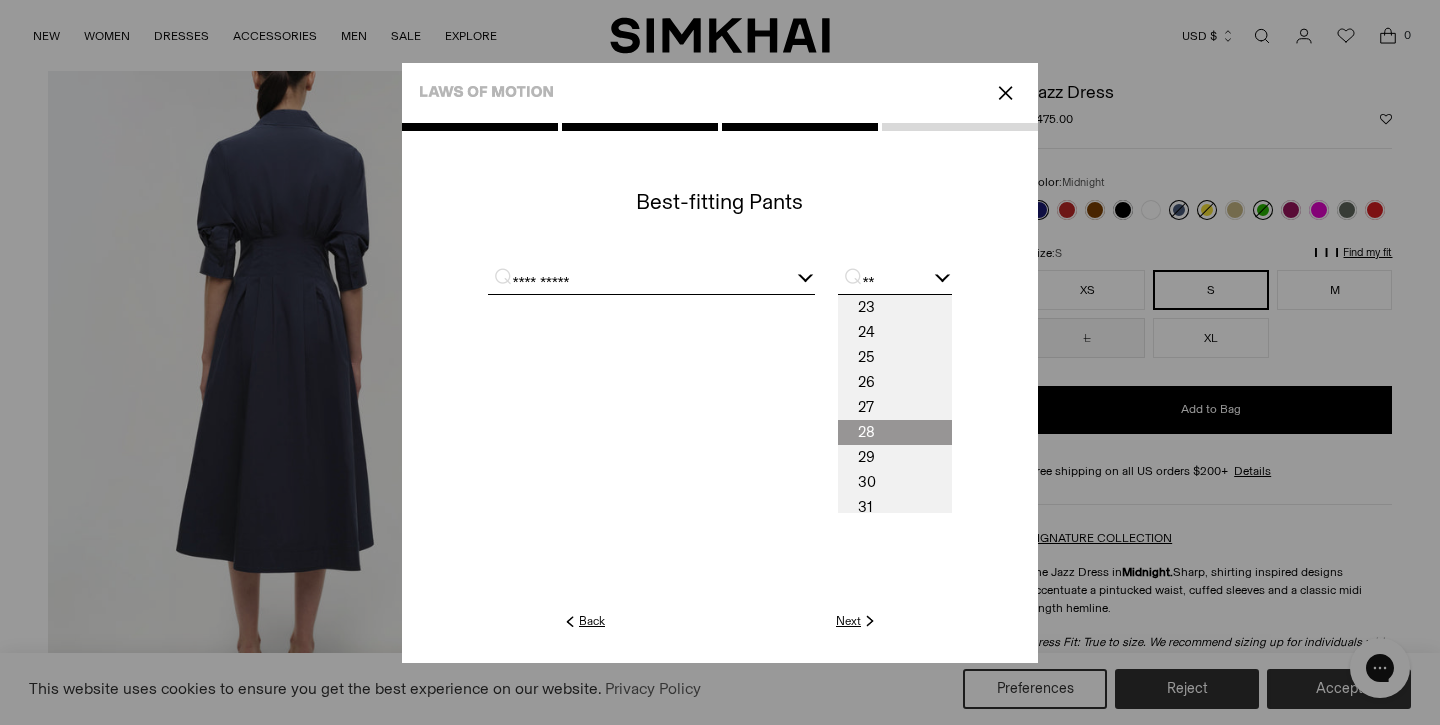 click on "29" at bounding box center [895, 457] 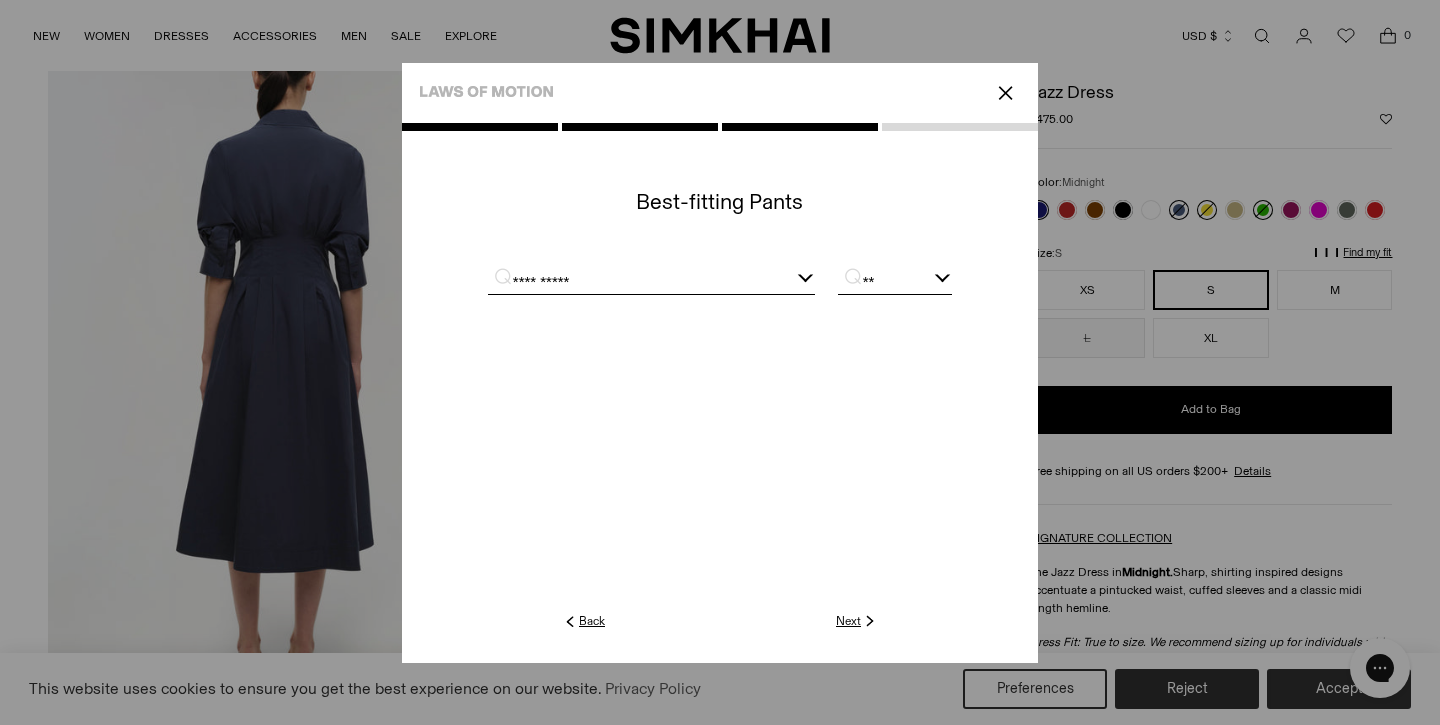 click on "Next" 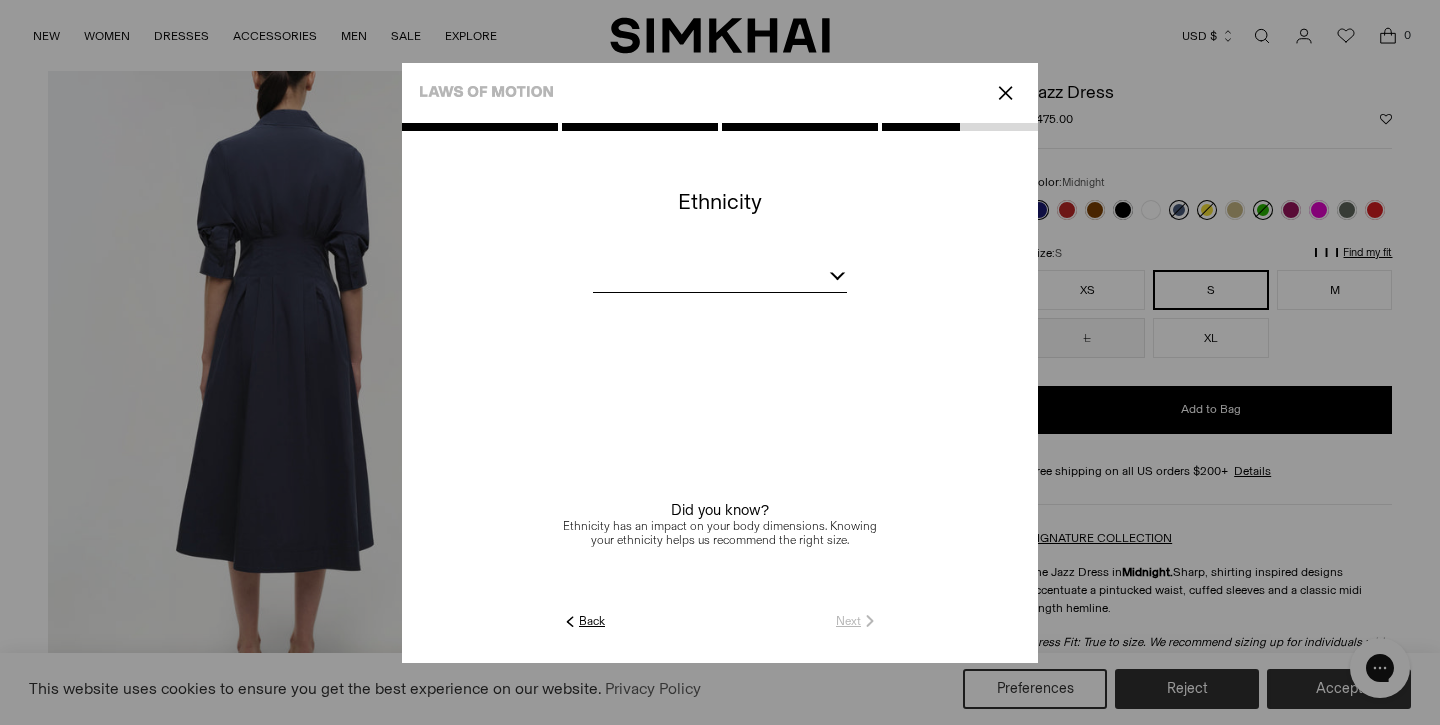 click at bounding box center [720, 279] 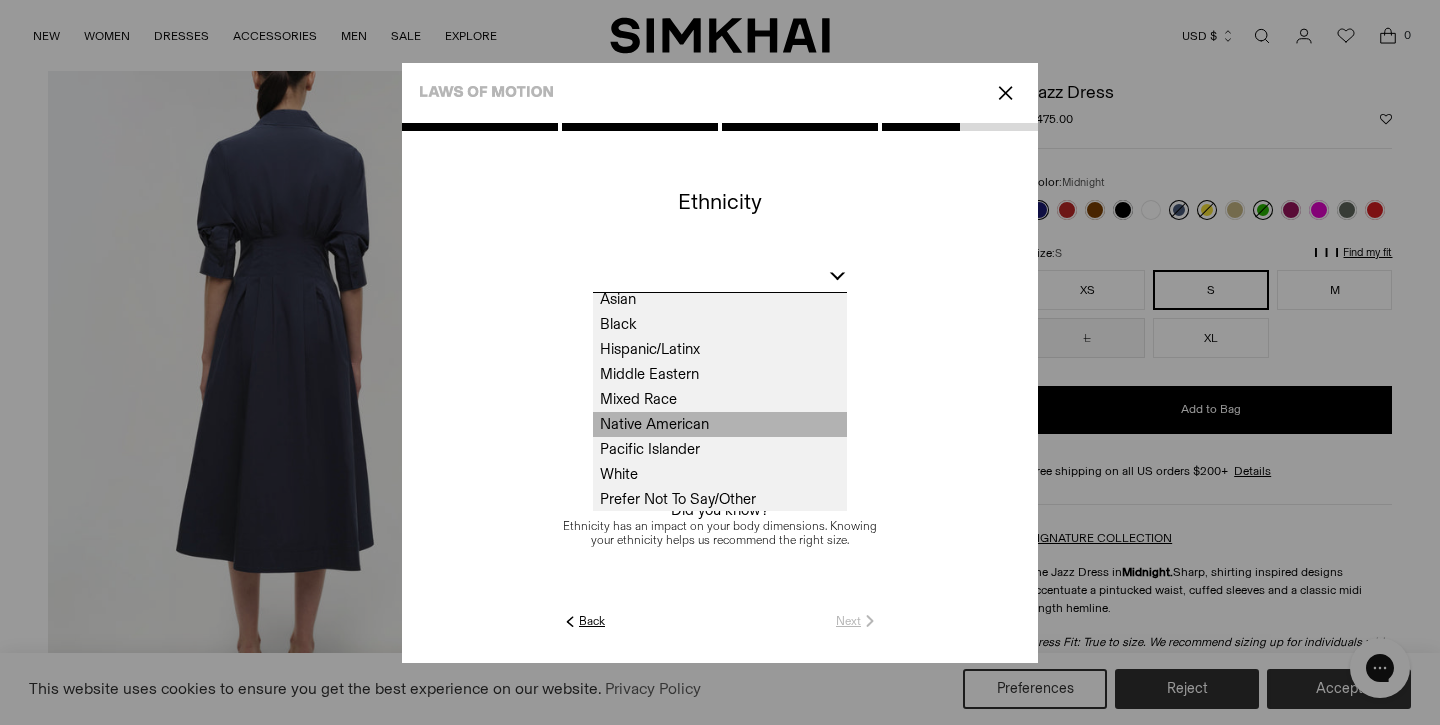 scroll, scrollTop: 32, scrollLeft: 0, axis: vertical 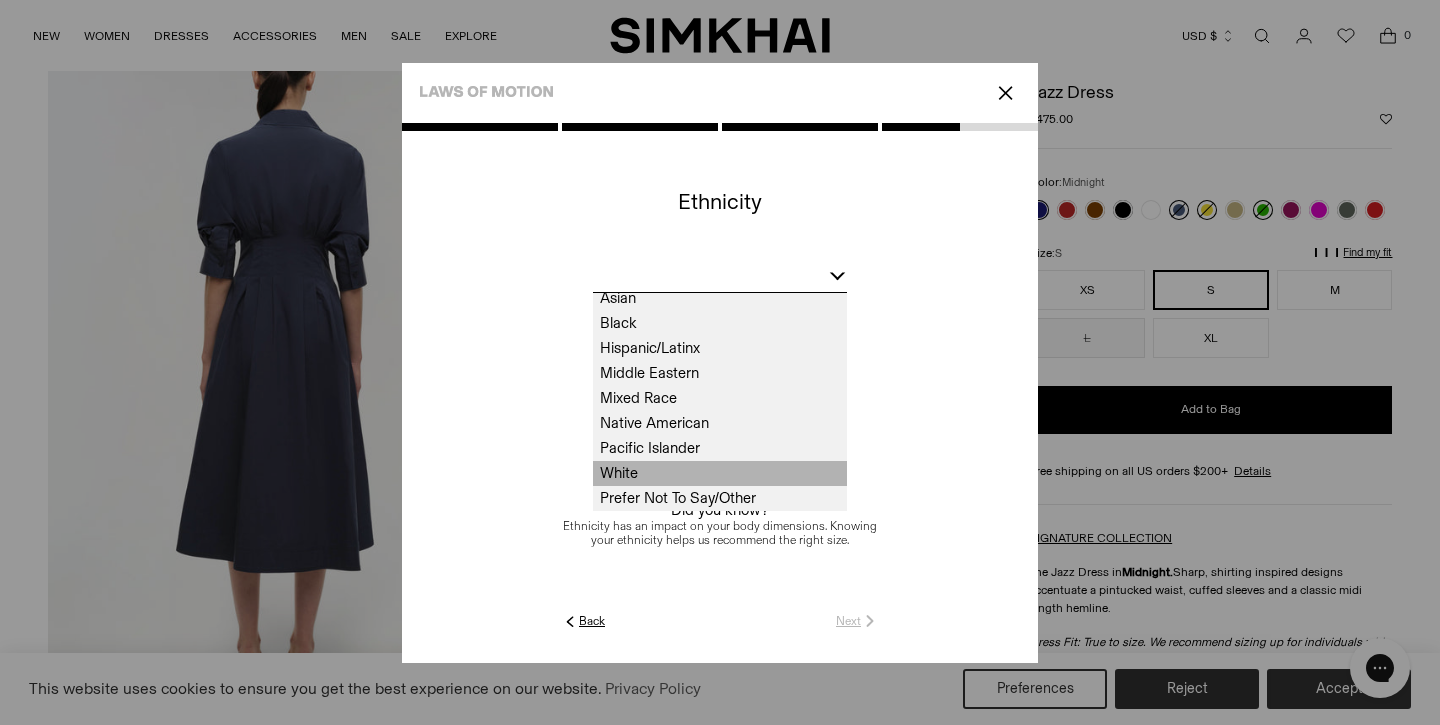click on "White" at bounding box center (720, 473) 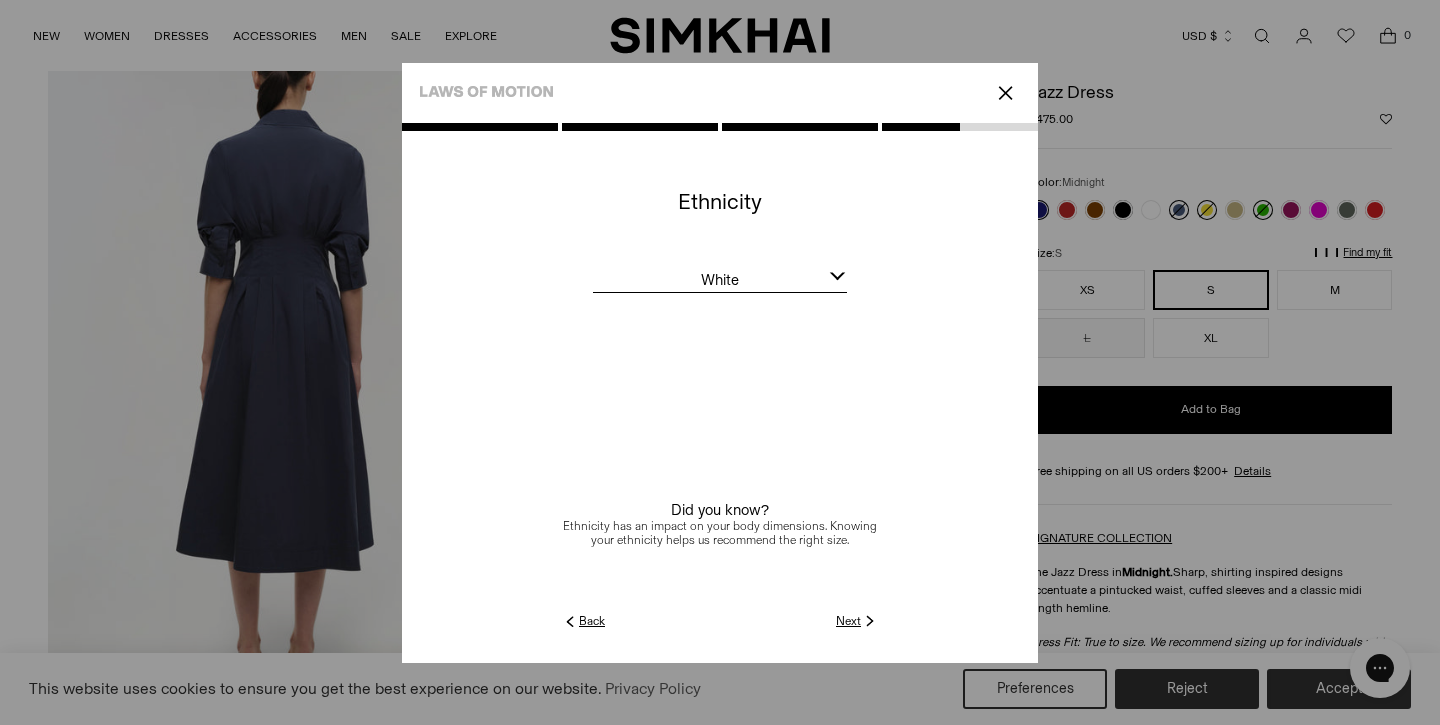 click on "Next" 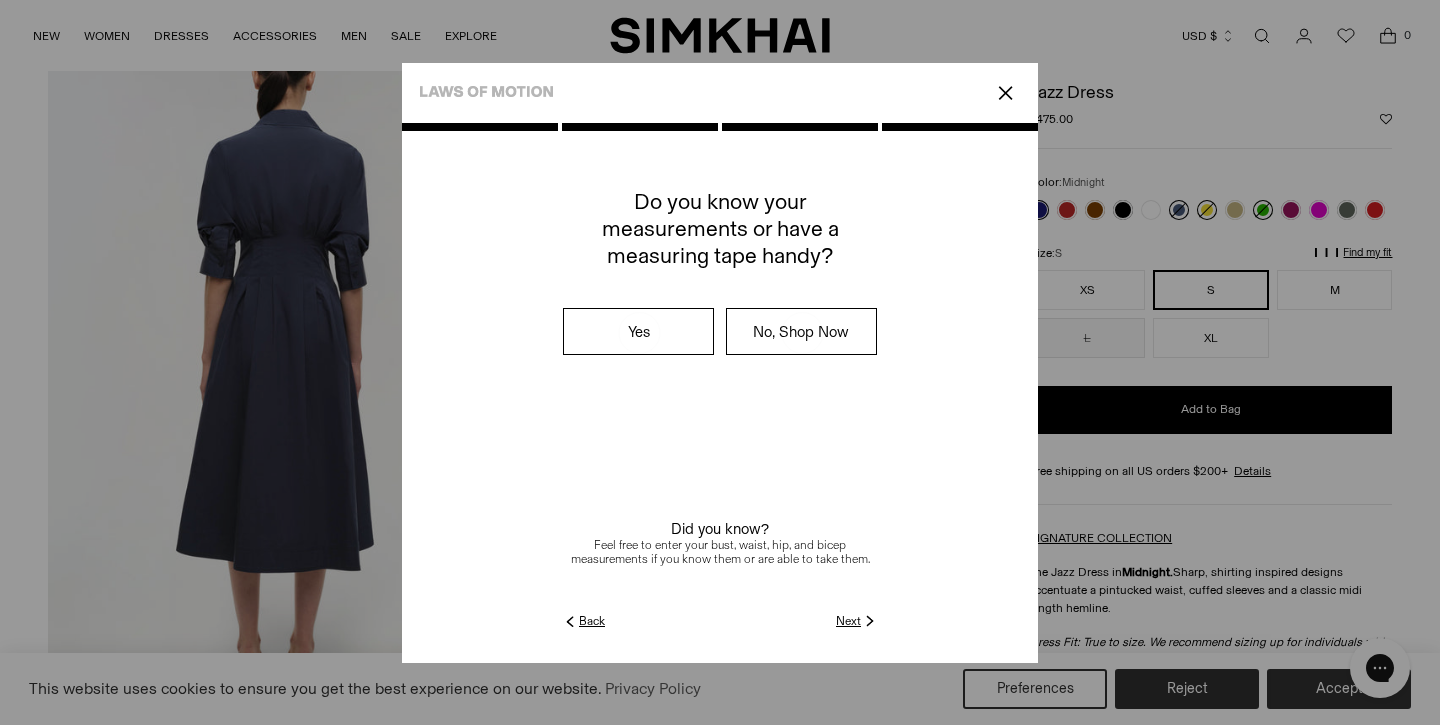 click on "Next" 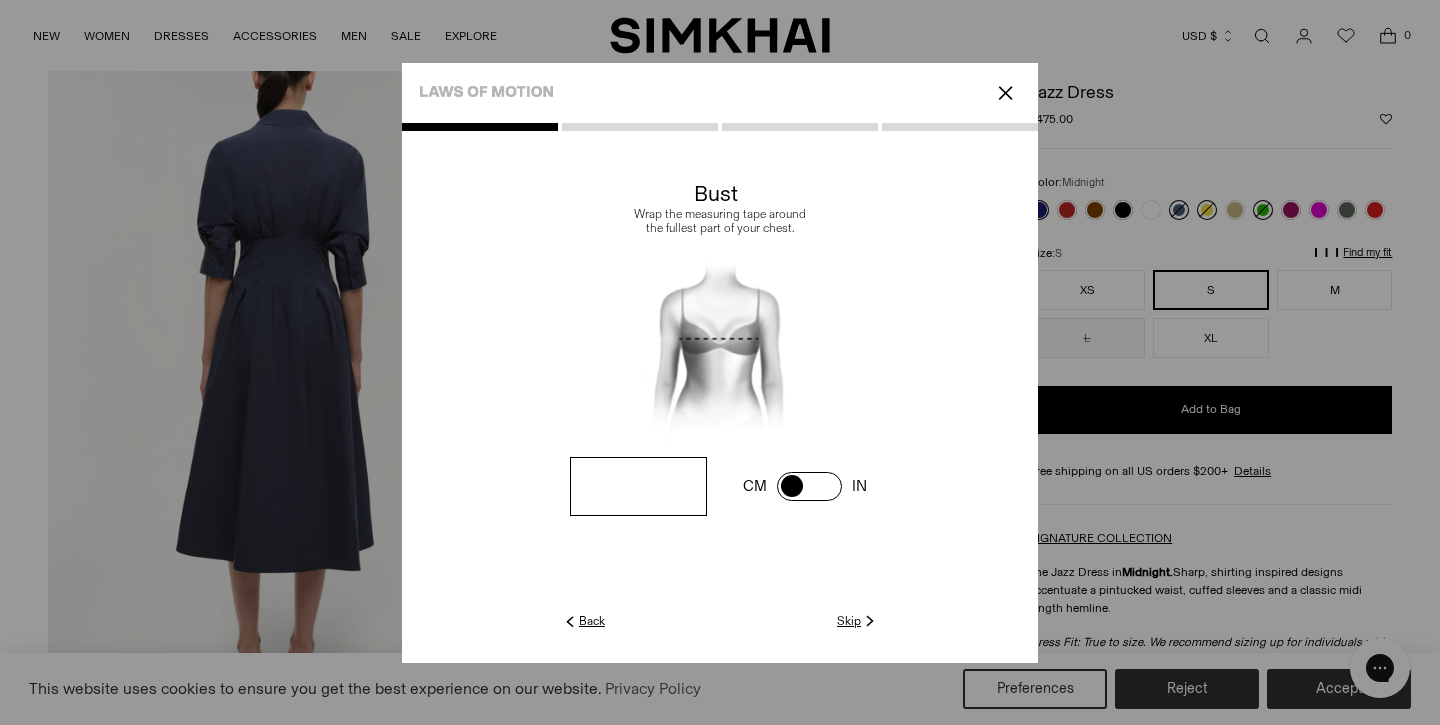 click at bounding box center (638, 486) 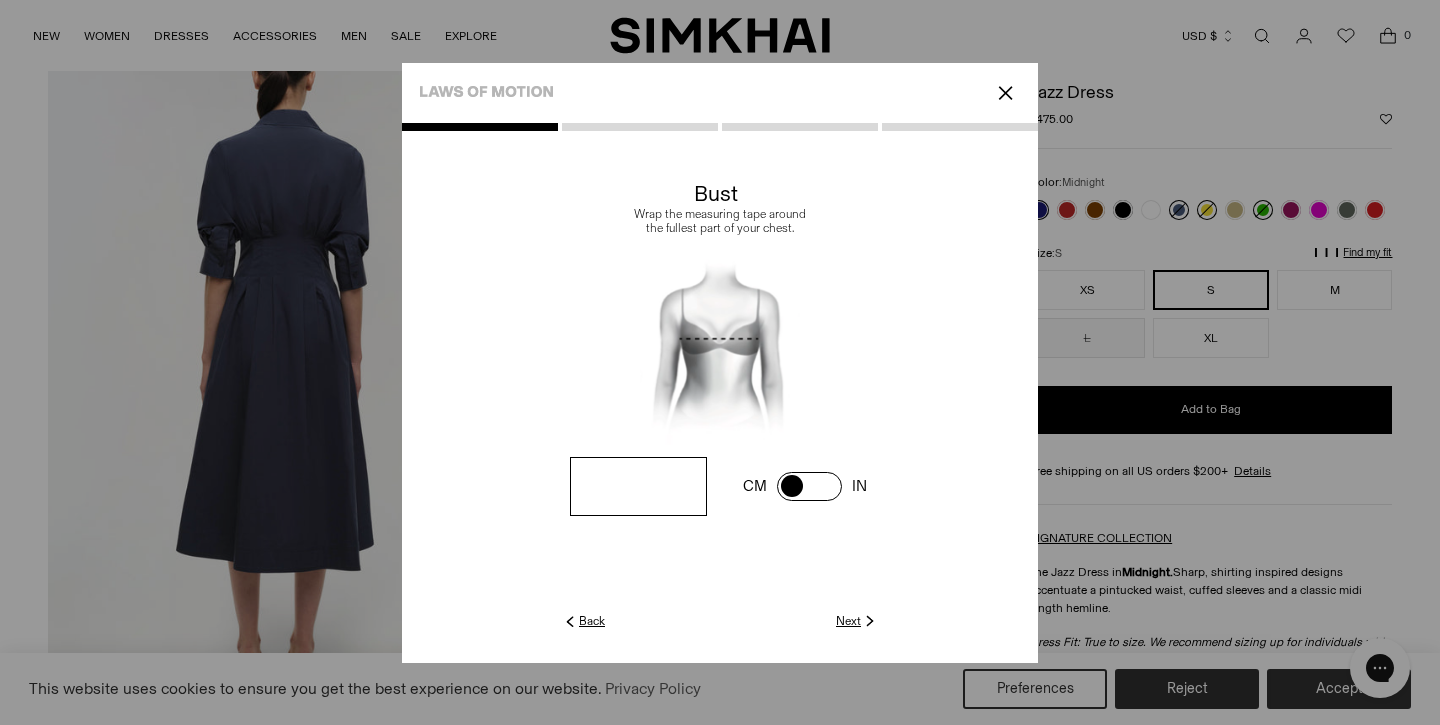 type on "**" 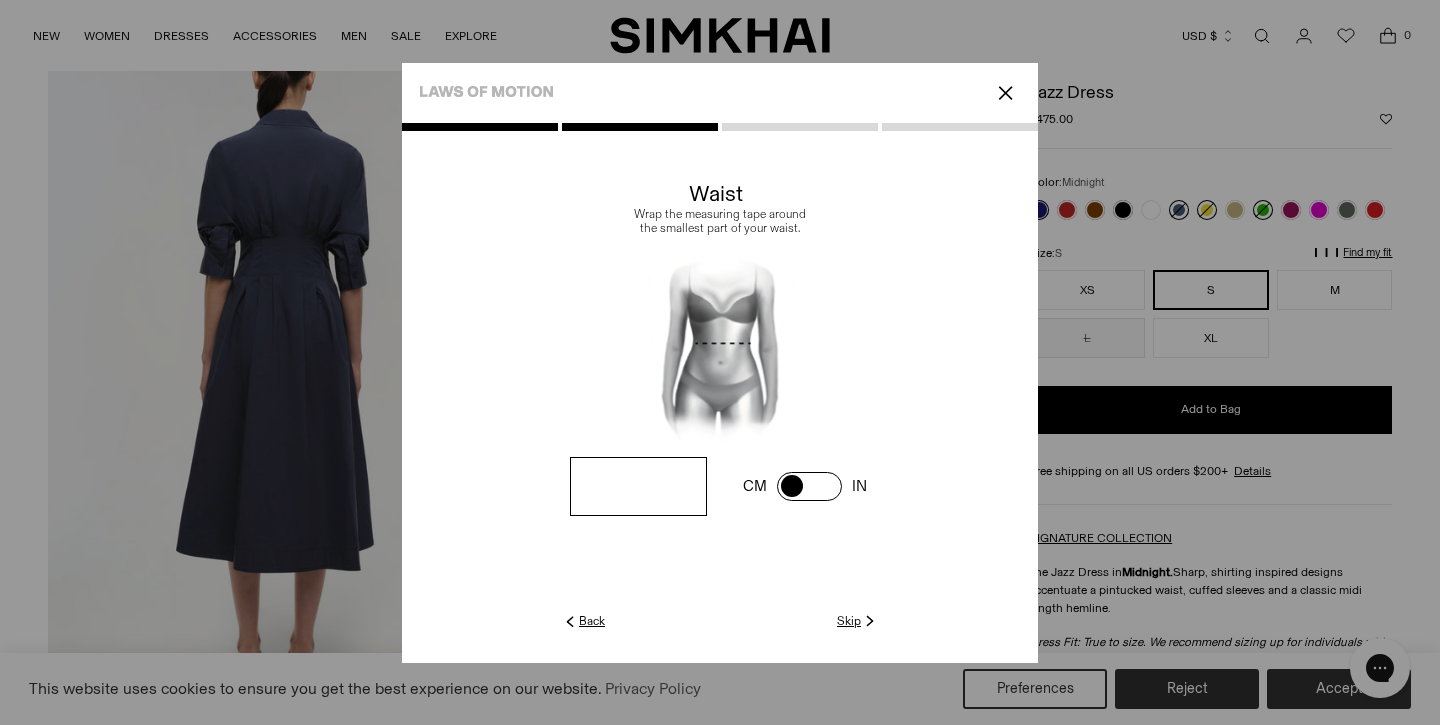 click at bounding box center (0, 0) 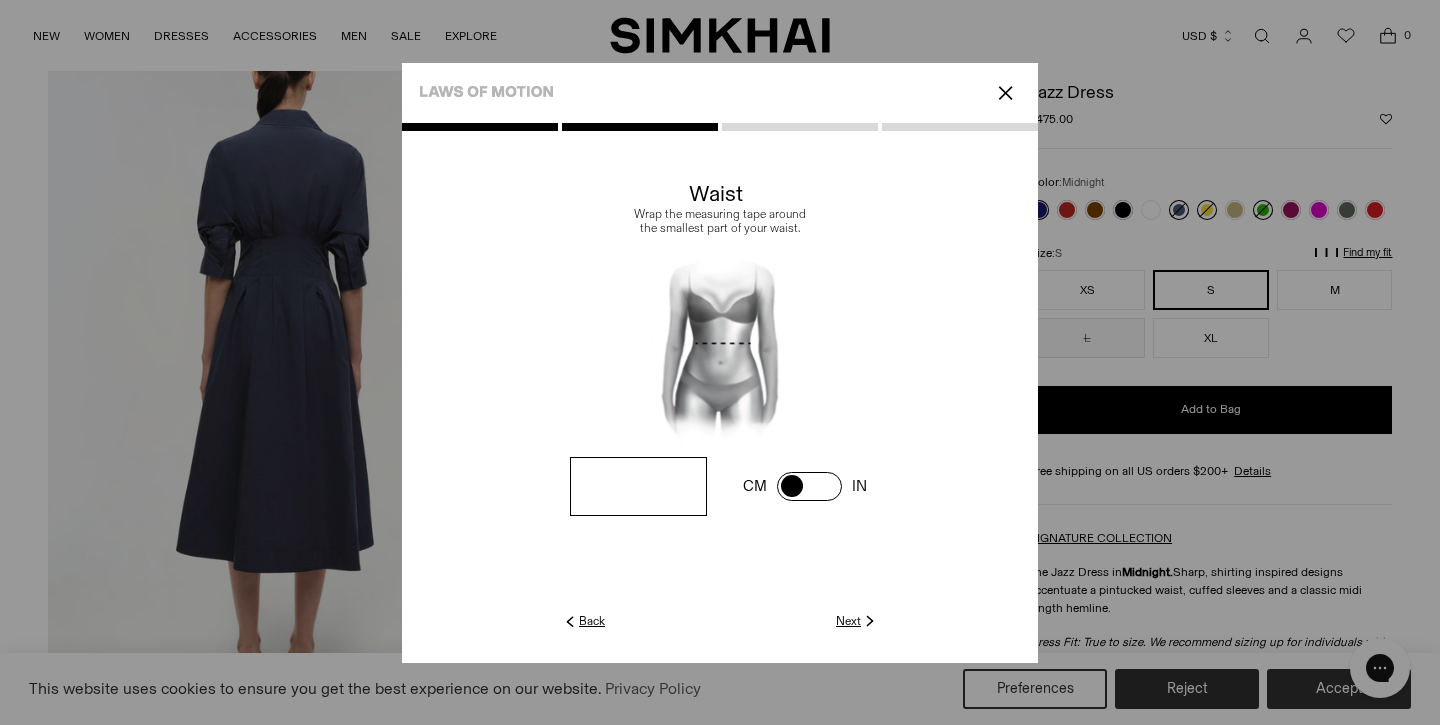 type on "**" 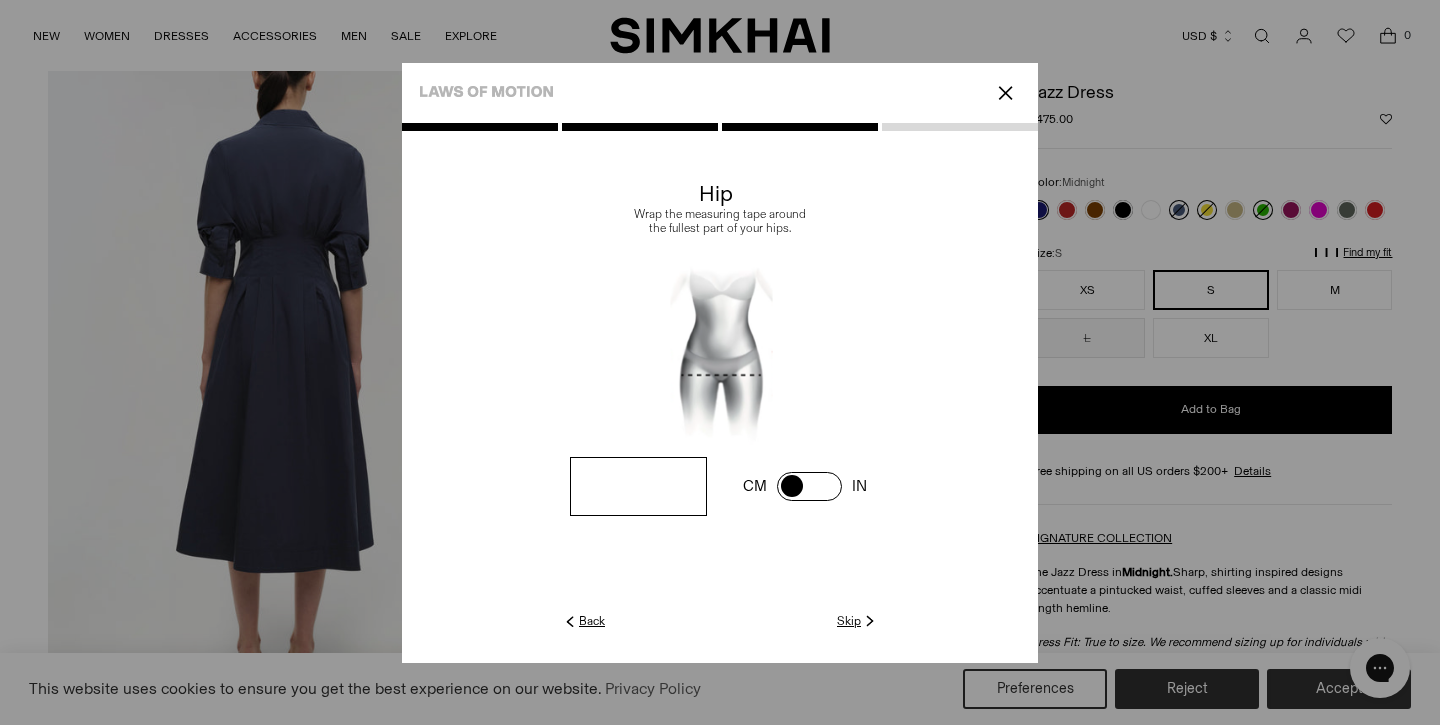 click at bounding box center (0, 0) 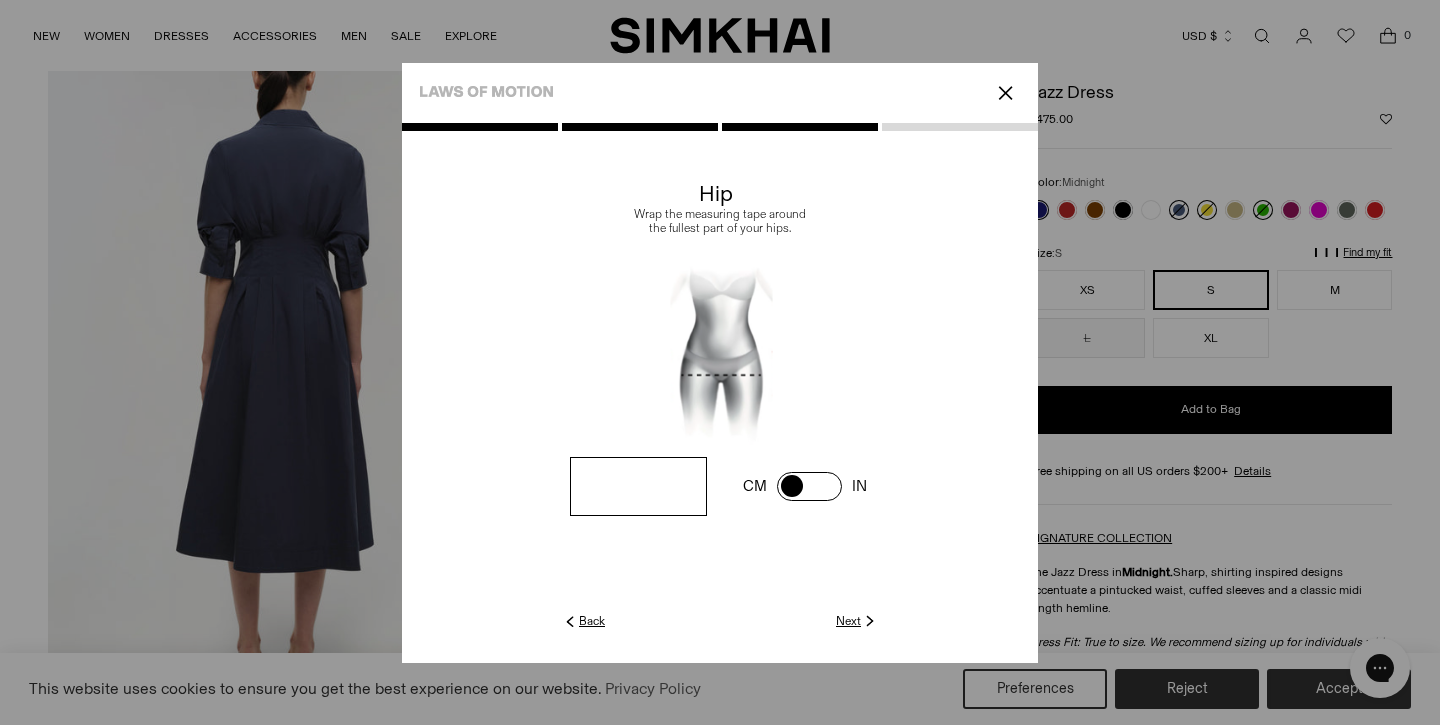 type on "**" 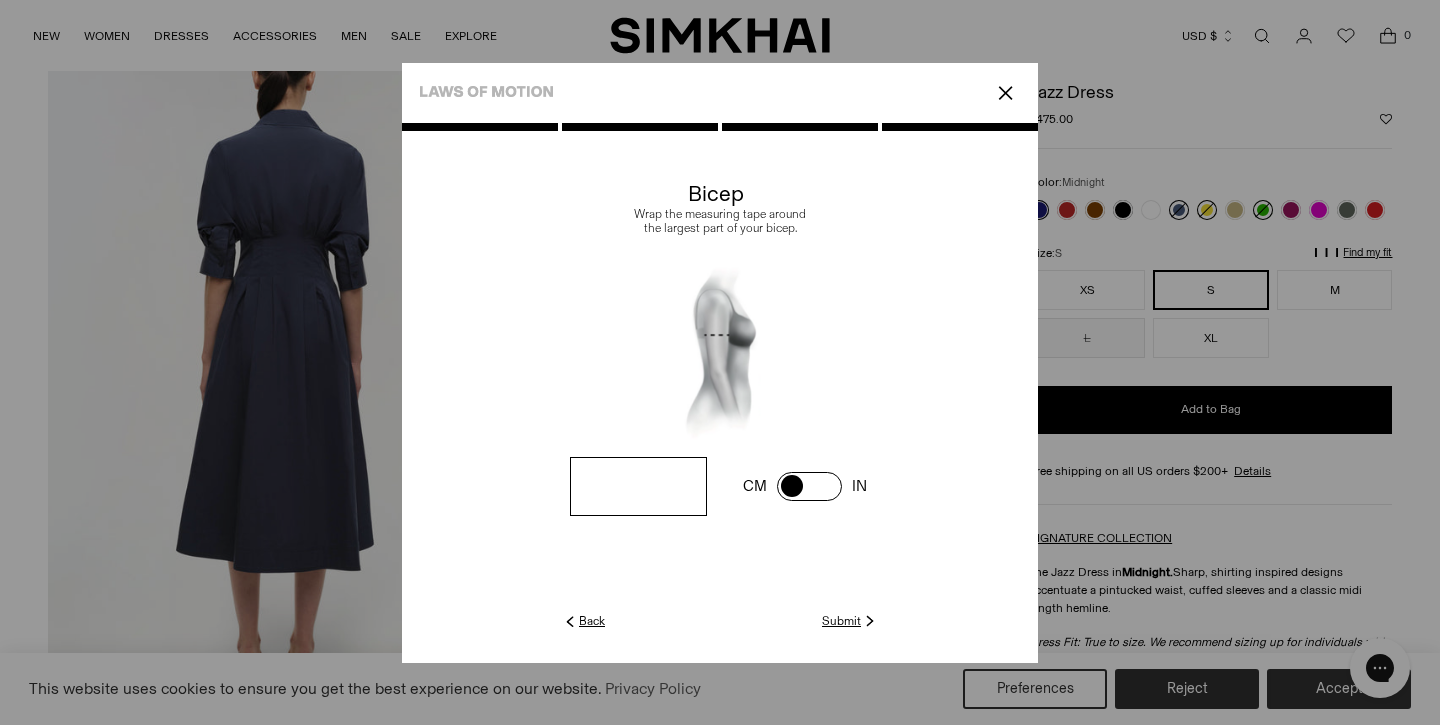 click at bounding box center (0, 0) 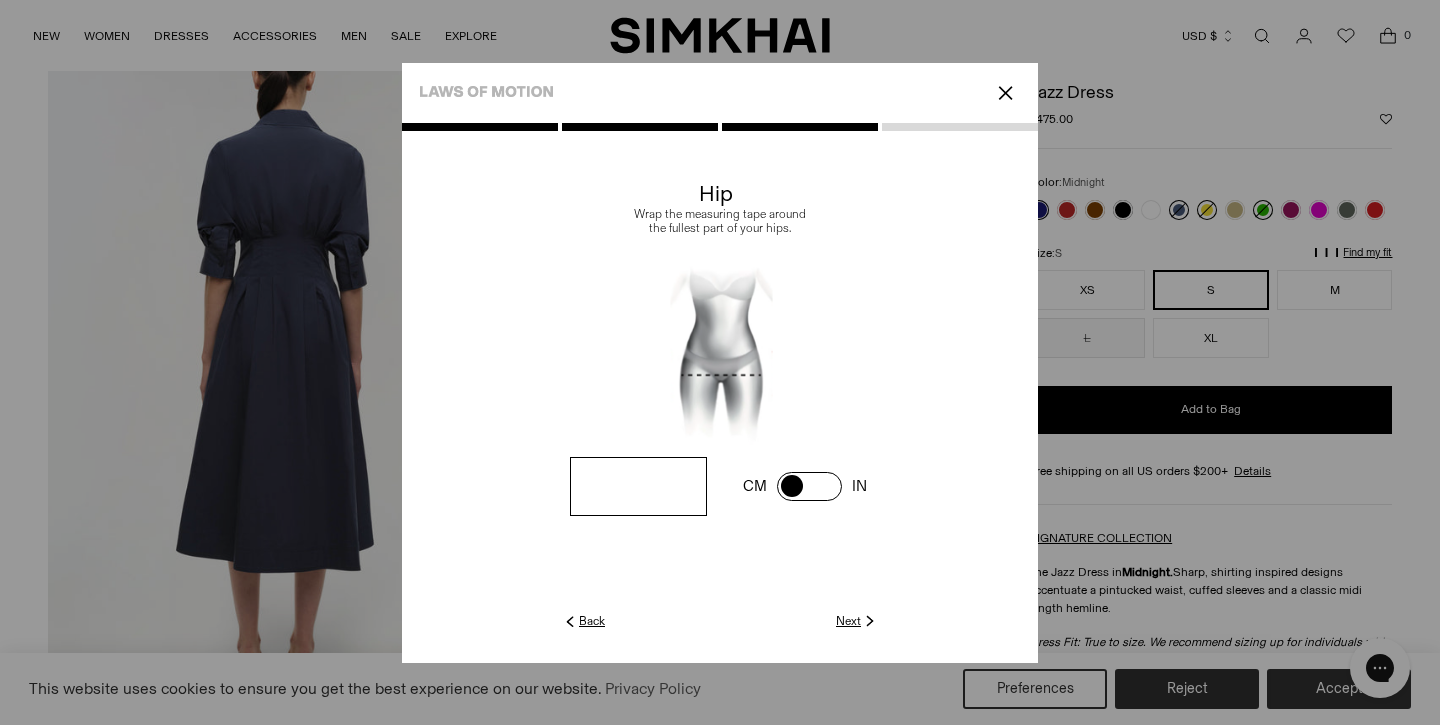 click on "Back" 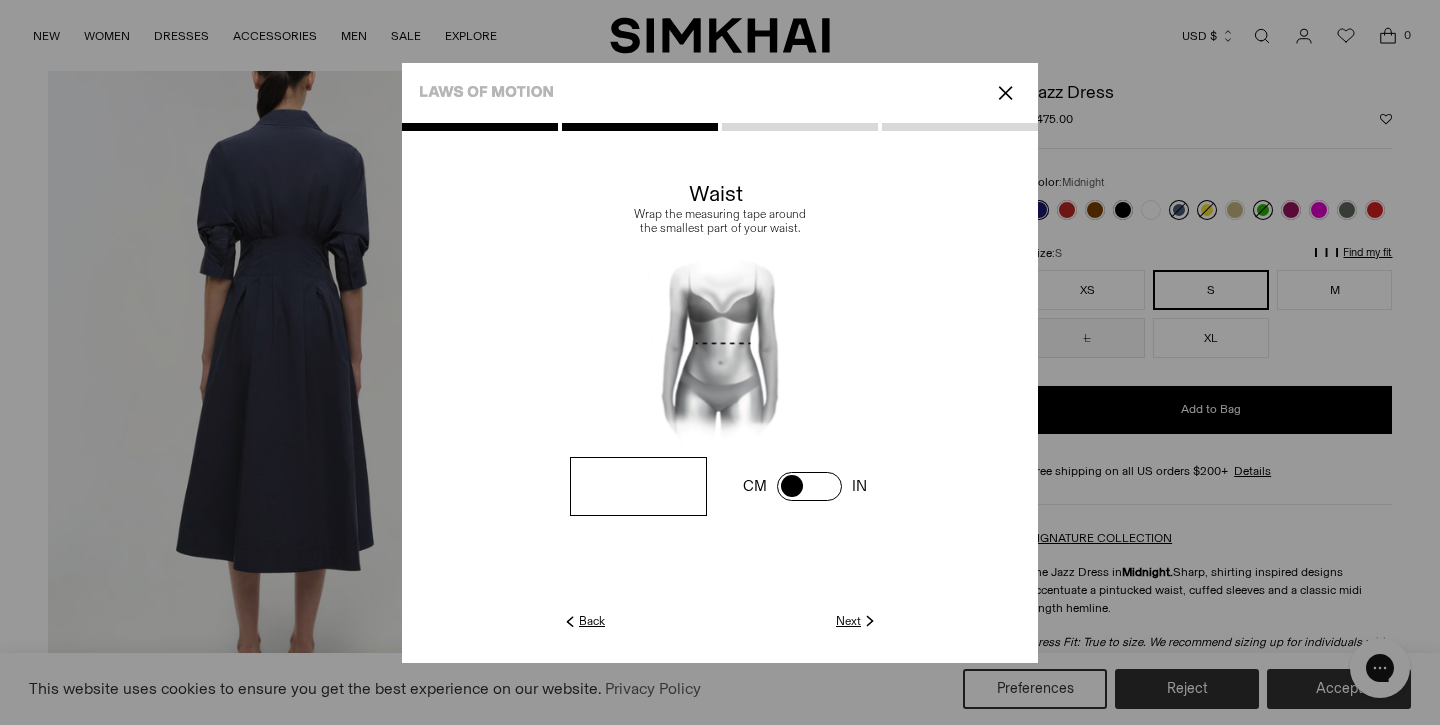 click on "Back" 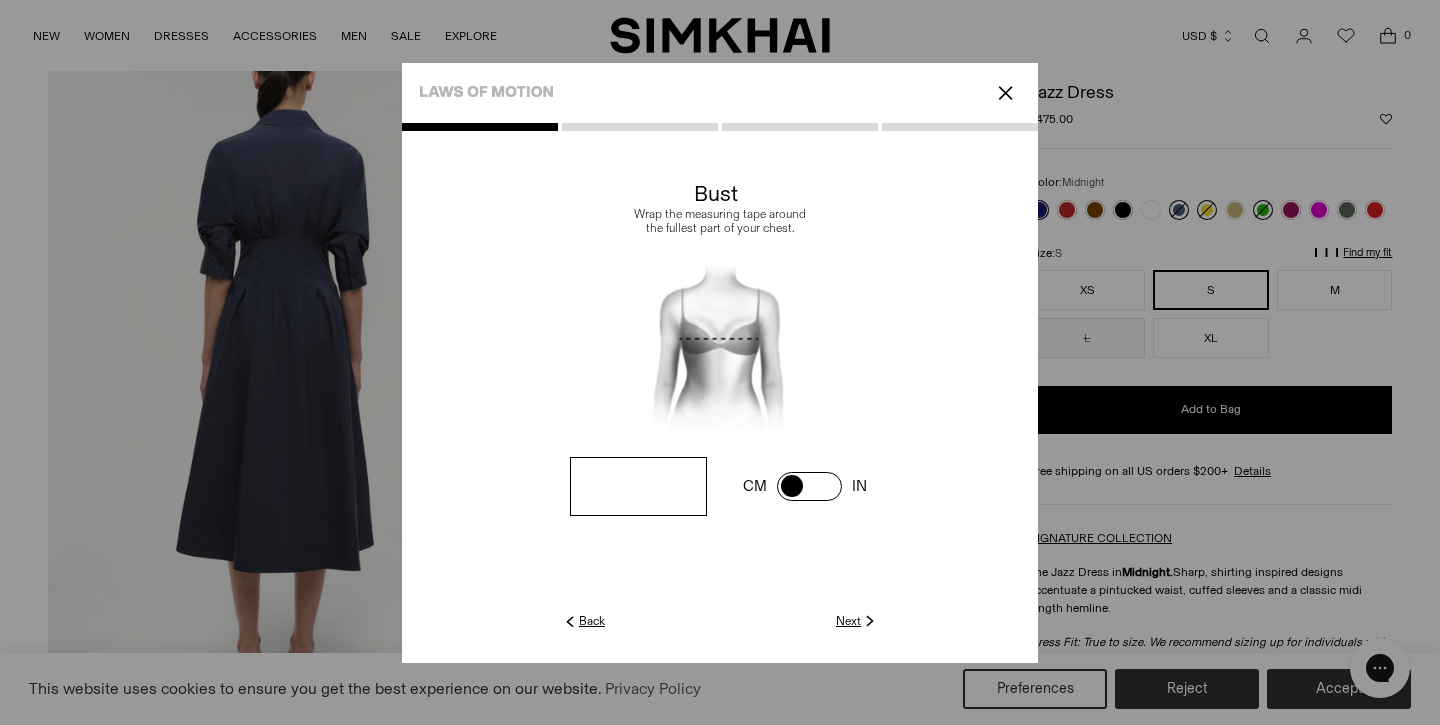 drag, startPoint x: 669, startPoint y: 485, endPoint x: 610, endPoint y: 485, distance: 59 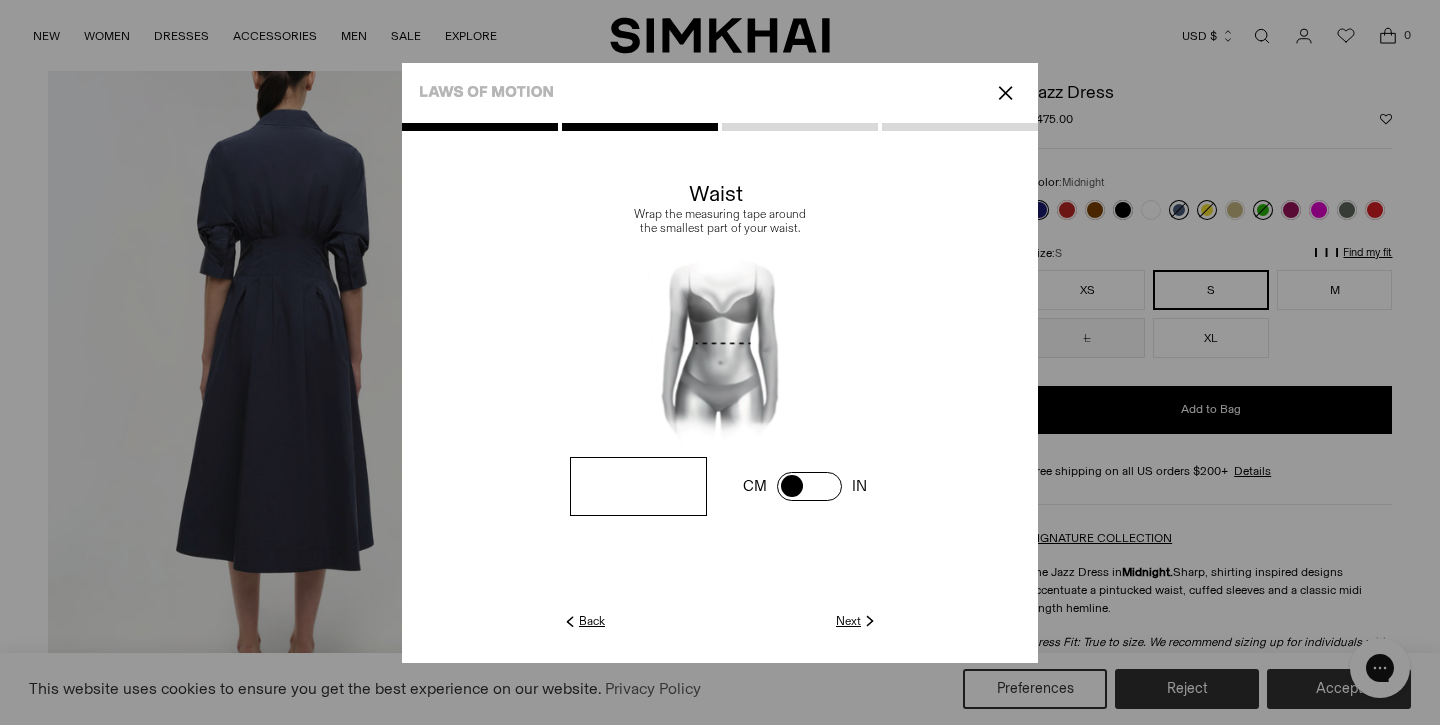 drag, startPoint x: 659, startPoint y: 485, endPoint x: 606, endPoint y: 485, distance: 53 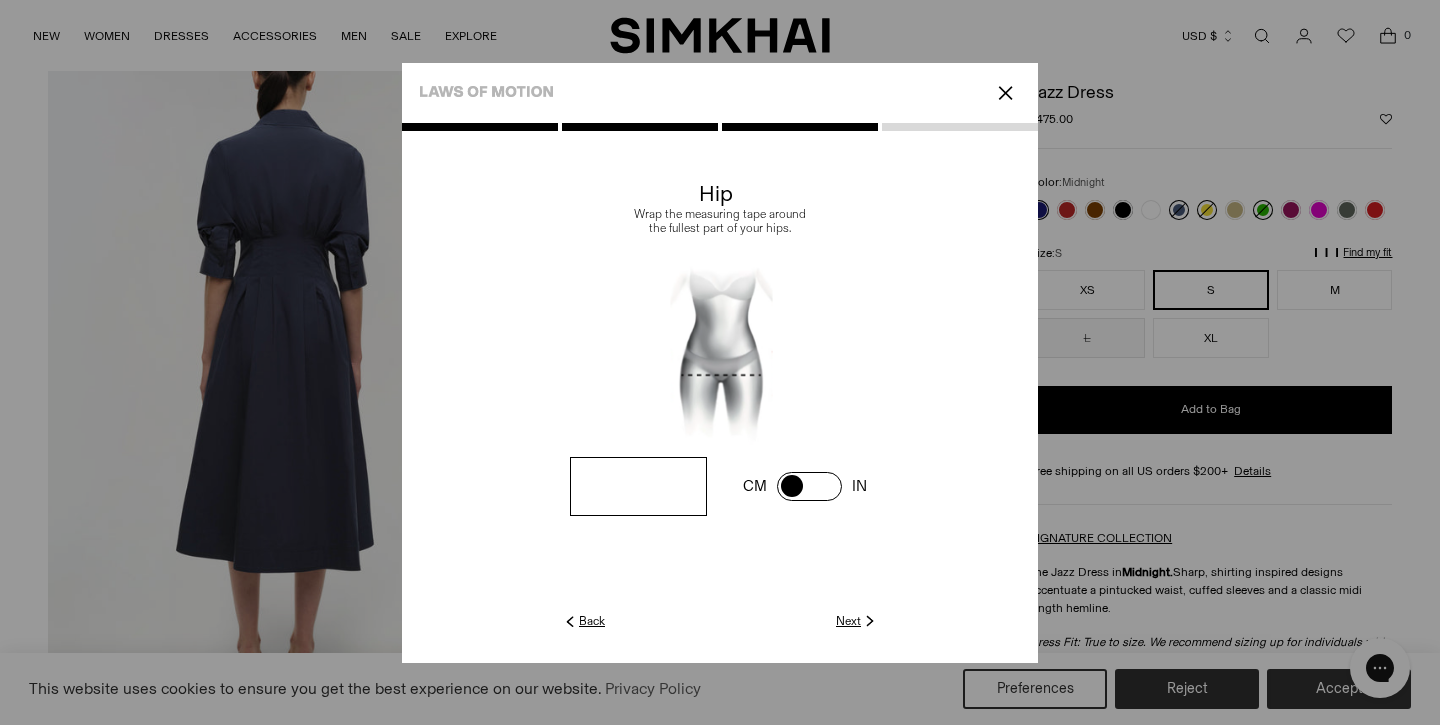 drag, startPoint x: 664, startPoint y: 497, endPoint x: 602, endPoint y: 503, distance: 62.289646 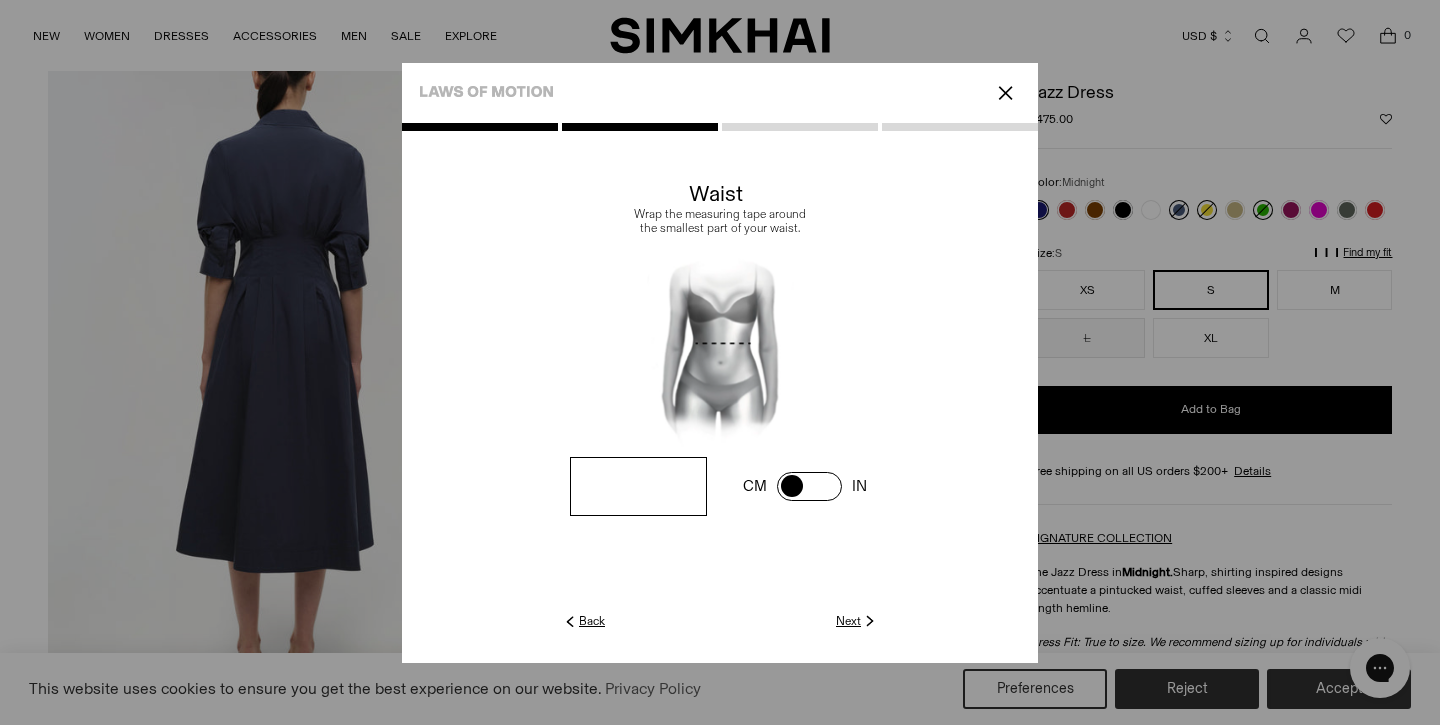 drag, startPoint x: 662, startPoint y: 482, endPoint x: 615, endPoint y: 482, distance: 47 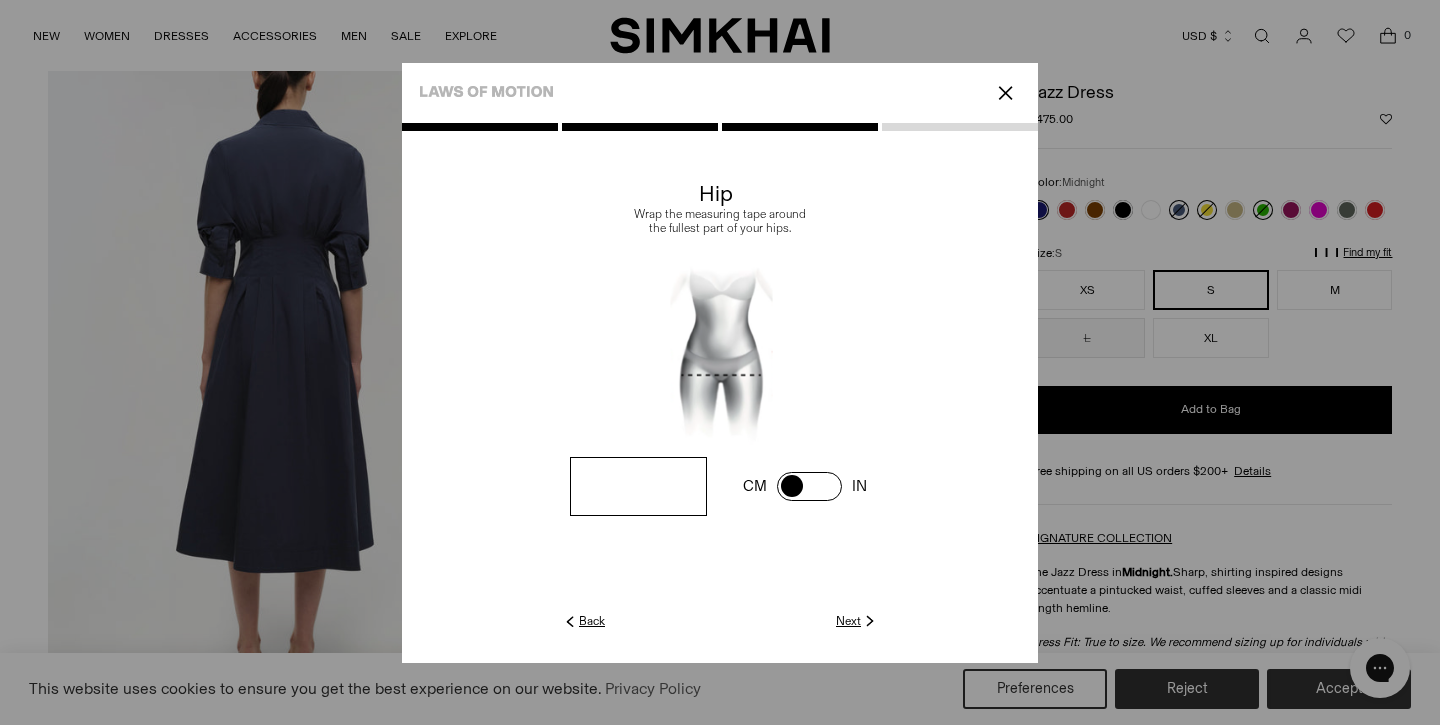 click on "Next" 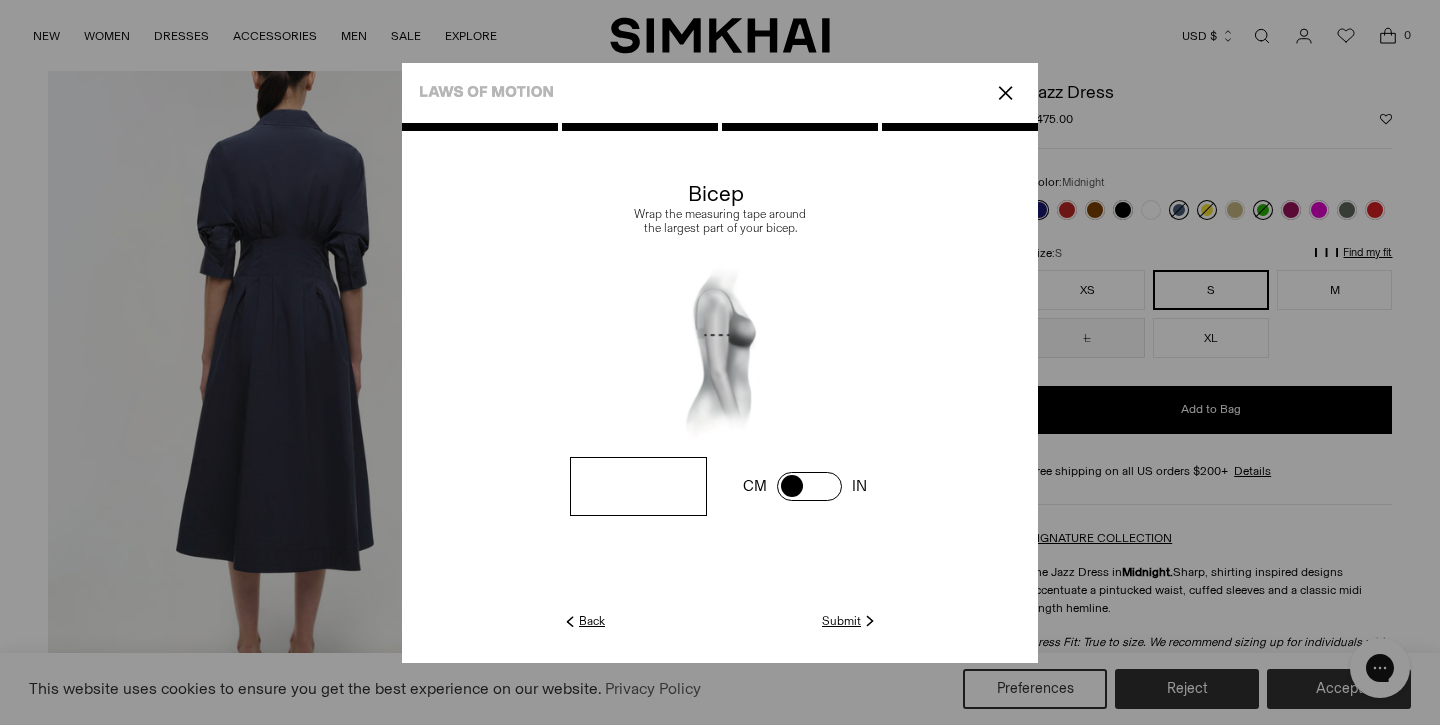 click at bounding box center (0, 0) 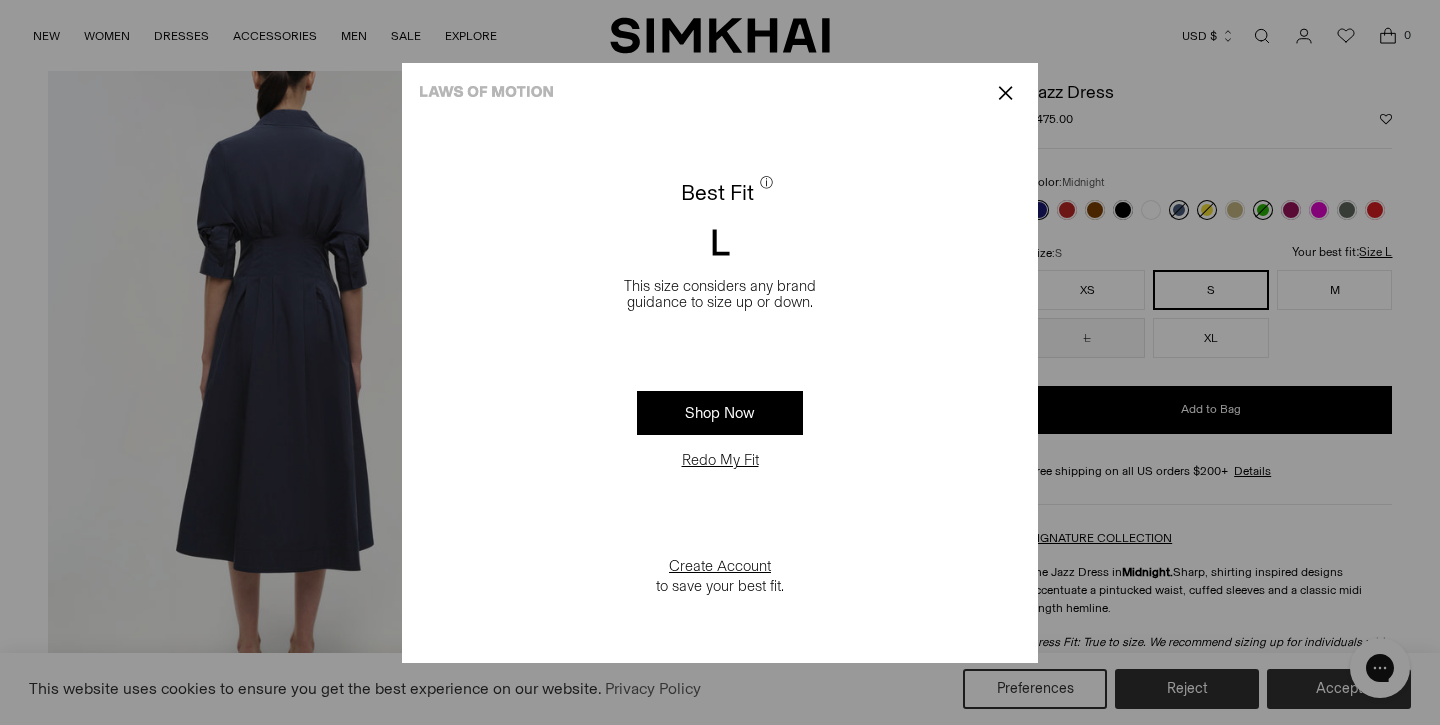 click on "Redo My Fit" at bounding box center [720, 460] 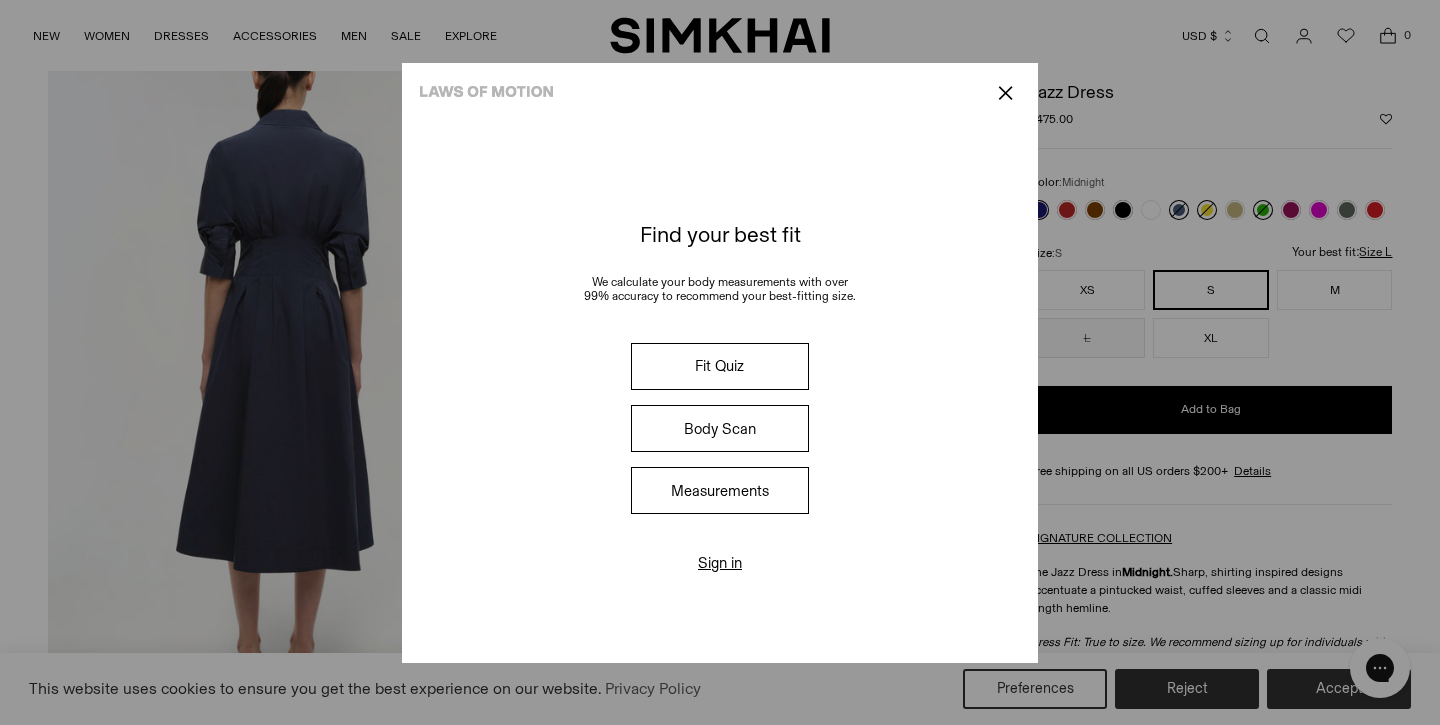 click on "Fit Quiz" at bounding box center (720, 366) 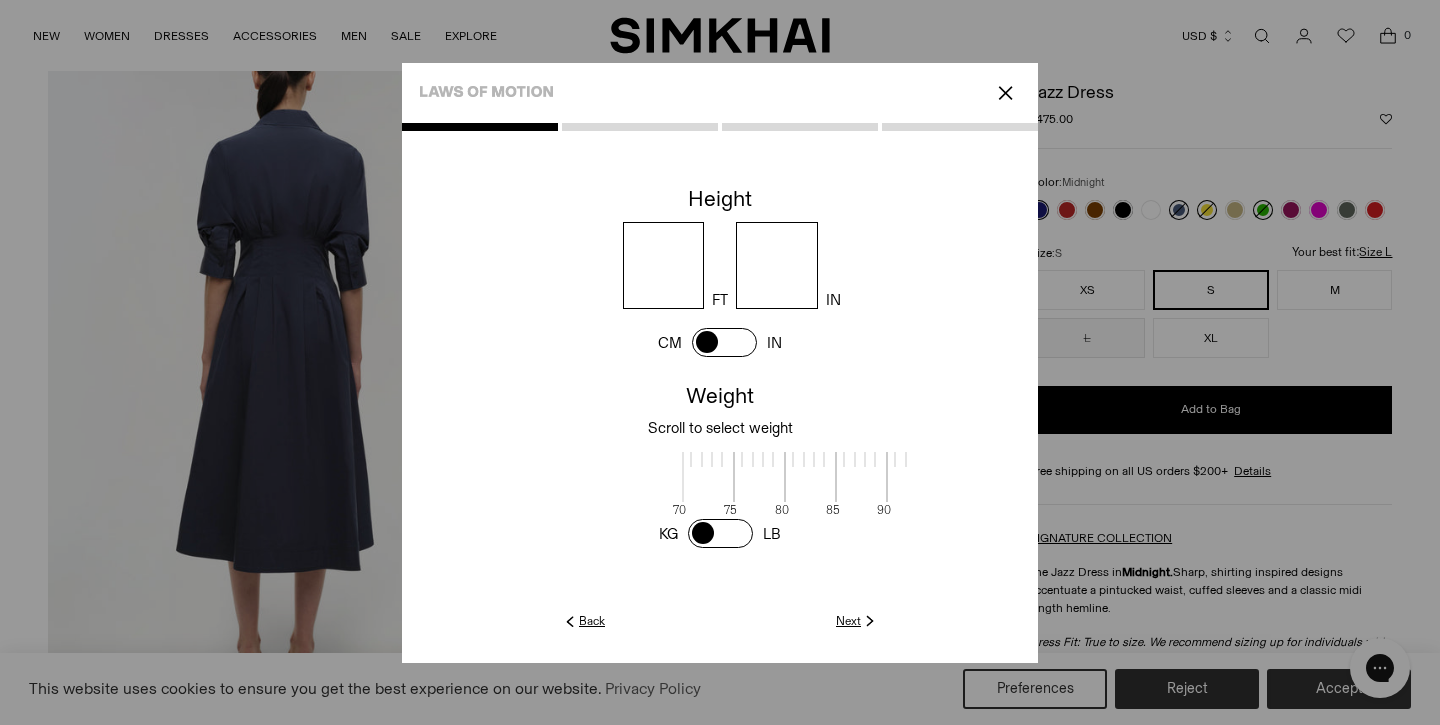 scroll, scrollTop: 2, scrollLeft: 548, axis: both 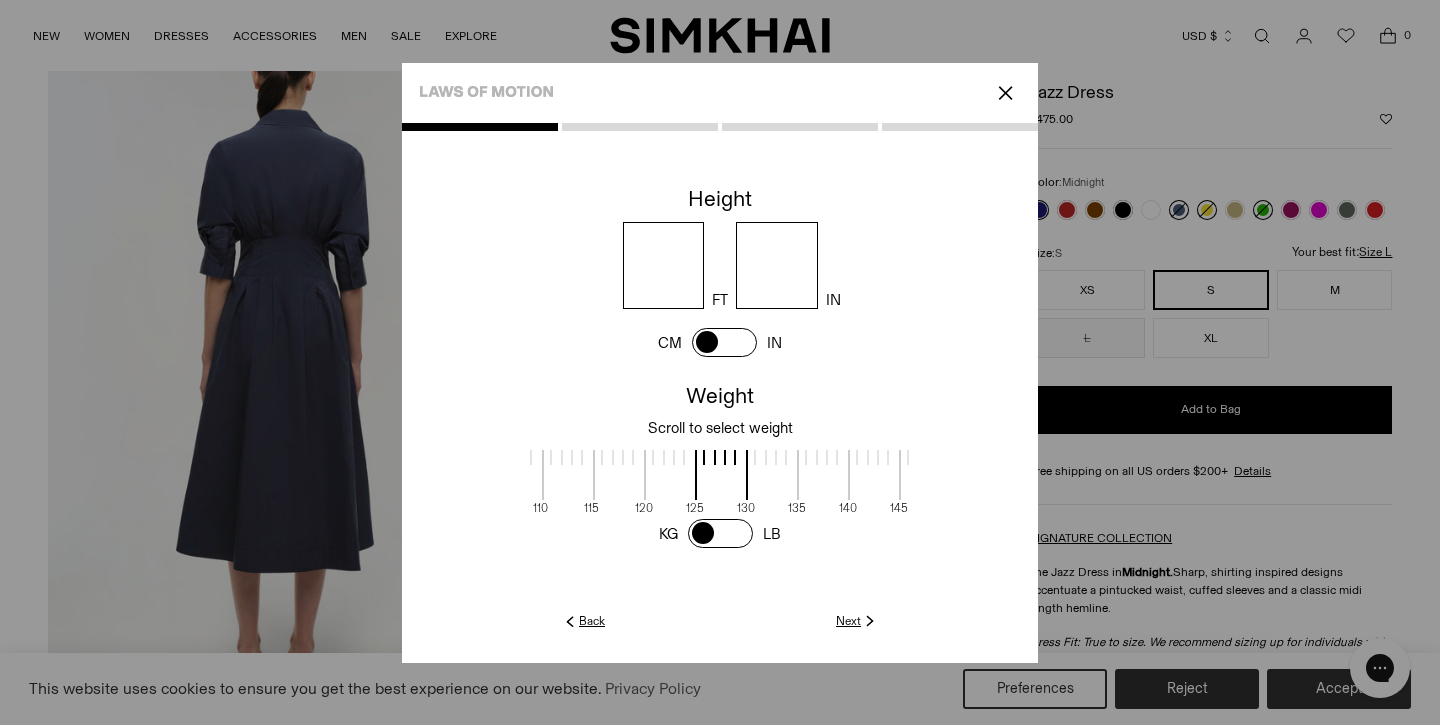 click on "Next" 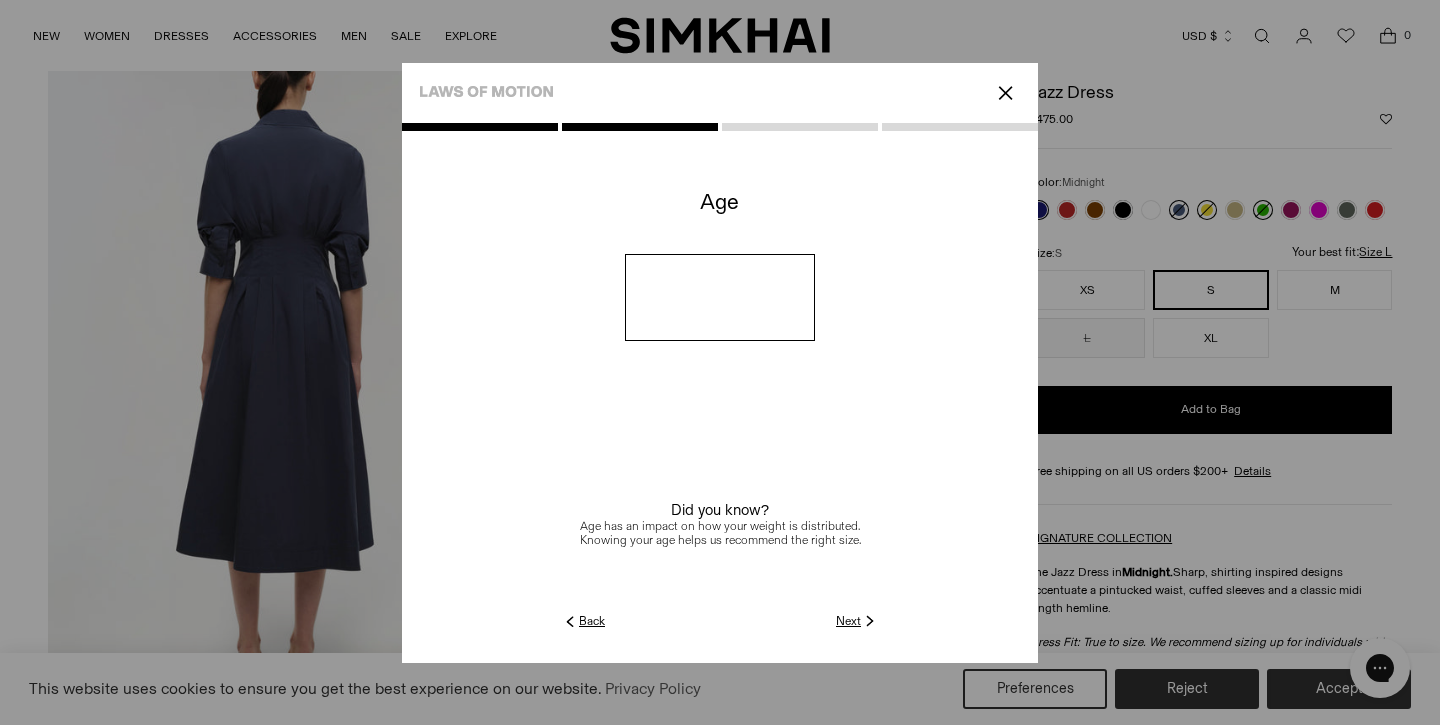 click on "Next" 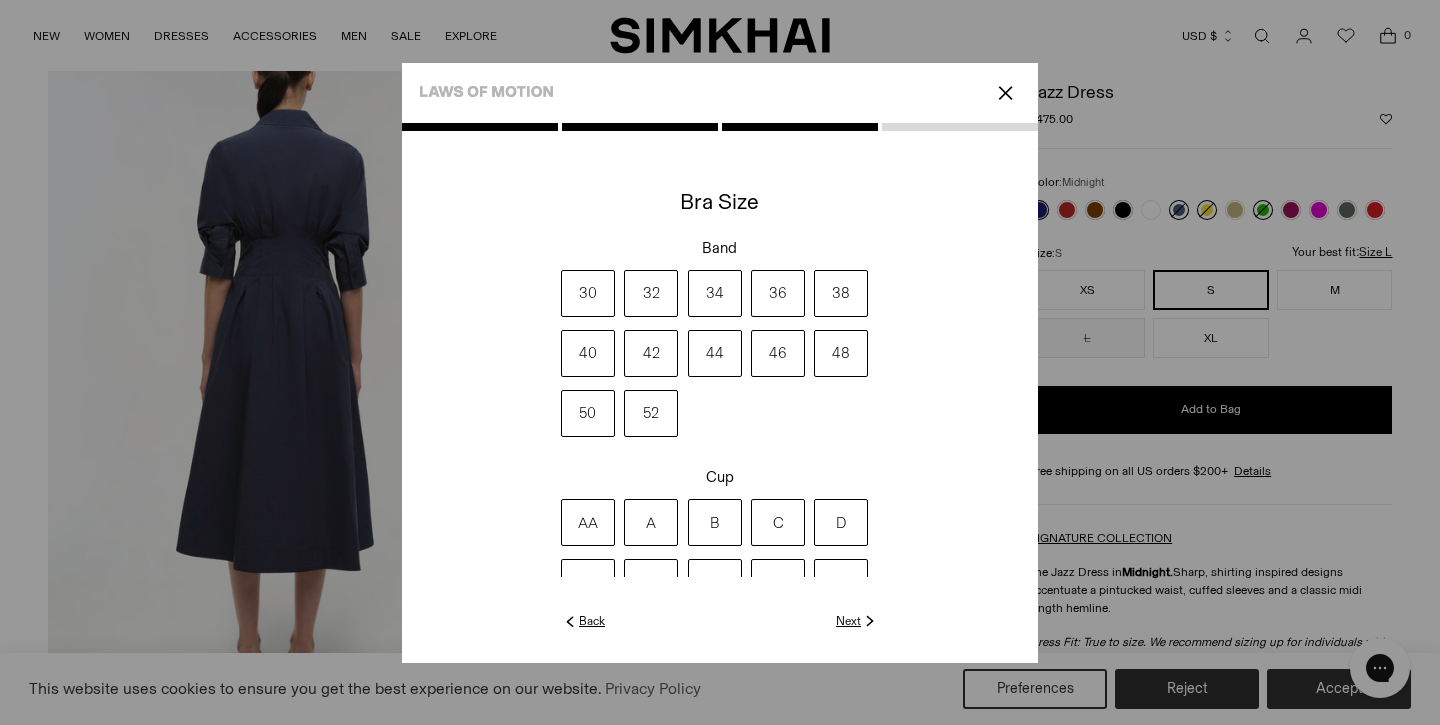 click on "Next" 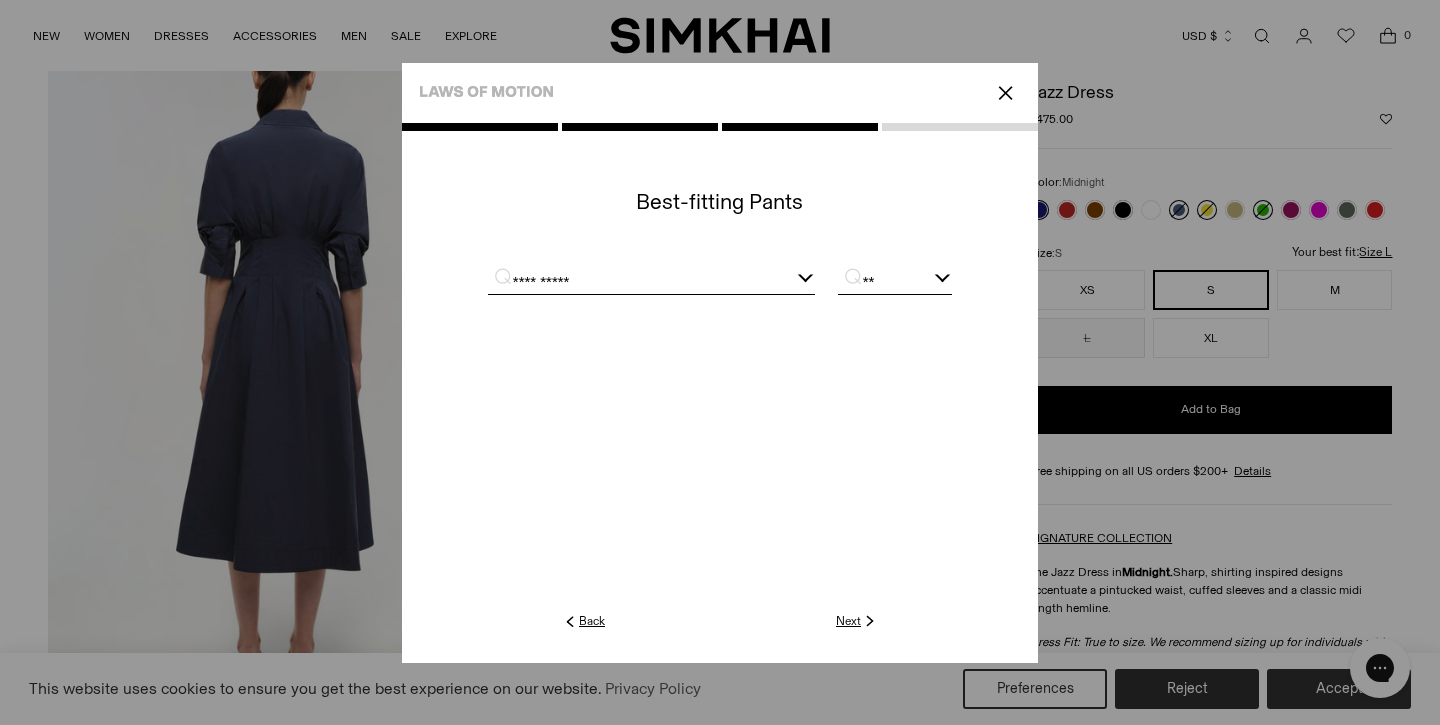 click on "Next" 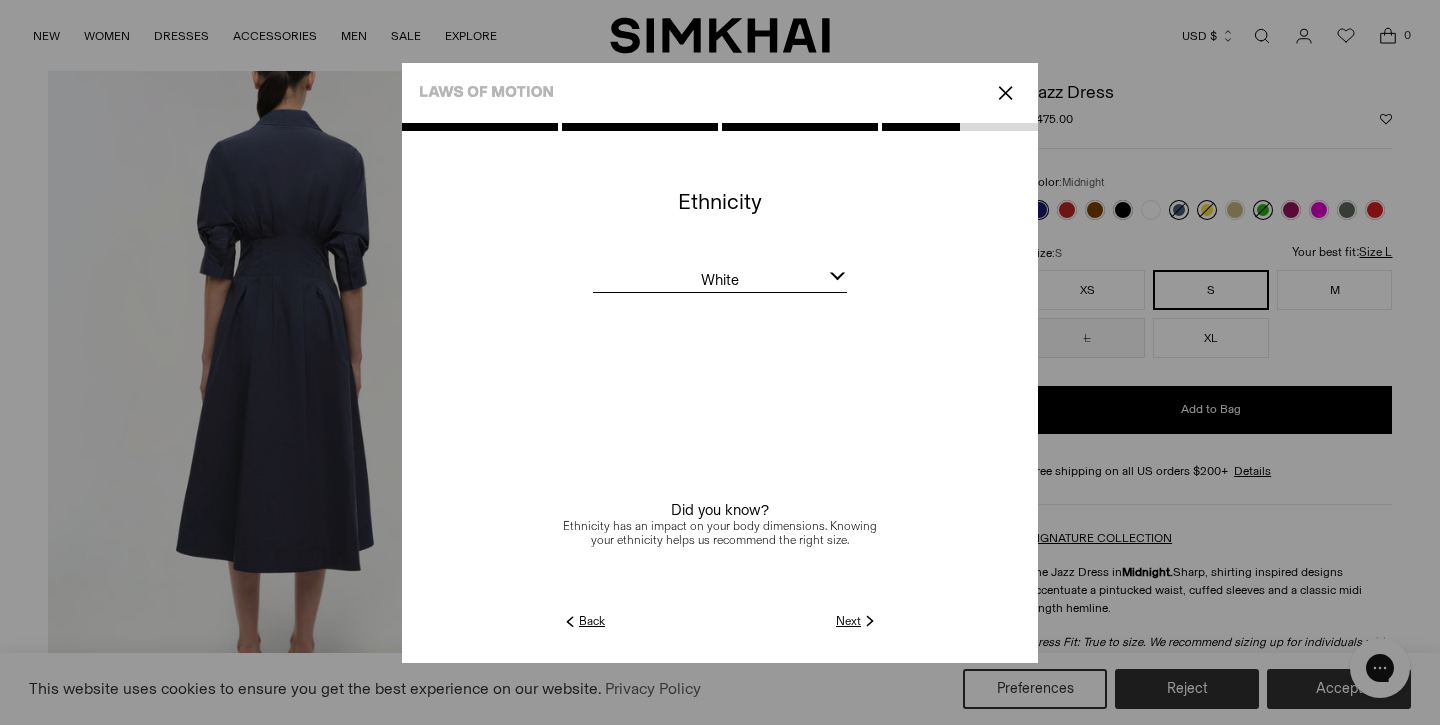 click on "Next" 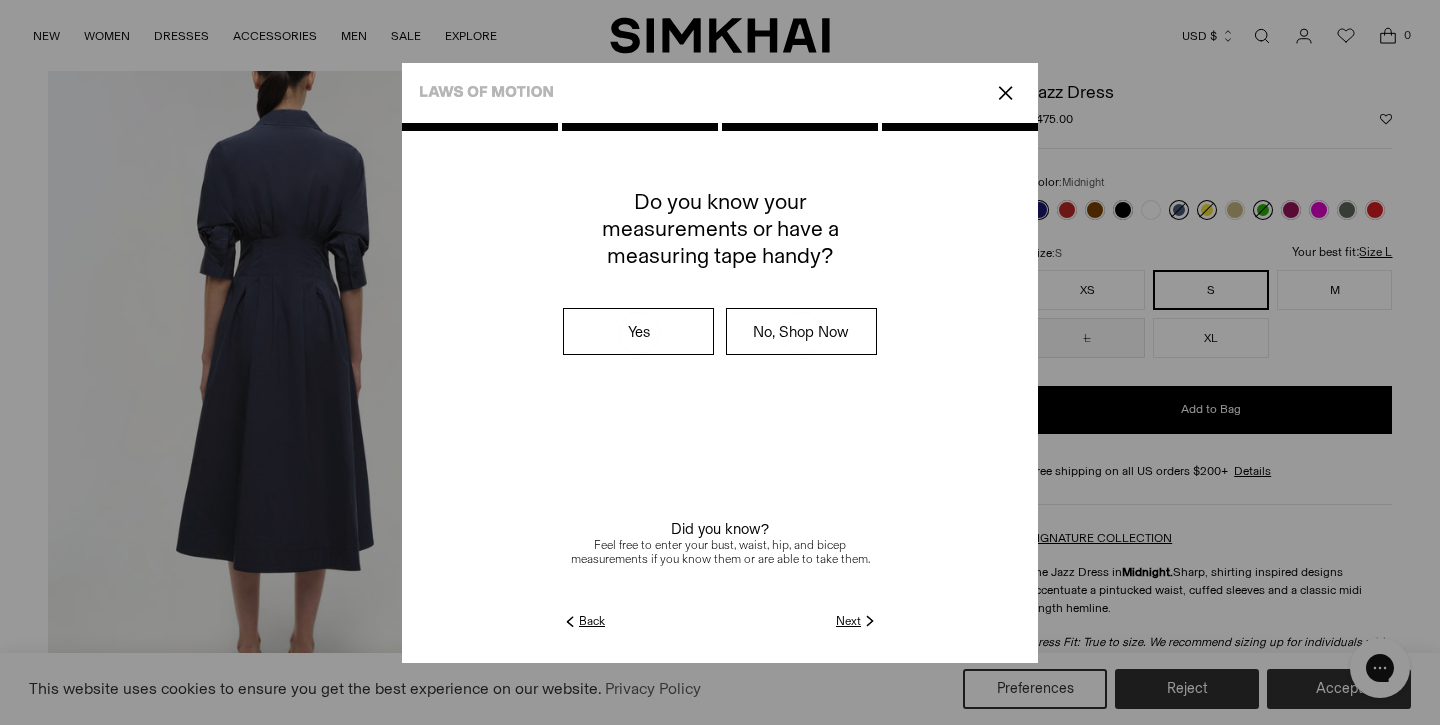 click on "Next" 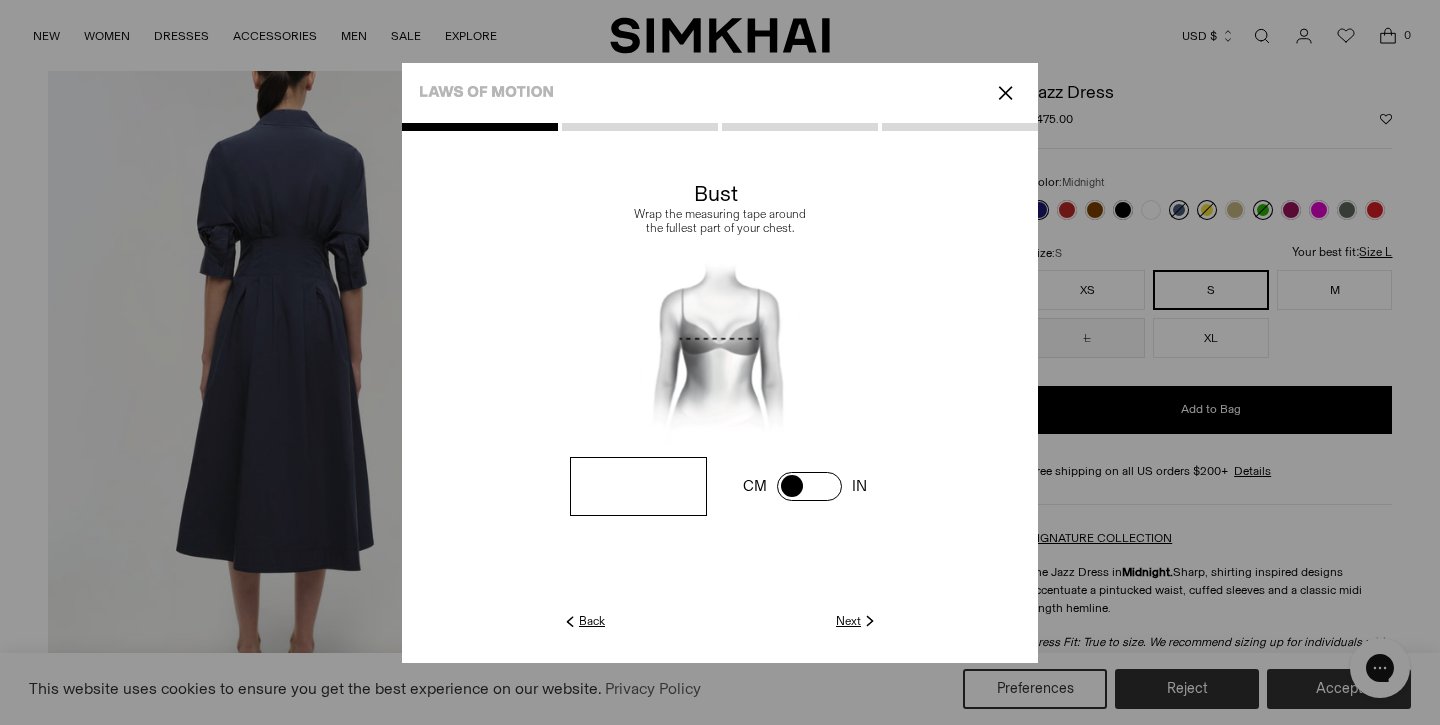 drag, startPoint x: 665, startPoint y: 488, endPoint x: 608, endPoint y: 483, distance: 57.21888 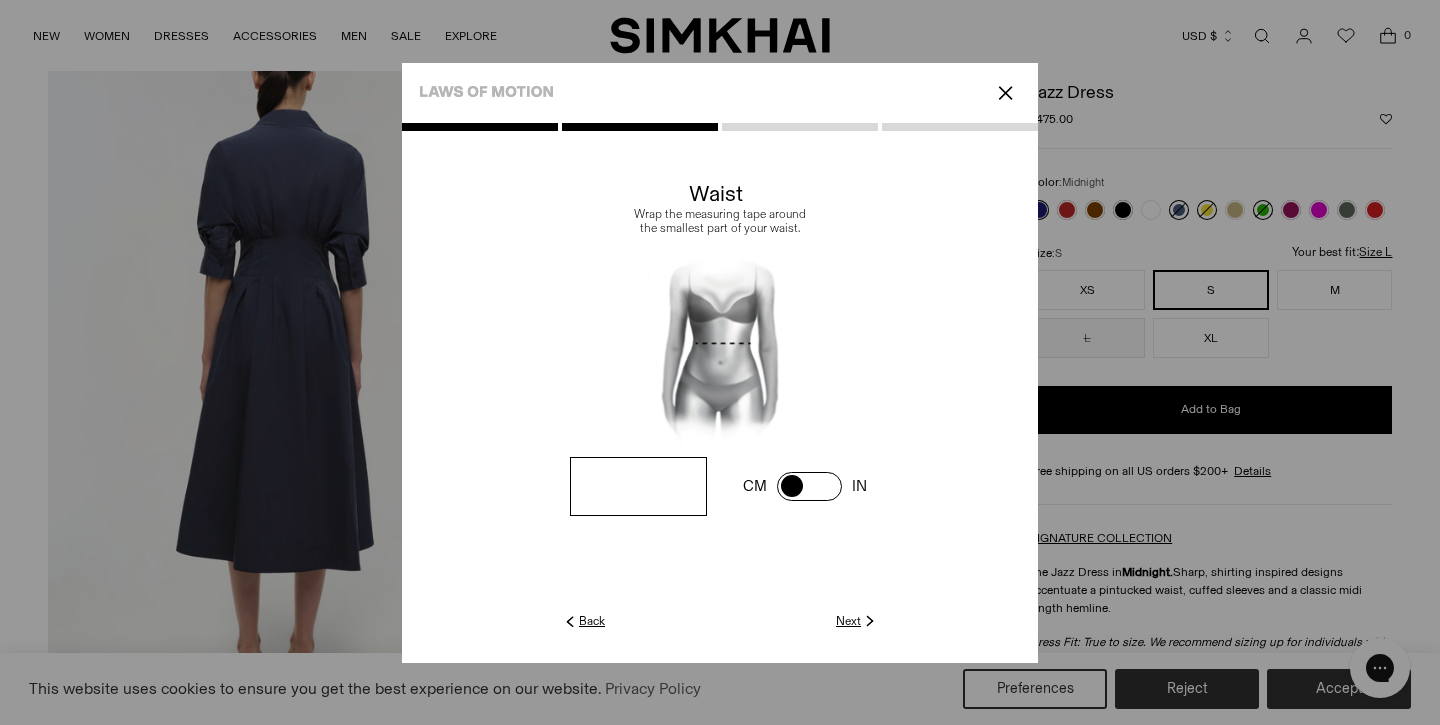 drag, startPoint x: 670, startPoint y: 488, endPoint x: 604, endPoint y: 485, distance: 66.068146 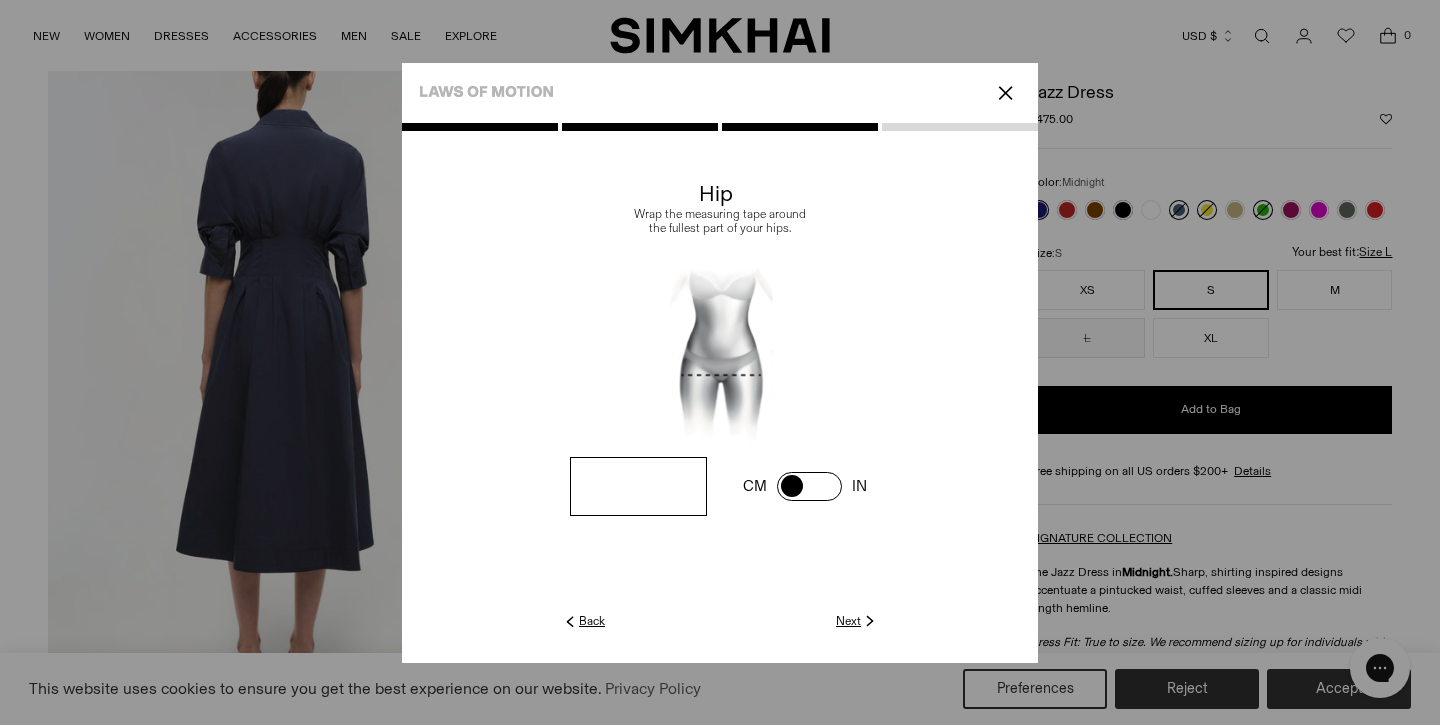 drag, startPoint x: 660, startPoint y: 486, endPoint x: 616, endPoint y: 481, distance: 44.28318 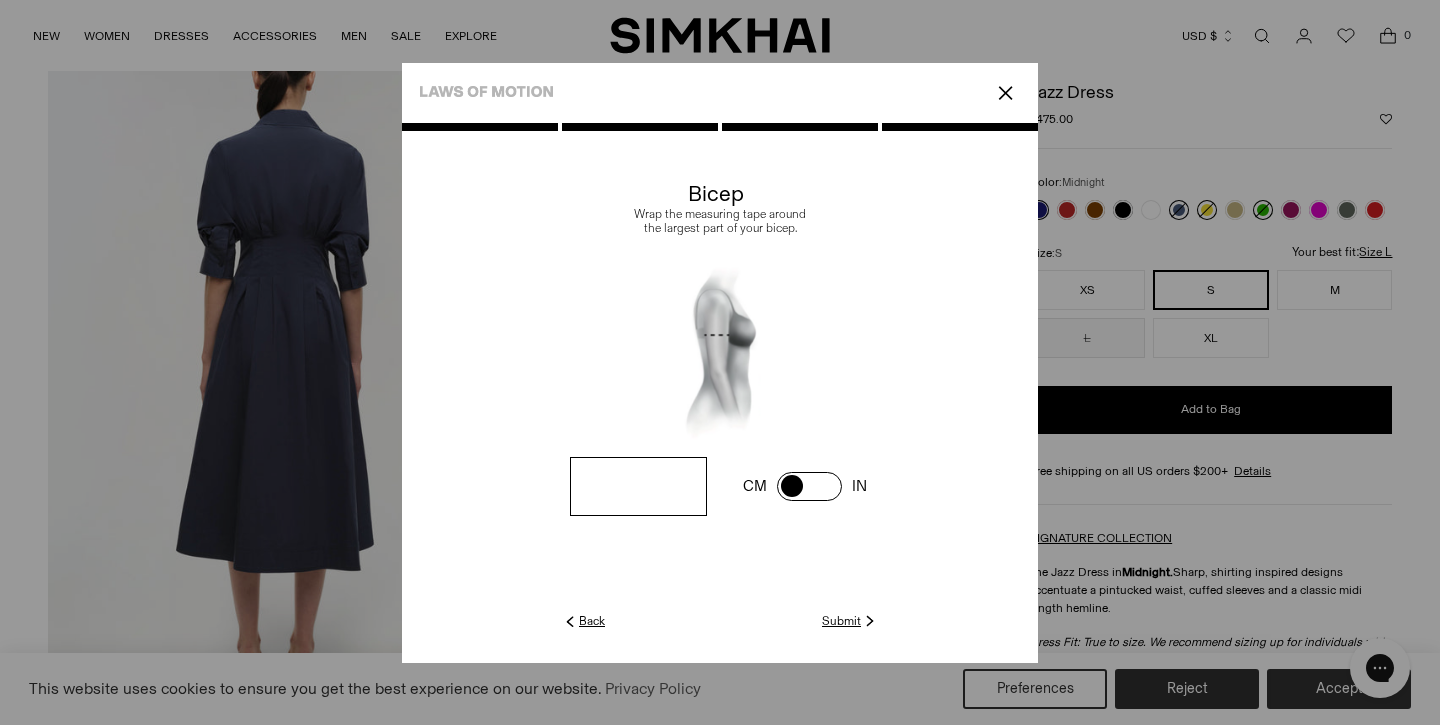 drag, startPoint x: 660, startPoint y: 492, endPoint x: 615, endPoint y: 483, distance: 45.891174 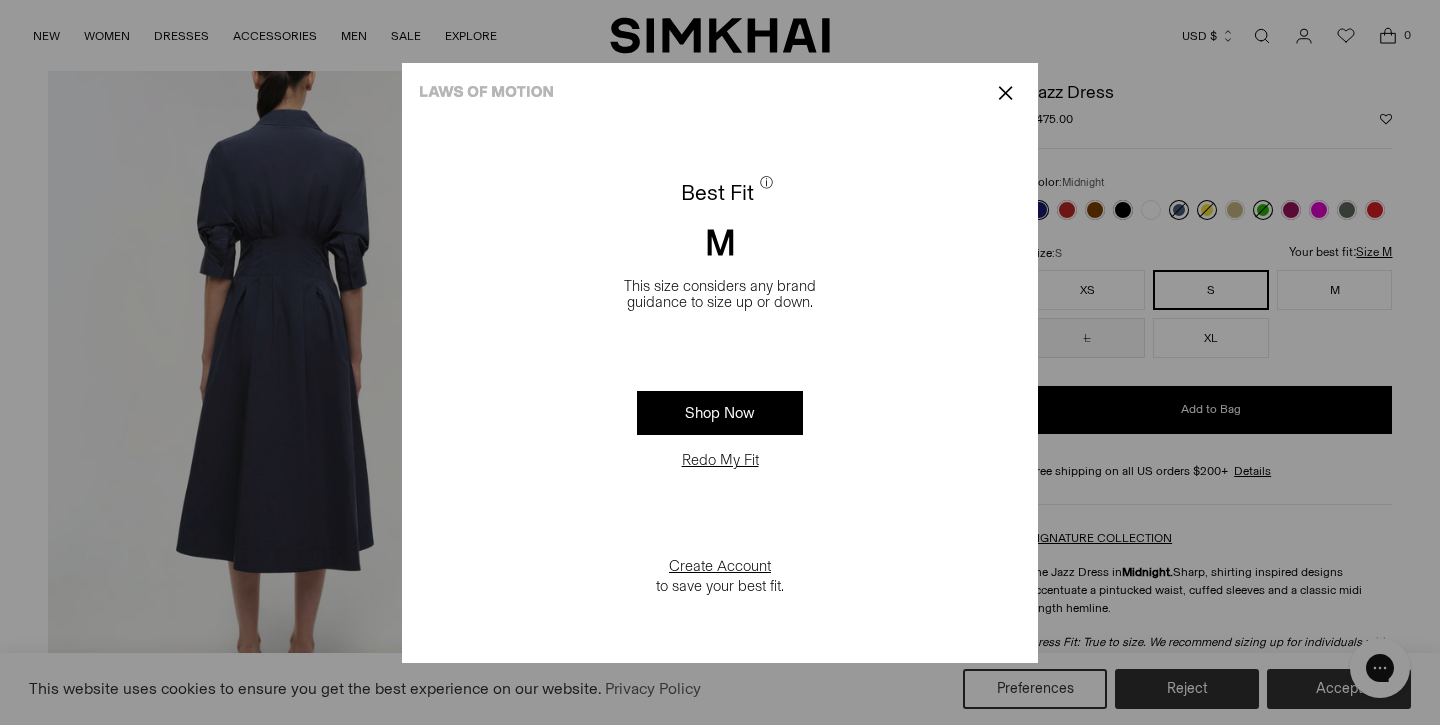click on "Redo My Fit" at bounding box center [720, 460] 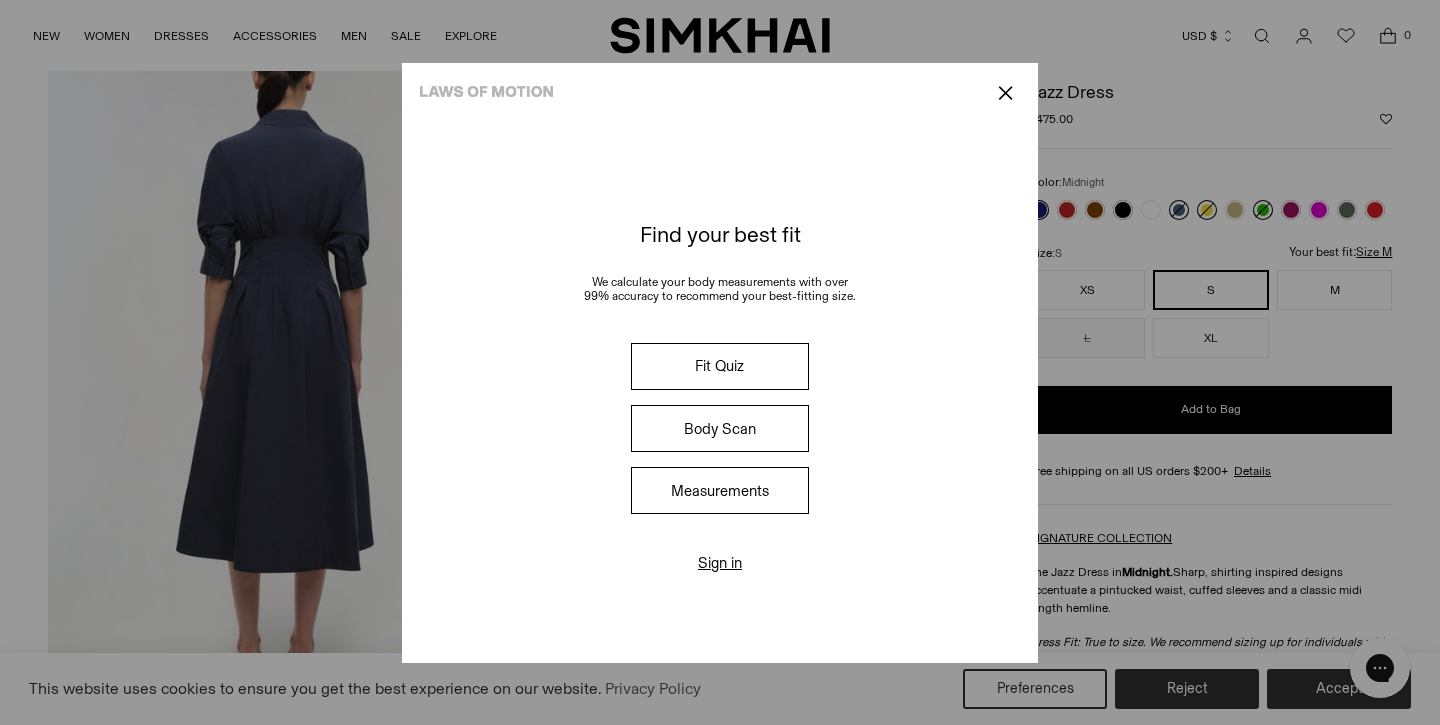 click on "Fit Quiz" at bounding box center [720, 366] 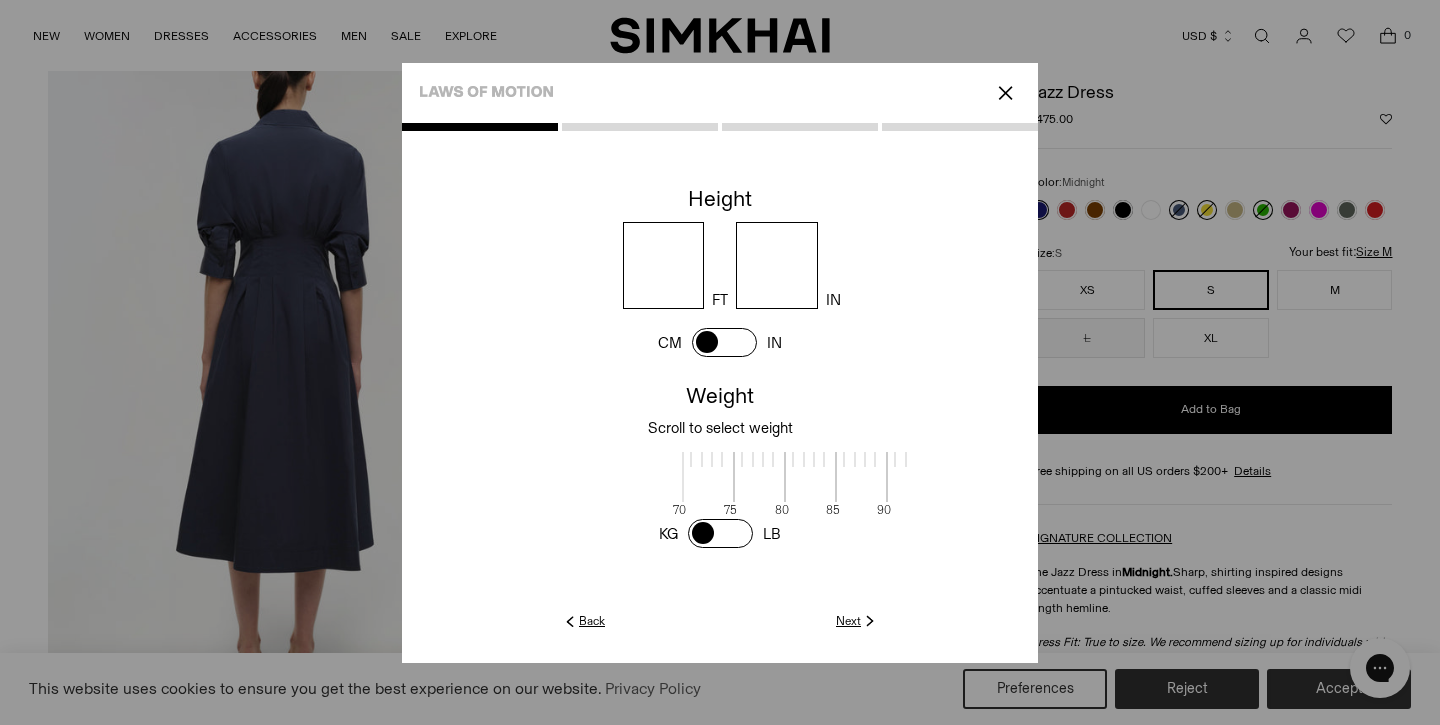 scroll, scrollTop: 2, scrollLeft: 548, axis: both 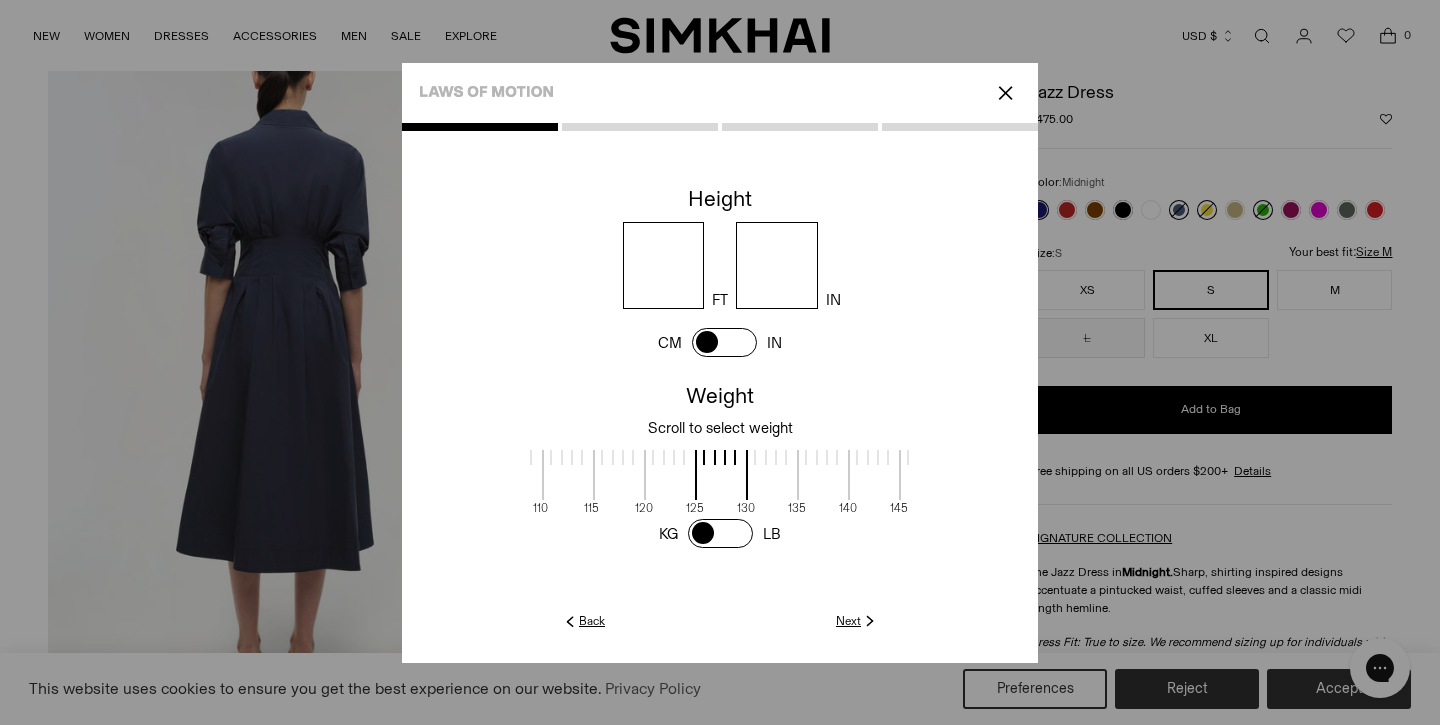 click on "Next" 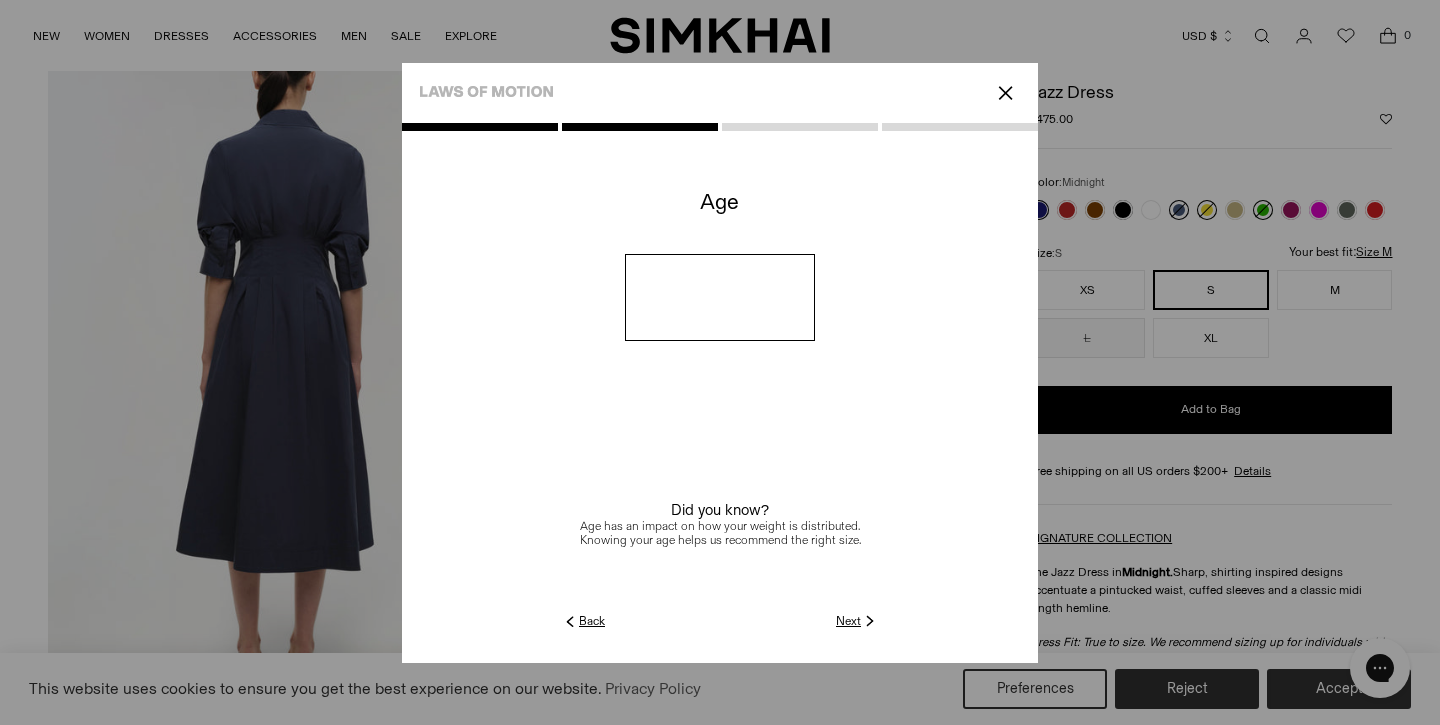 click on "Next" 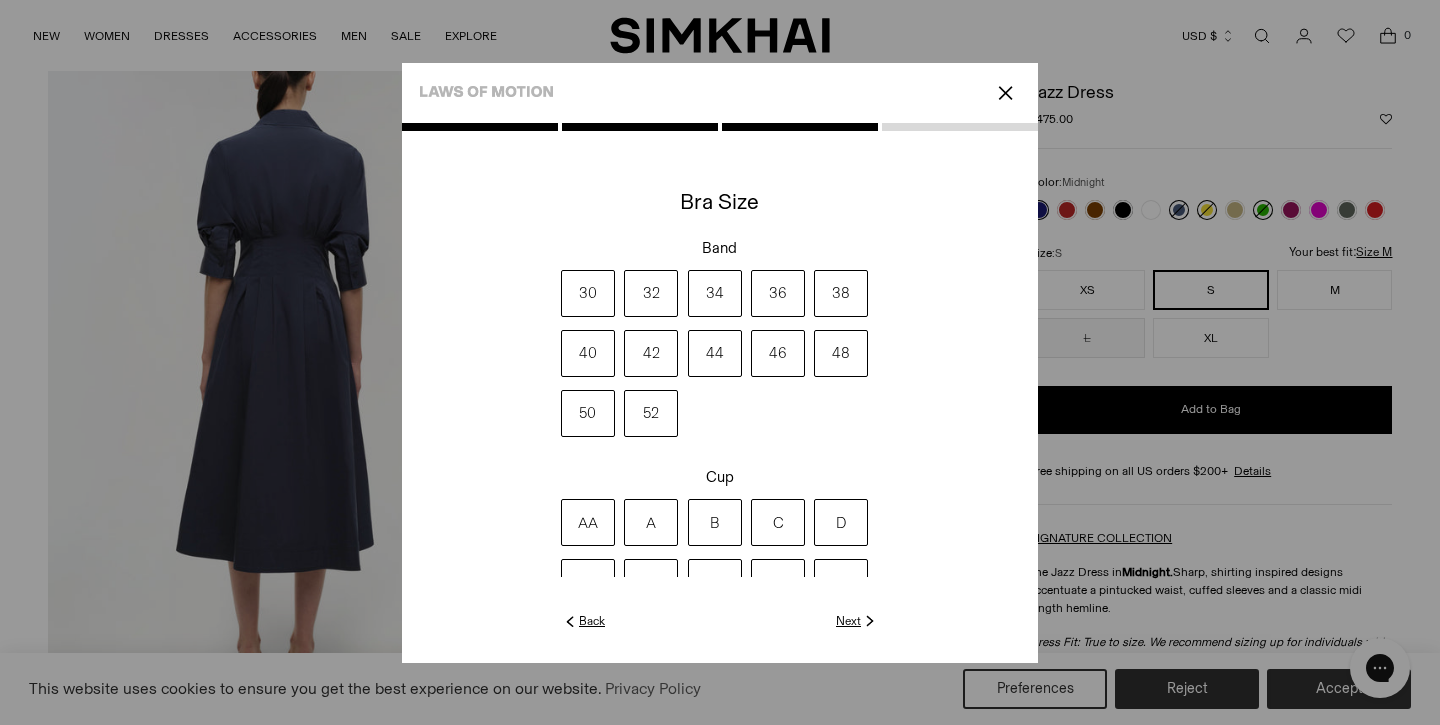 click on "Next" 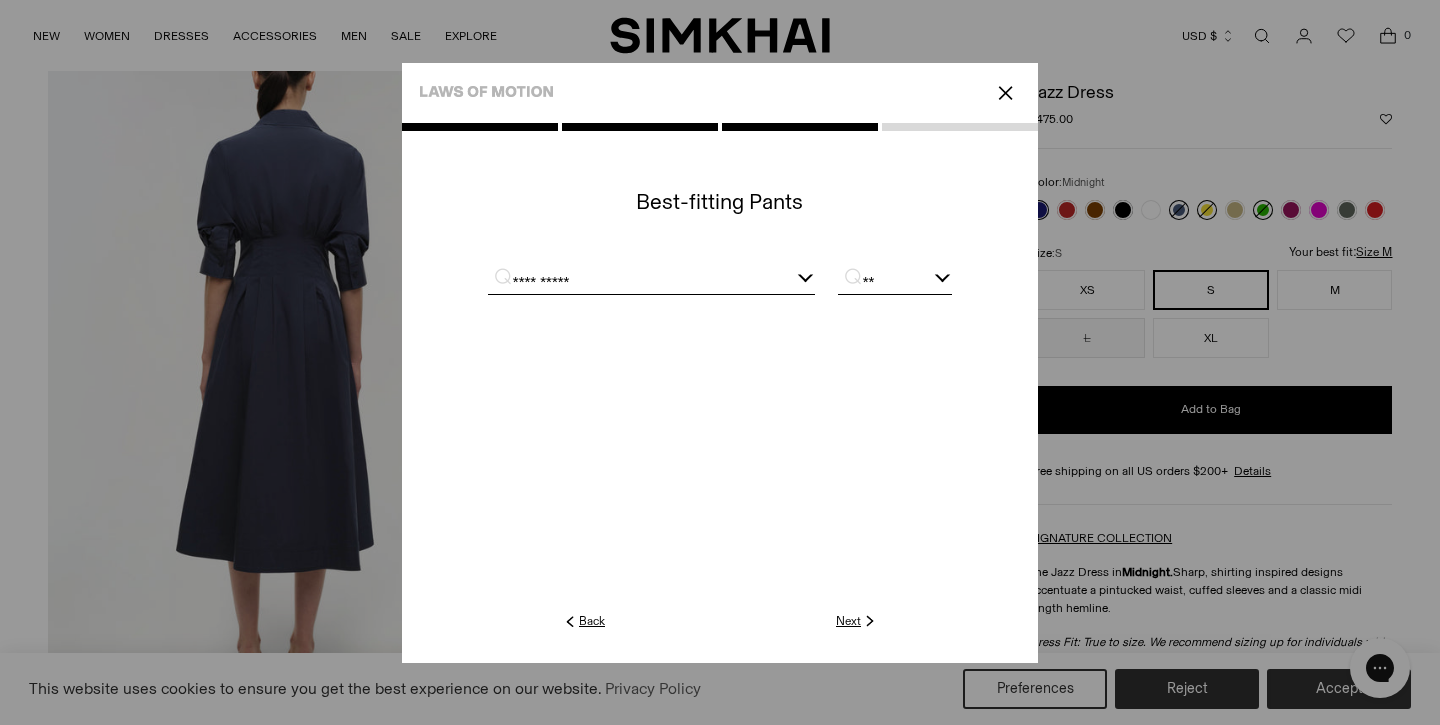 click on "Next" 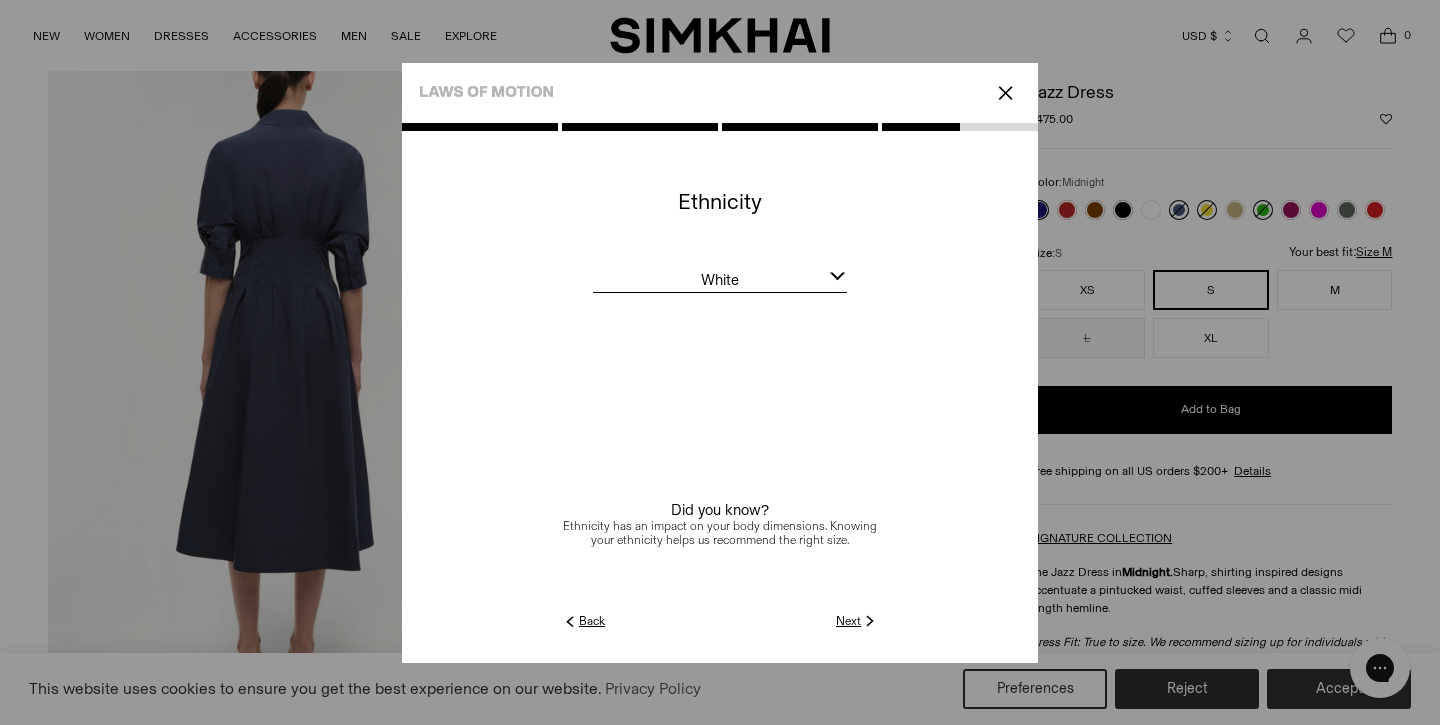 click on "Next" 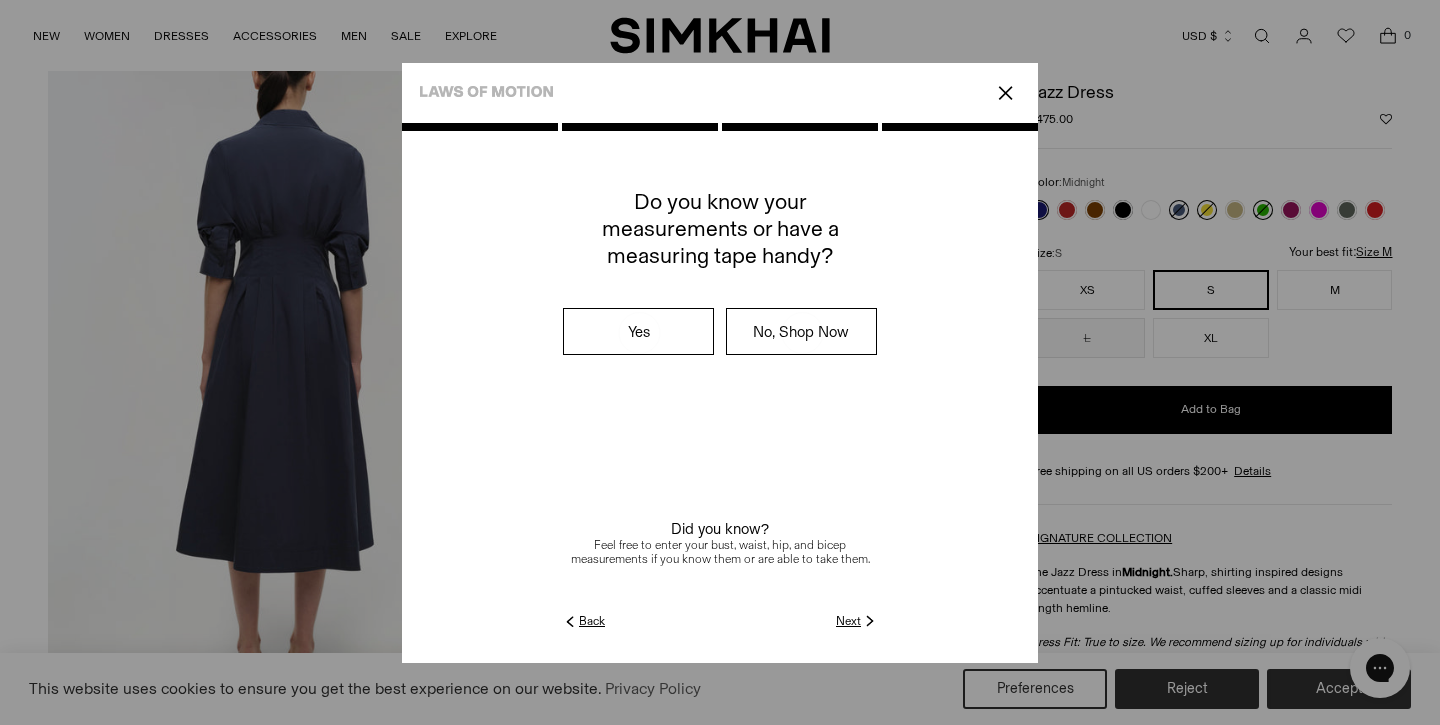click on "Next" 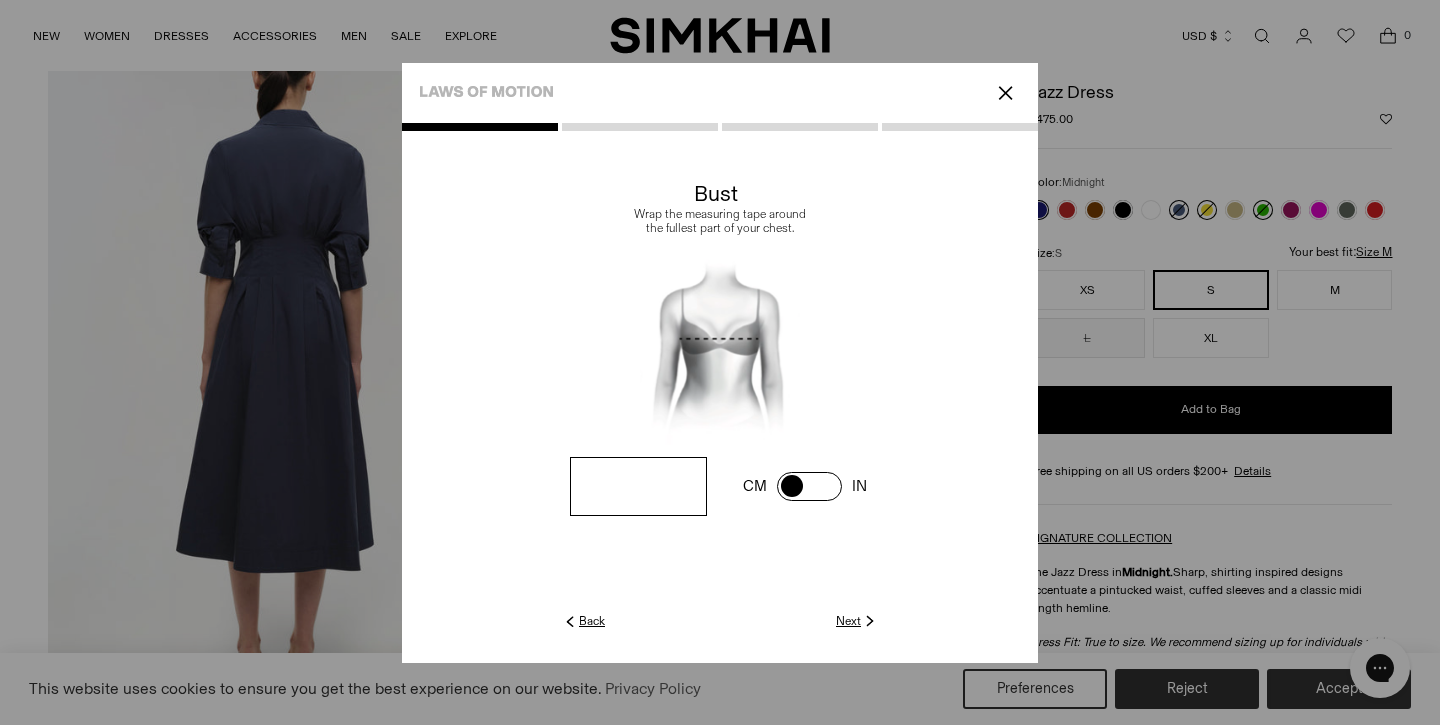 click on "Next" 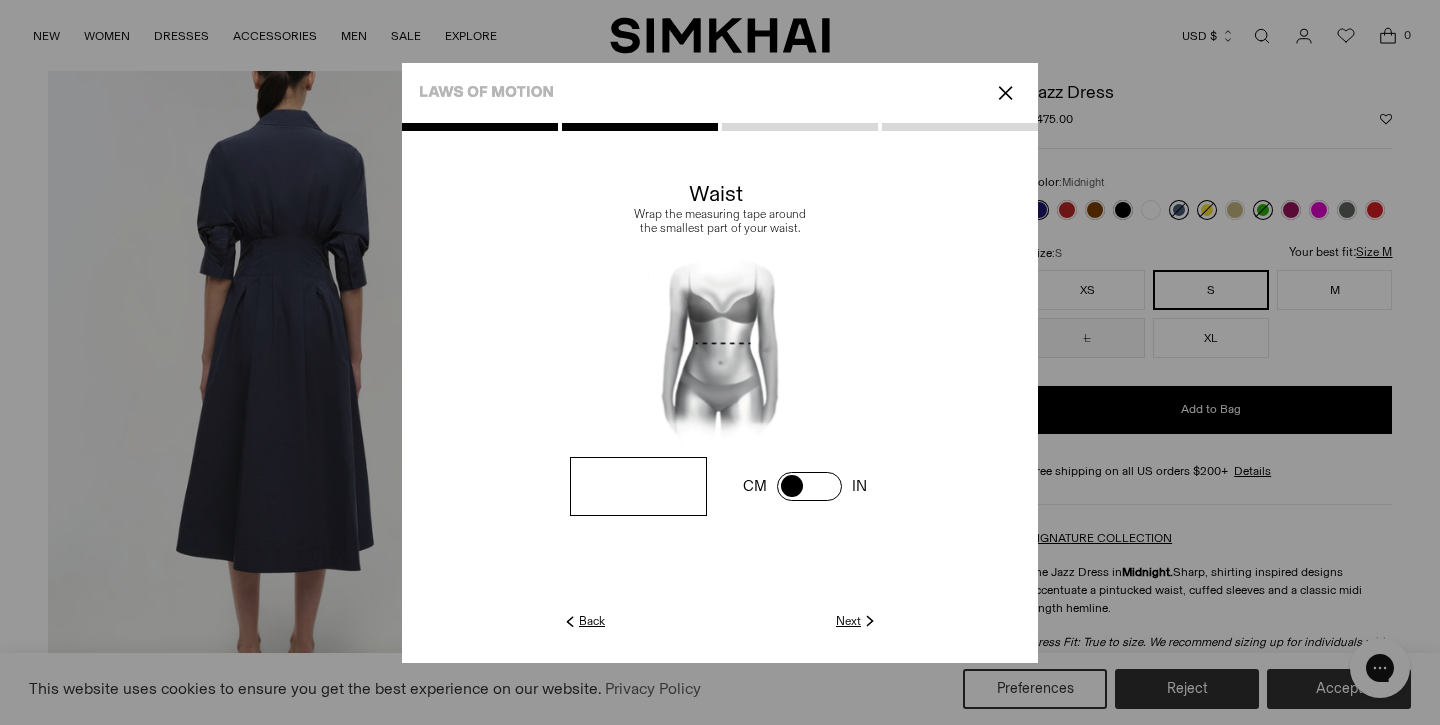 drag, startPoint x: 663, startPoint y: 484, endPoint x: 594, endPoint y: 481, distance: 69.065186 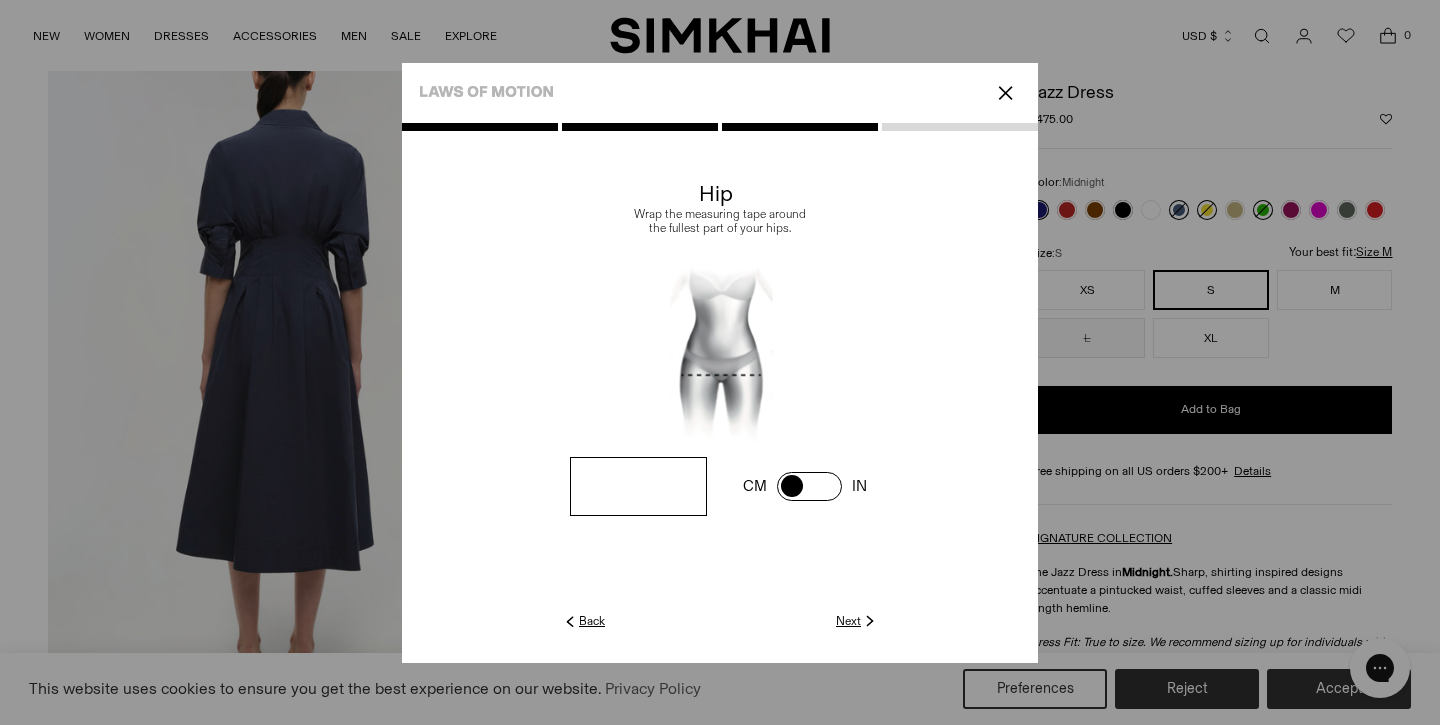 drag, startPoint x: 625, startPoint y: 482, endPoint x: 661, endPoint y: 484, distance: 36.05551 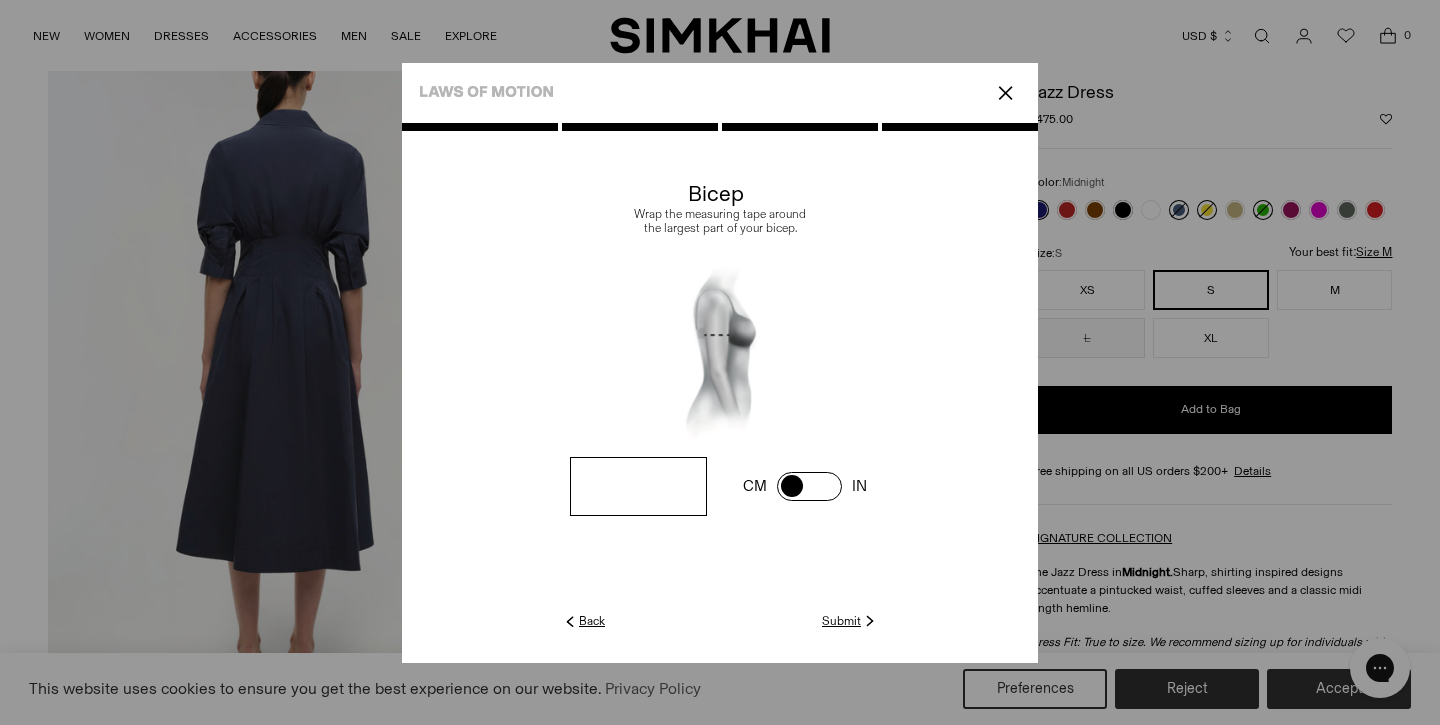 click on "Submit" 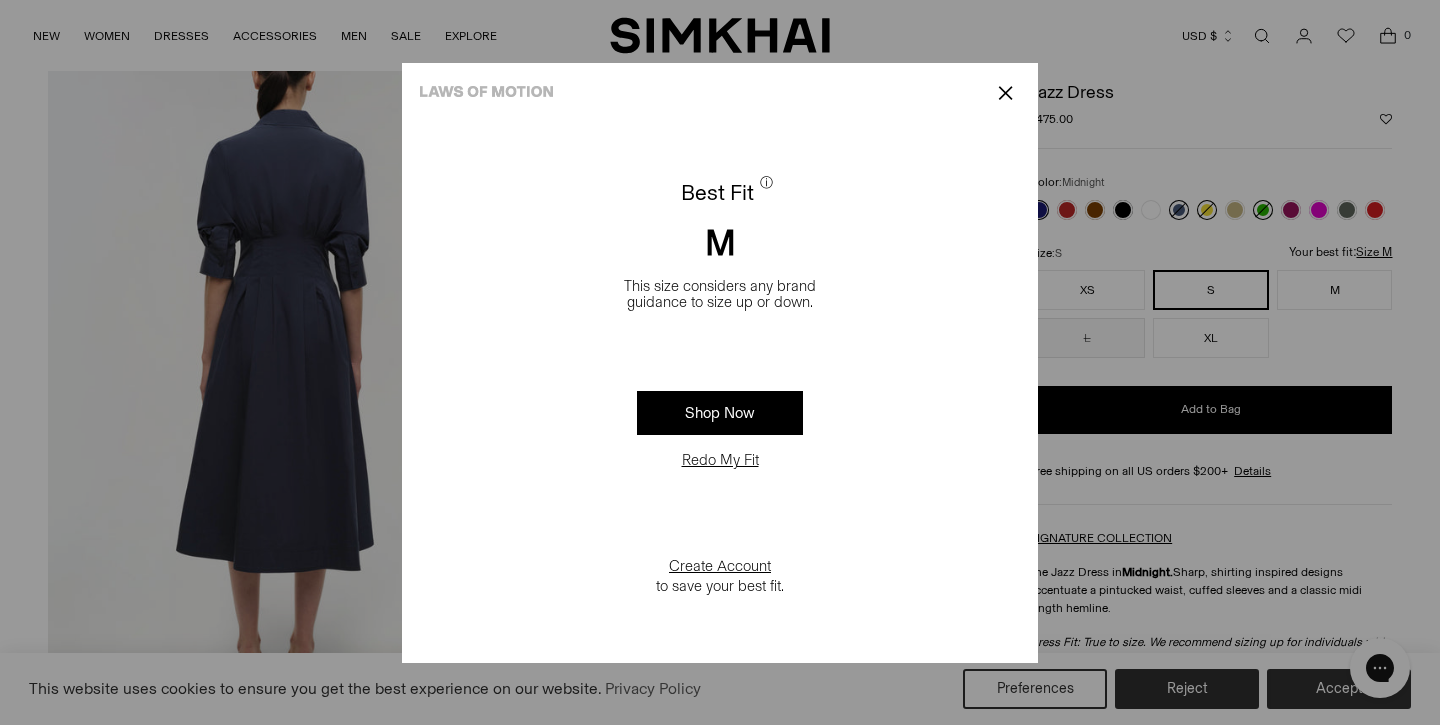 click on "Redo My Fit" at bounding box center [720, 460] 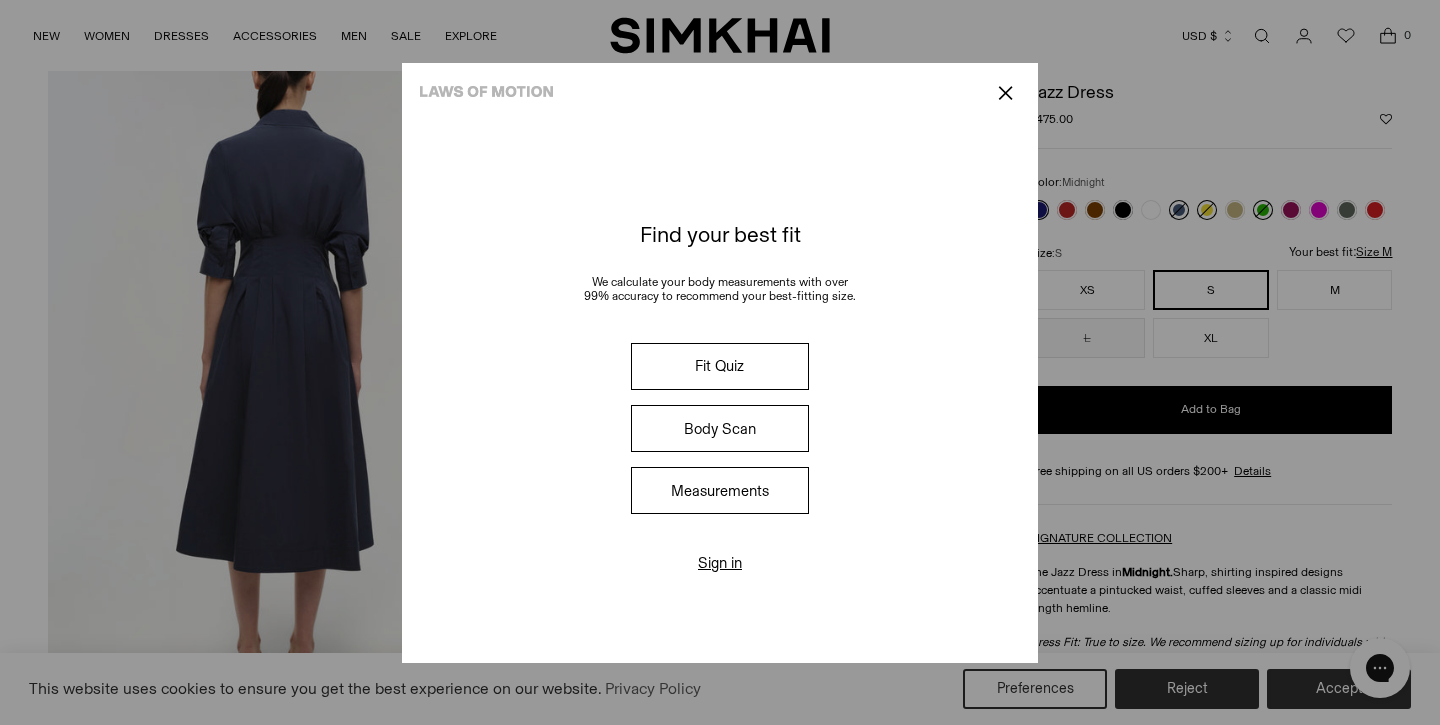 click on "Fit Quiz" at bounding box center (720, 366) 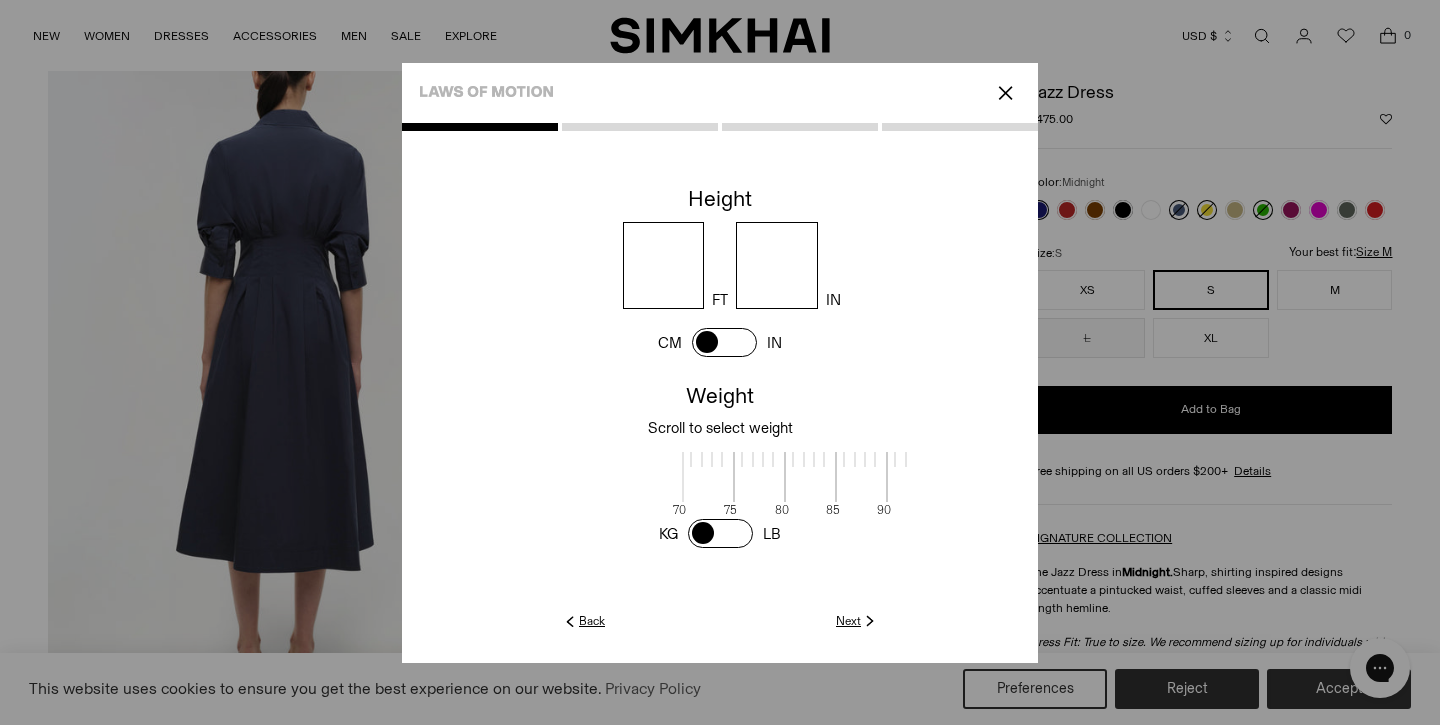 scroll, scrollTop: 2, scrollLeft: 548, axis: both 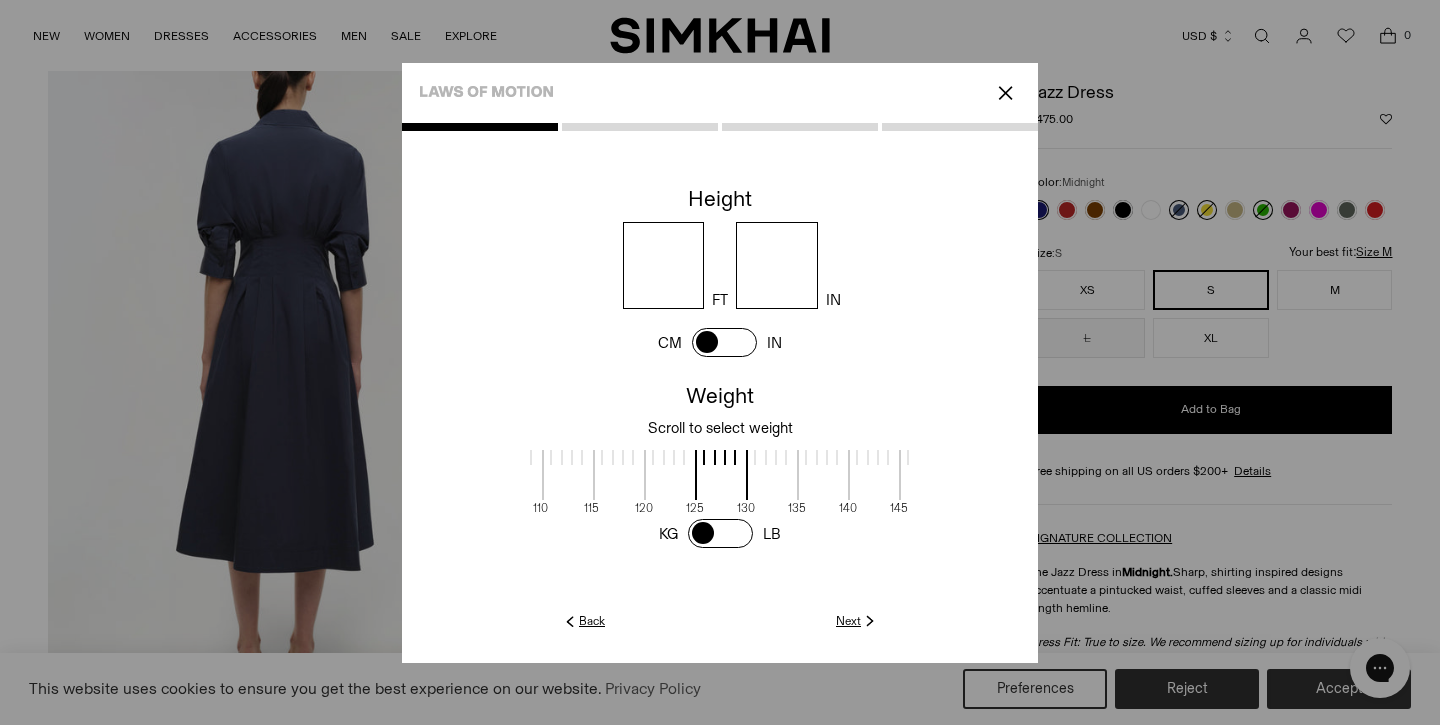 click on "Next" 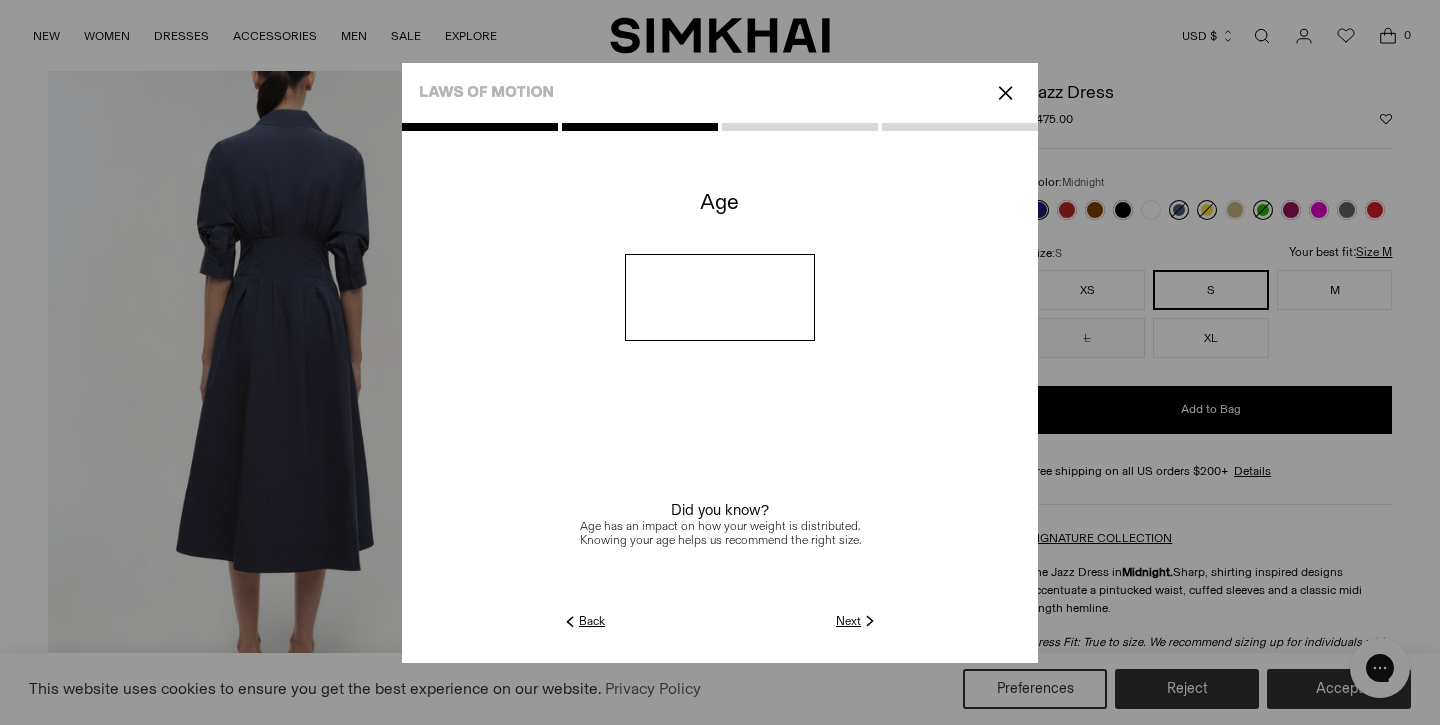 click on "Next" 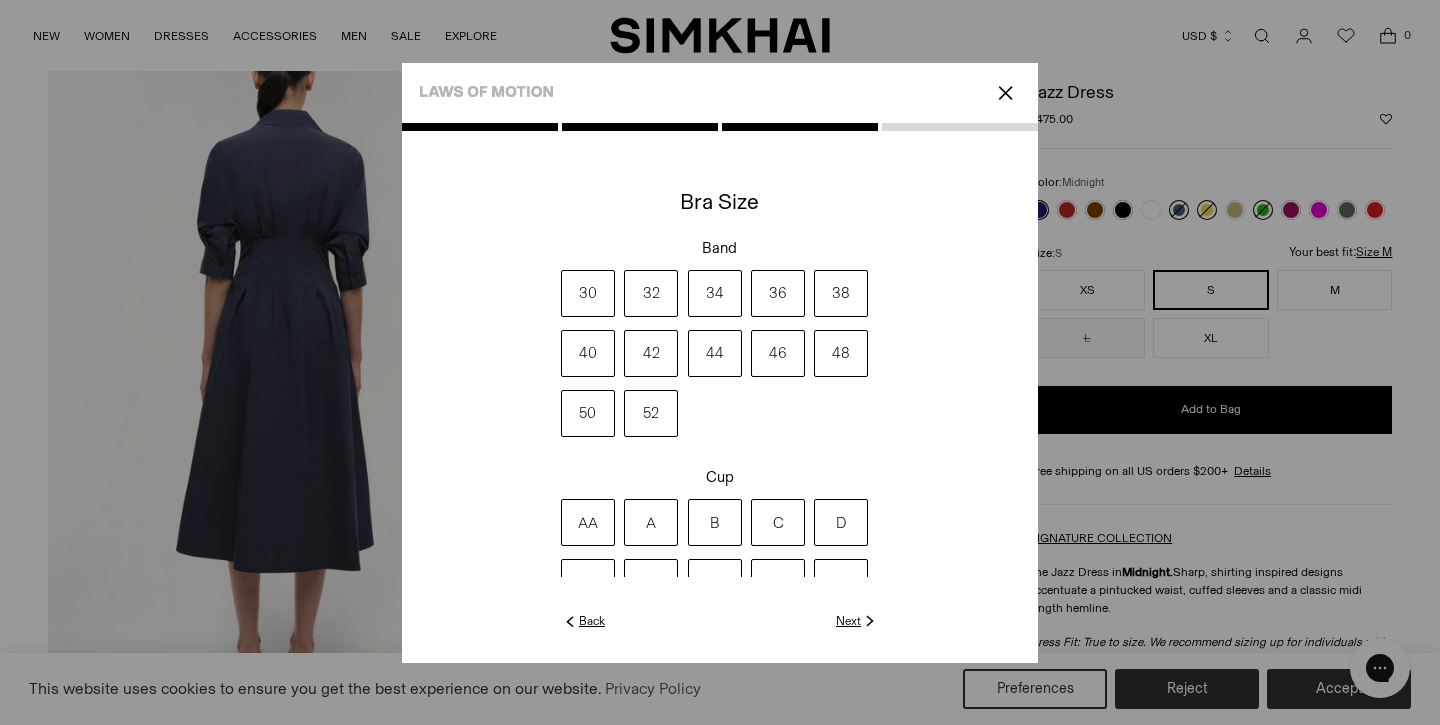 click on "36" at bounding box center [778, 293] 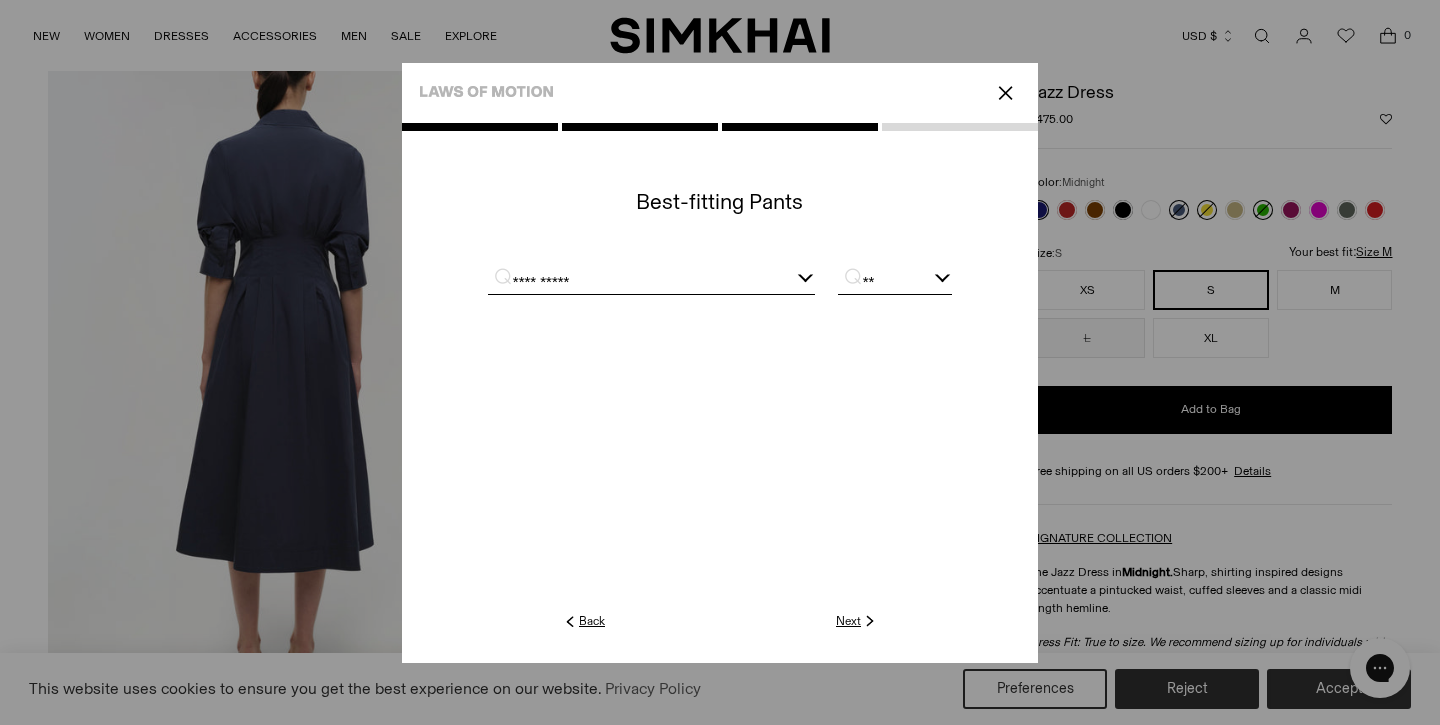 click on "Next" 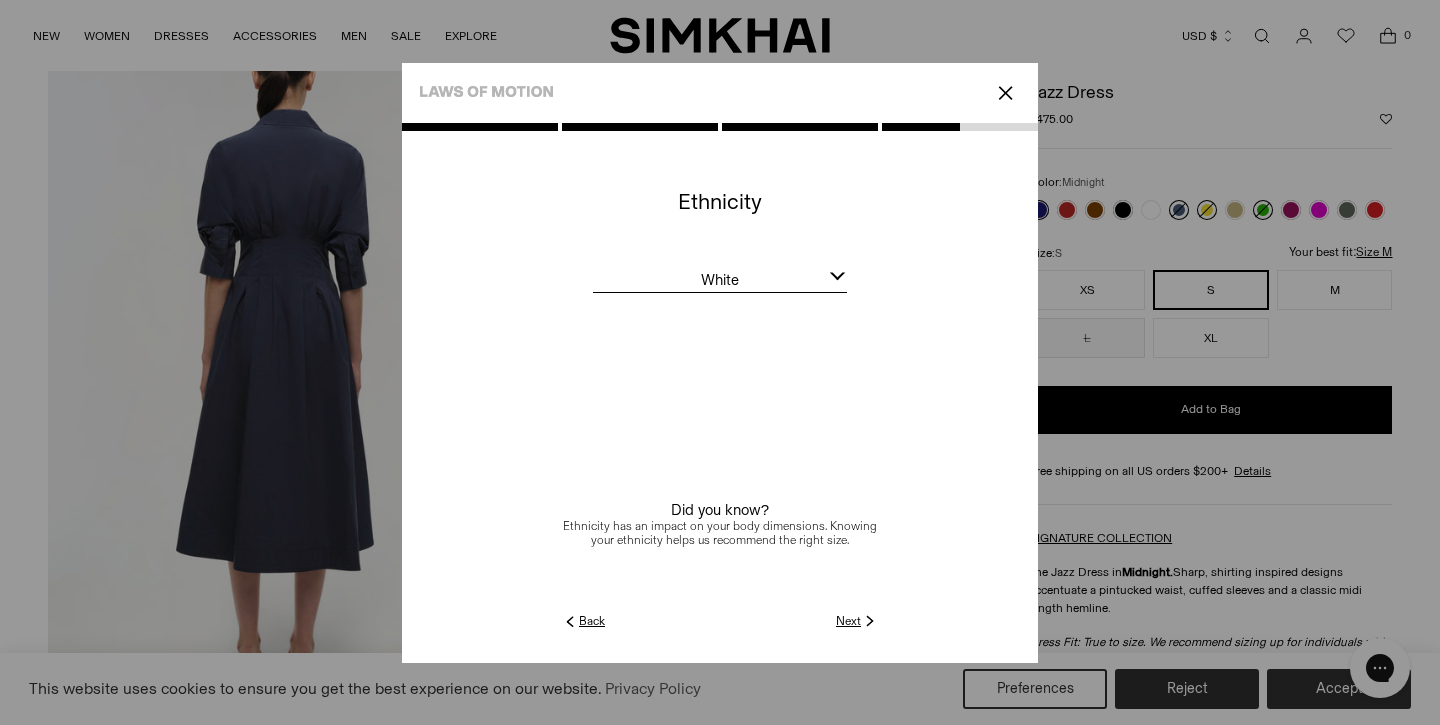 click on "Next" 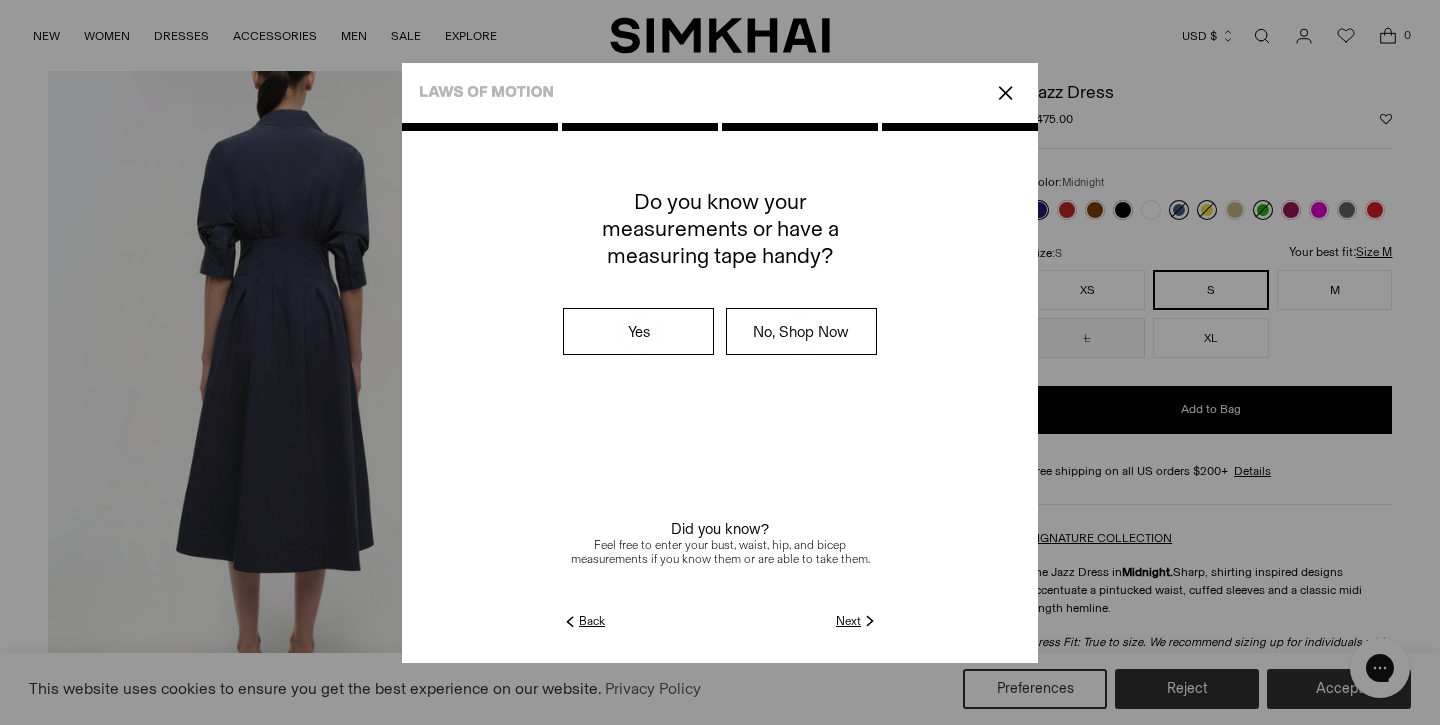 click on "Next" 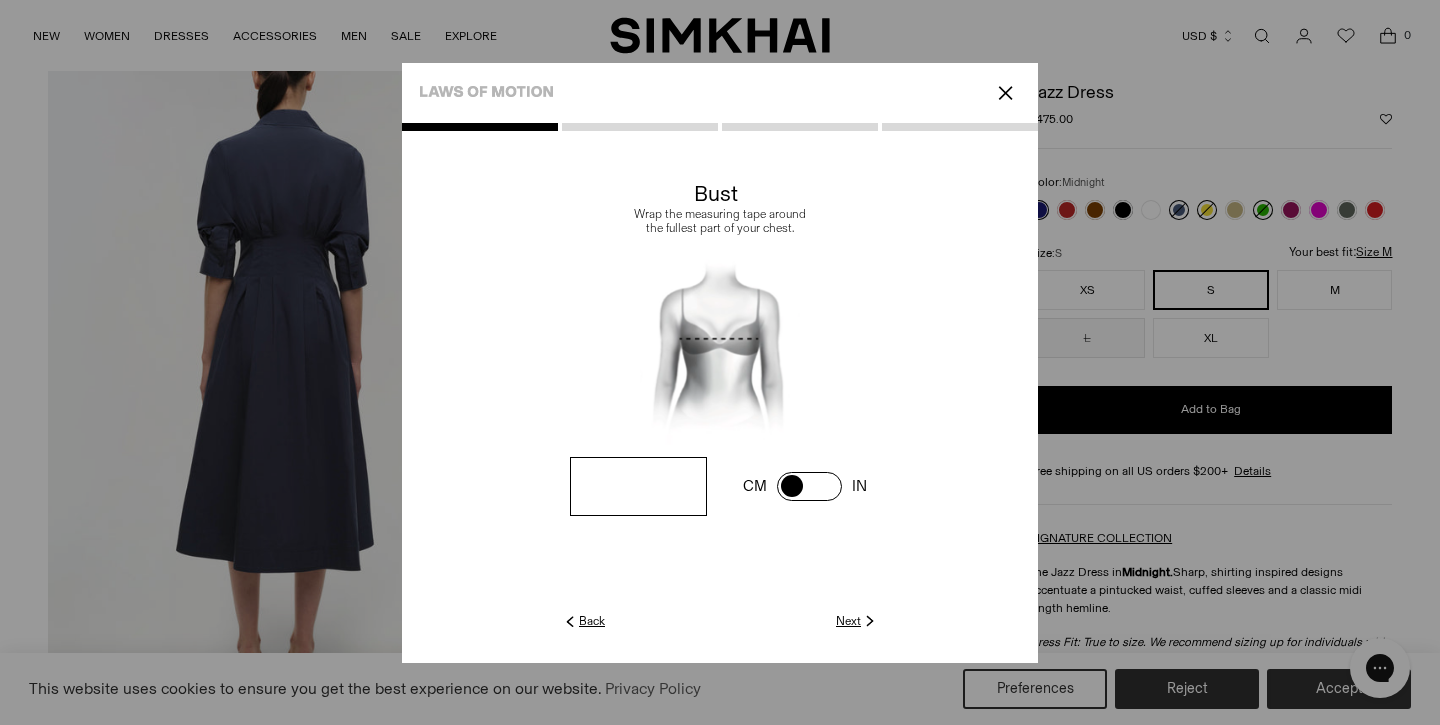 drag, startPoint x: 655, startPoint y: 489, endPoint x: 581, endPoint y: 488, distance: 74.00676 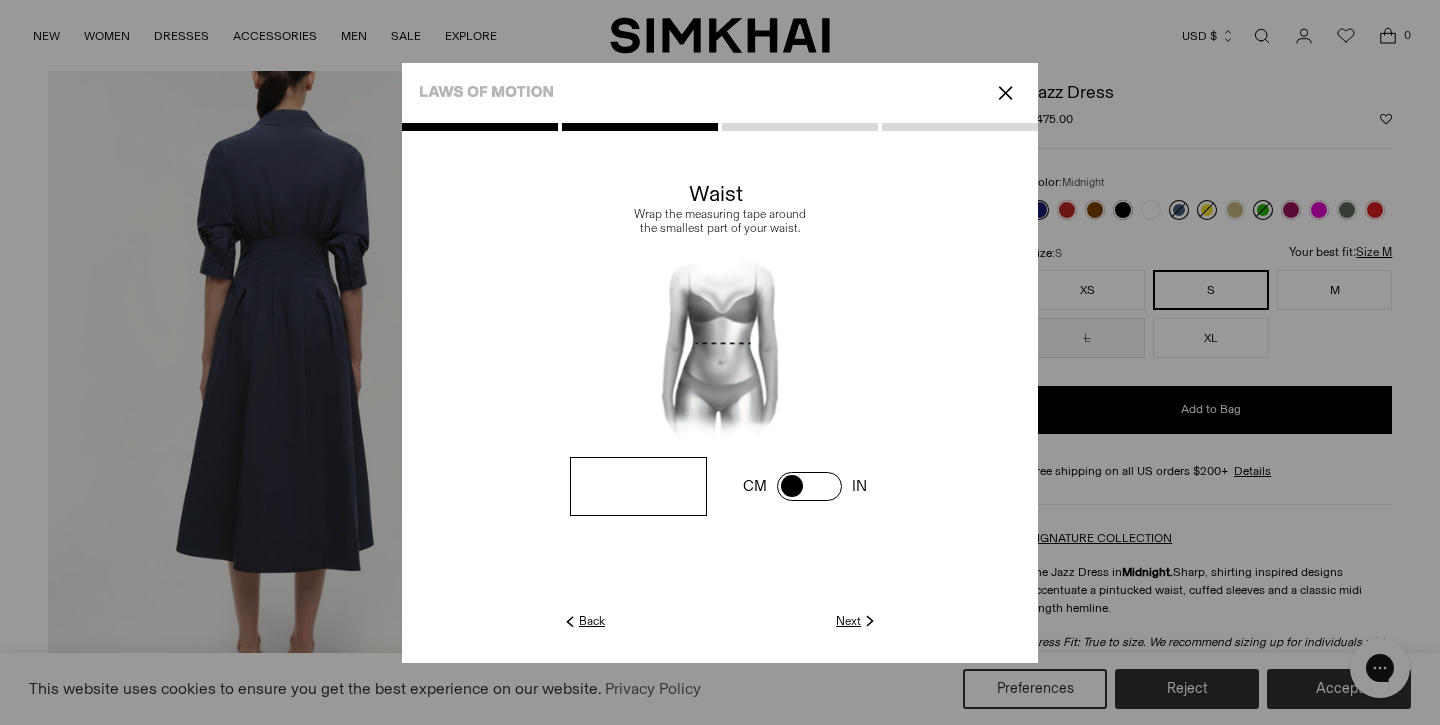 drag, startPoint x: 660, startPoint y: 485, endPoint x: 584, endPoint y: 479, distance: 76.23647 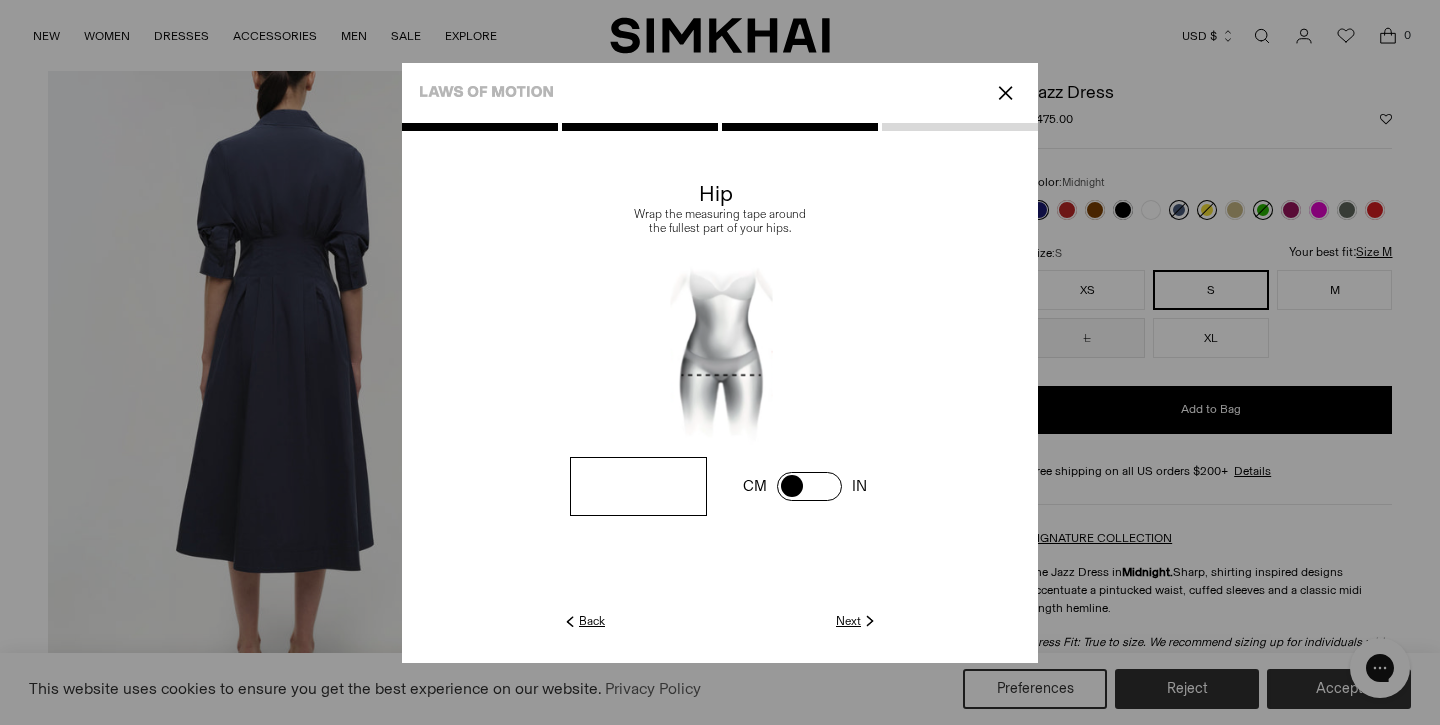 drag, startPoint x: 663, startPoint y: 483, endPoint x: 604, endPoint y: 478, distance: 59.211487 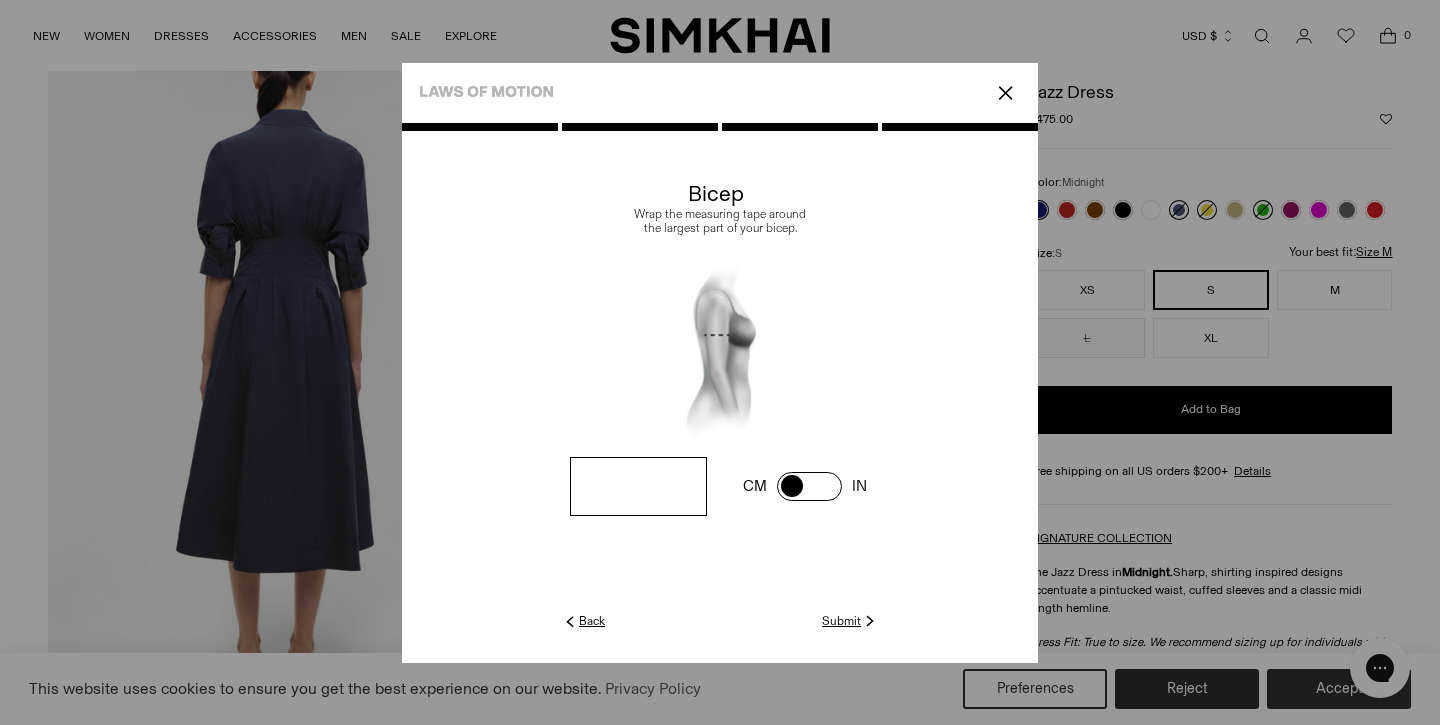 click on "**" at bounding box center [0, 0] 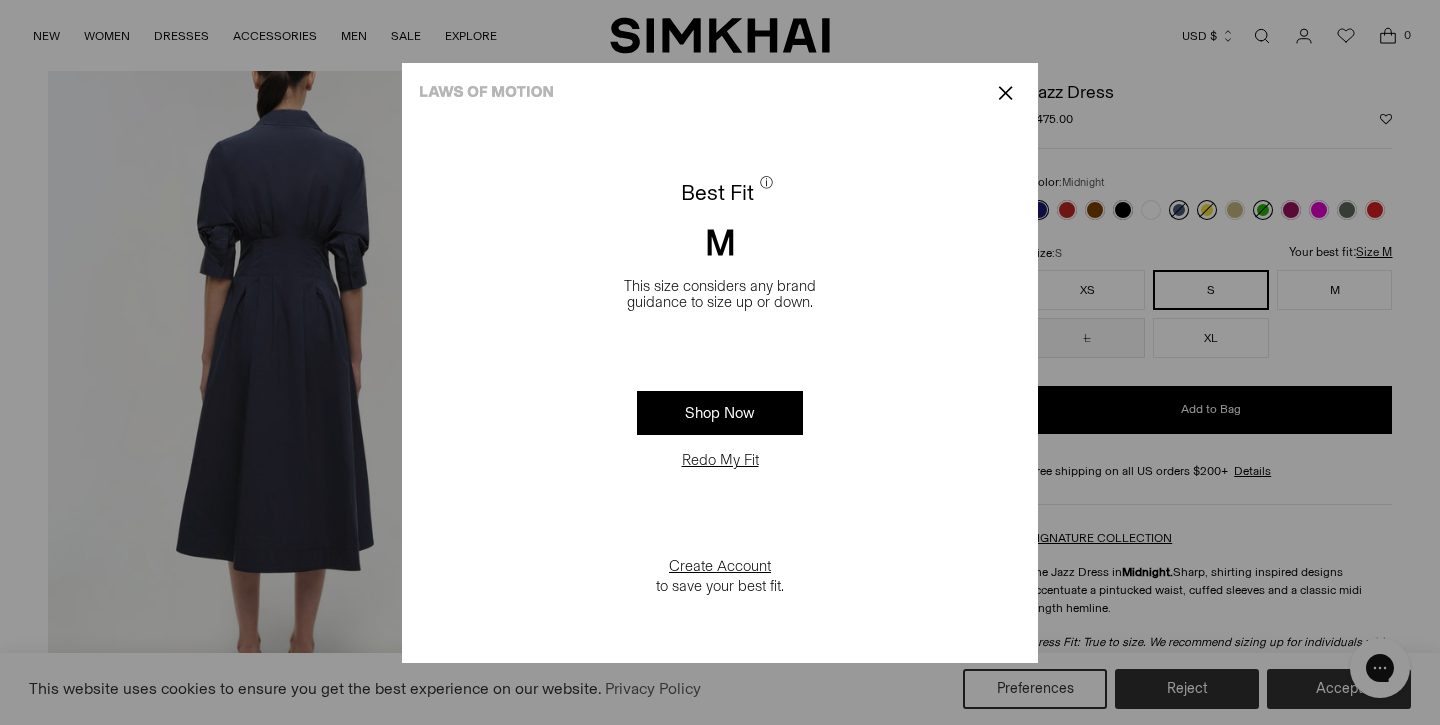 click on "Redo My Fit" at bounding box center [720, 460] 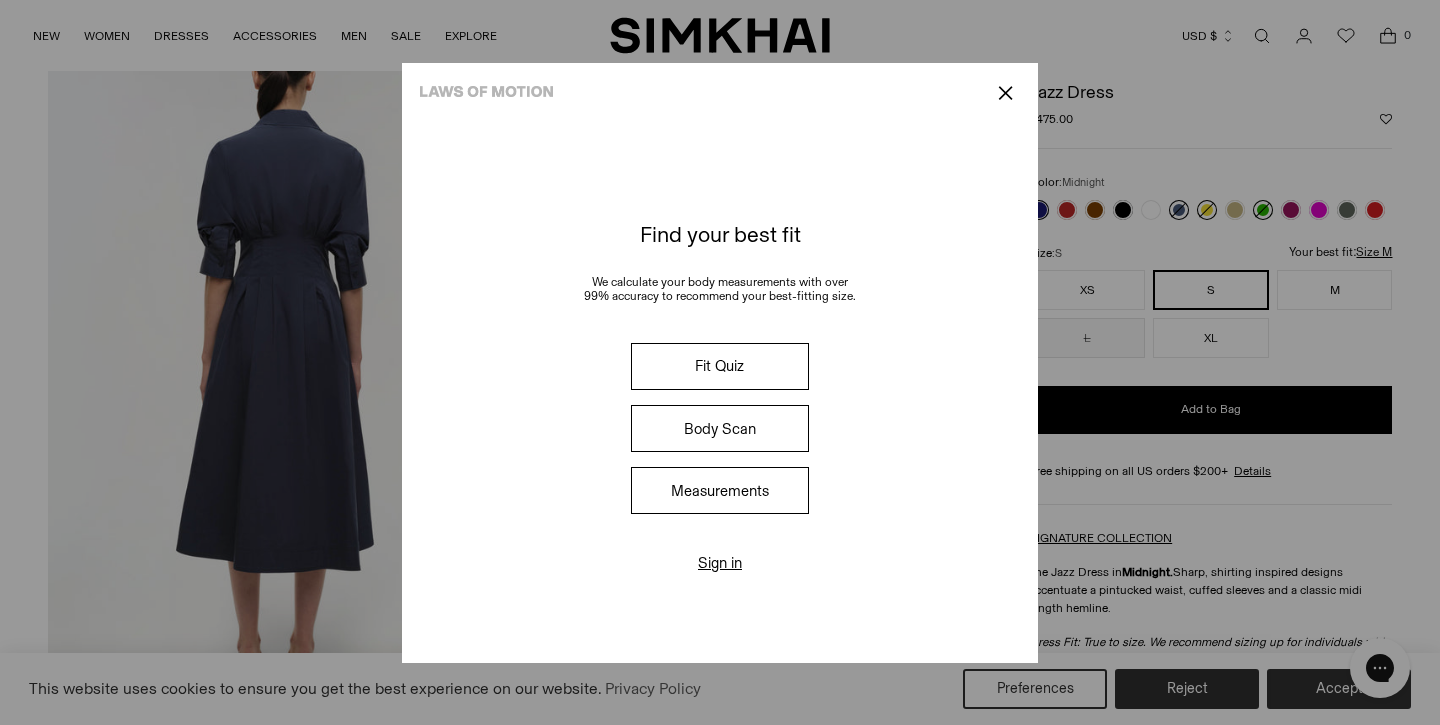 click on "Fit Quiz" at bounding box center (720, 366) 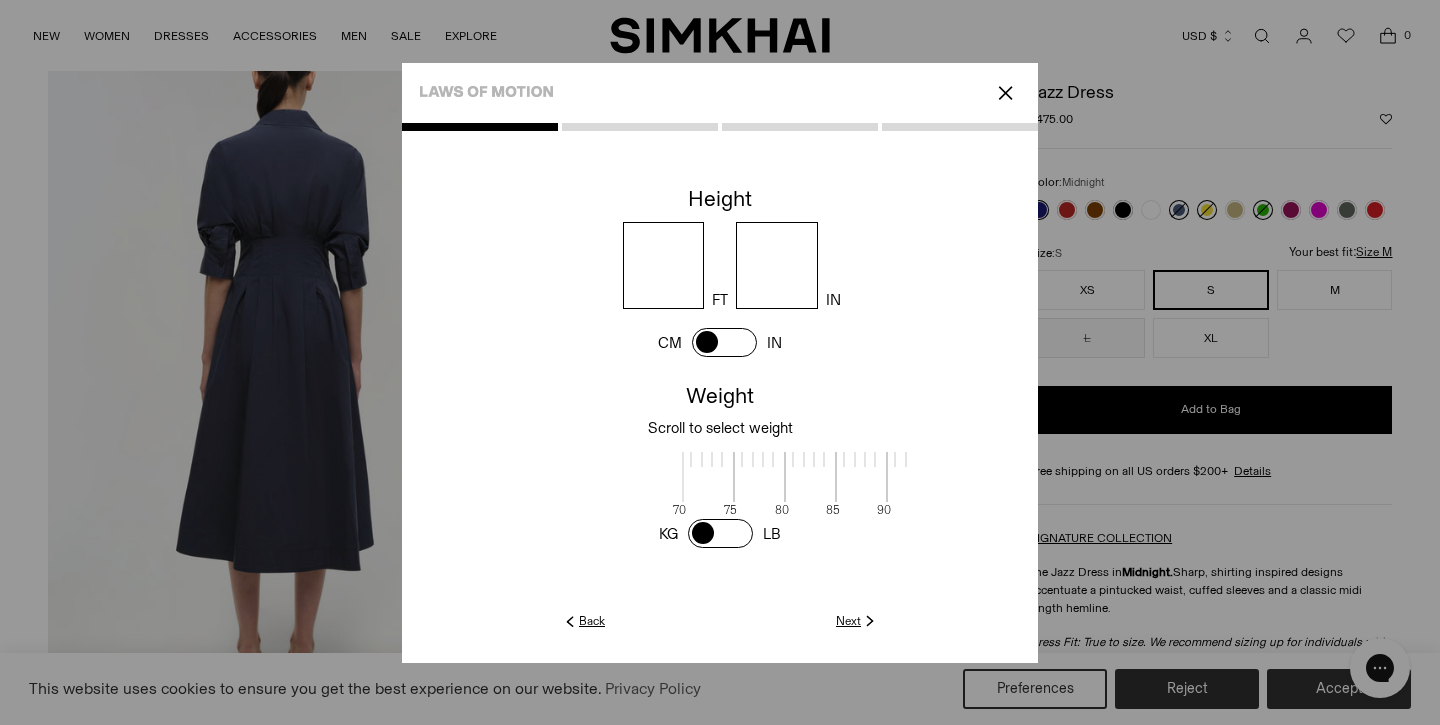scroll, scrollTop: 2, scrollLeft: 548, axis: both 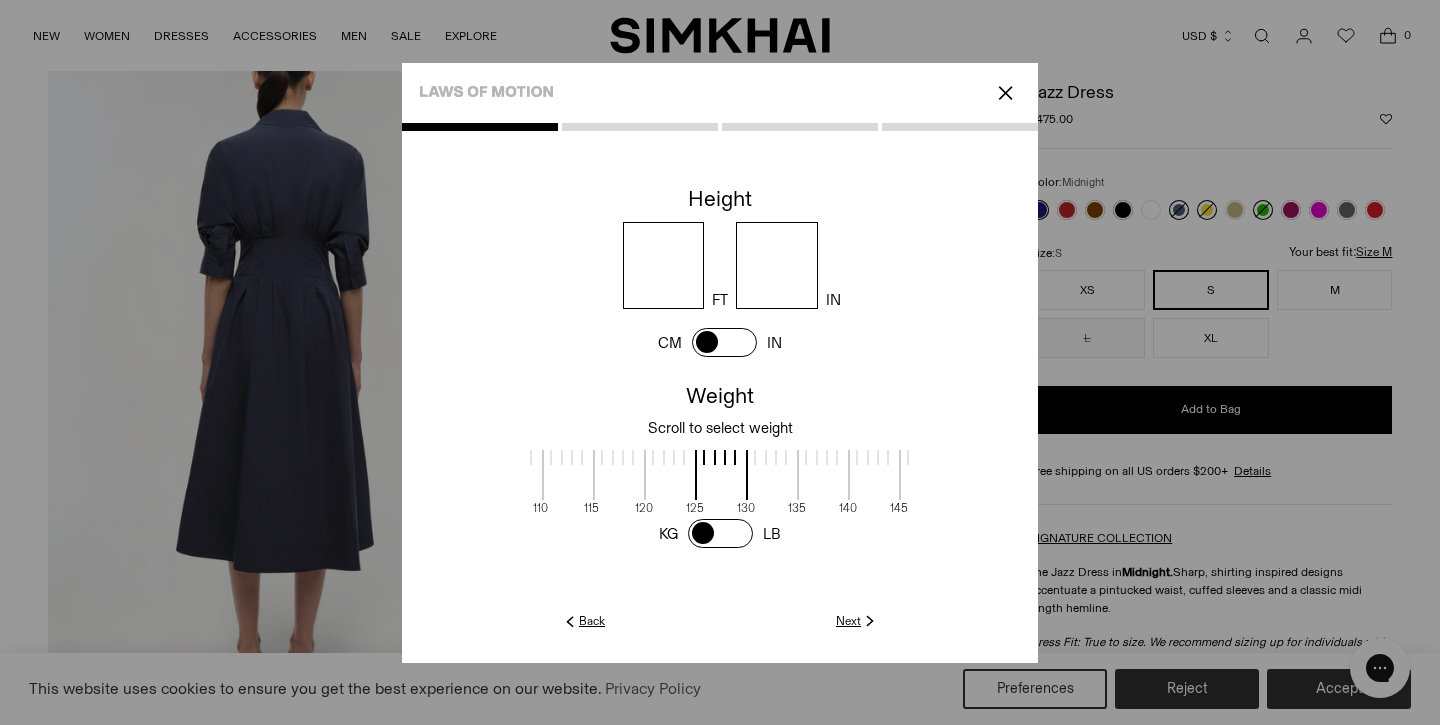 click on "Next" 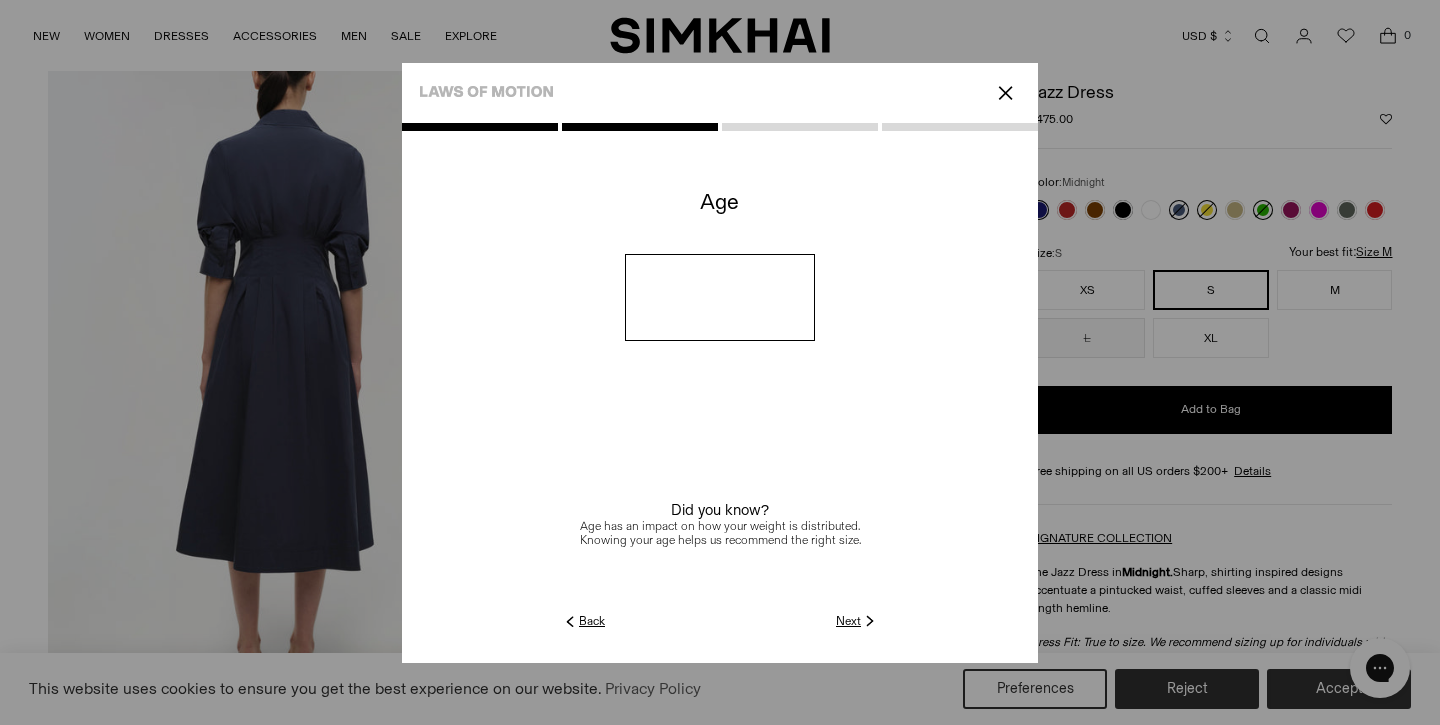 click on "Next" 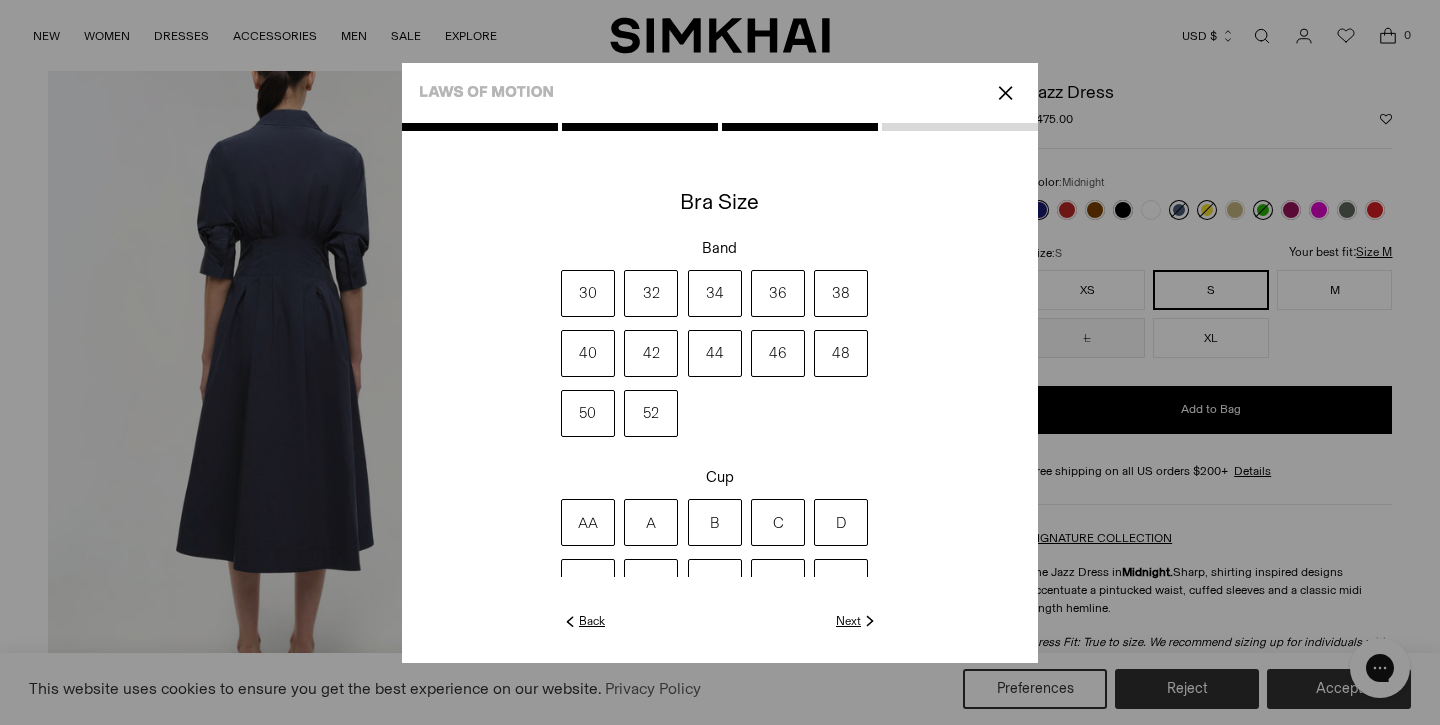 click on "Next" 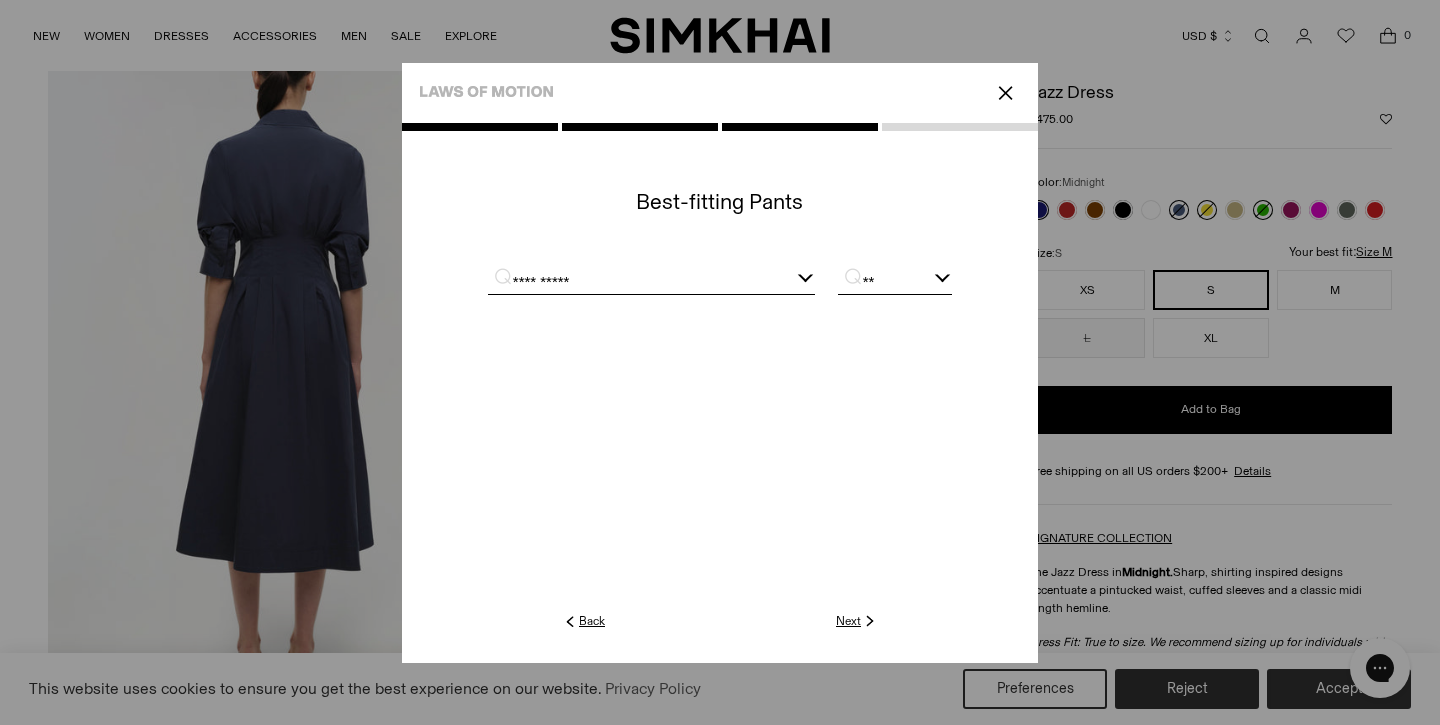 click on "Next" 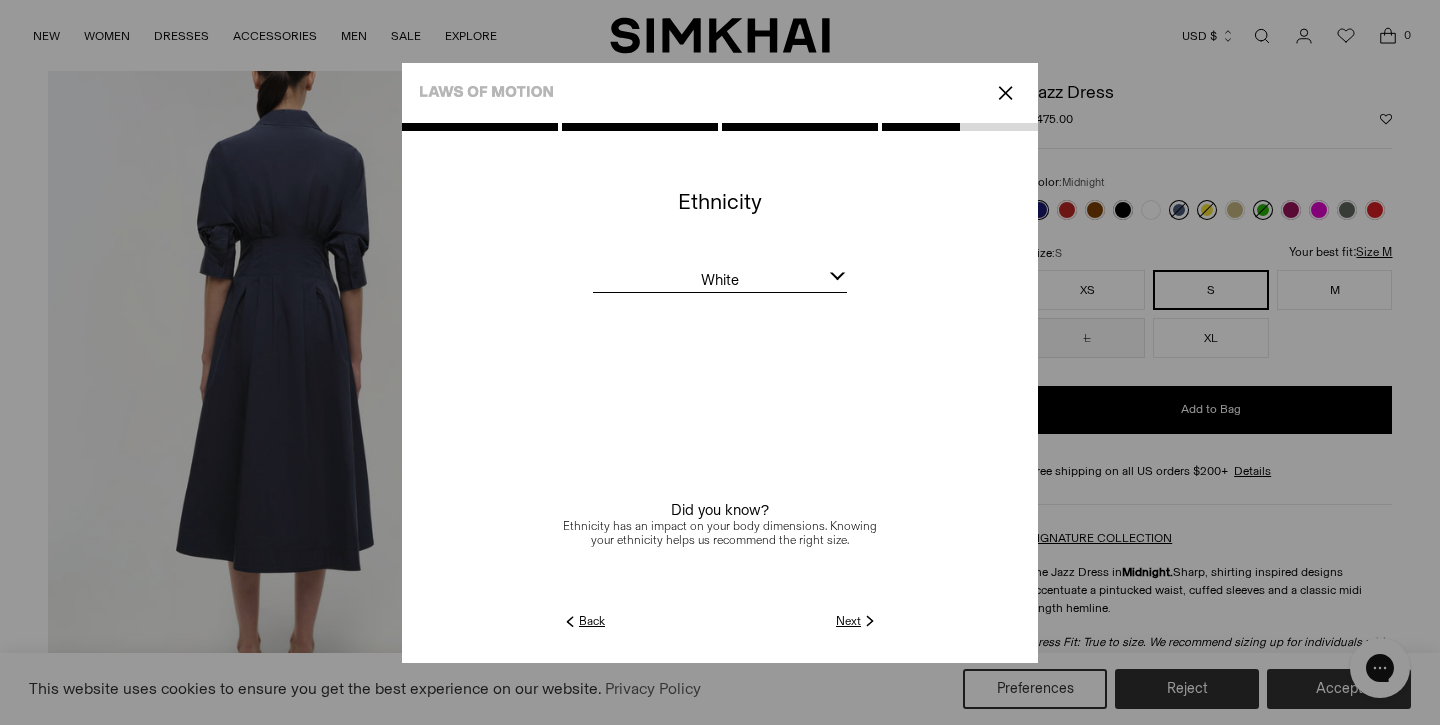 click on "Next" 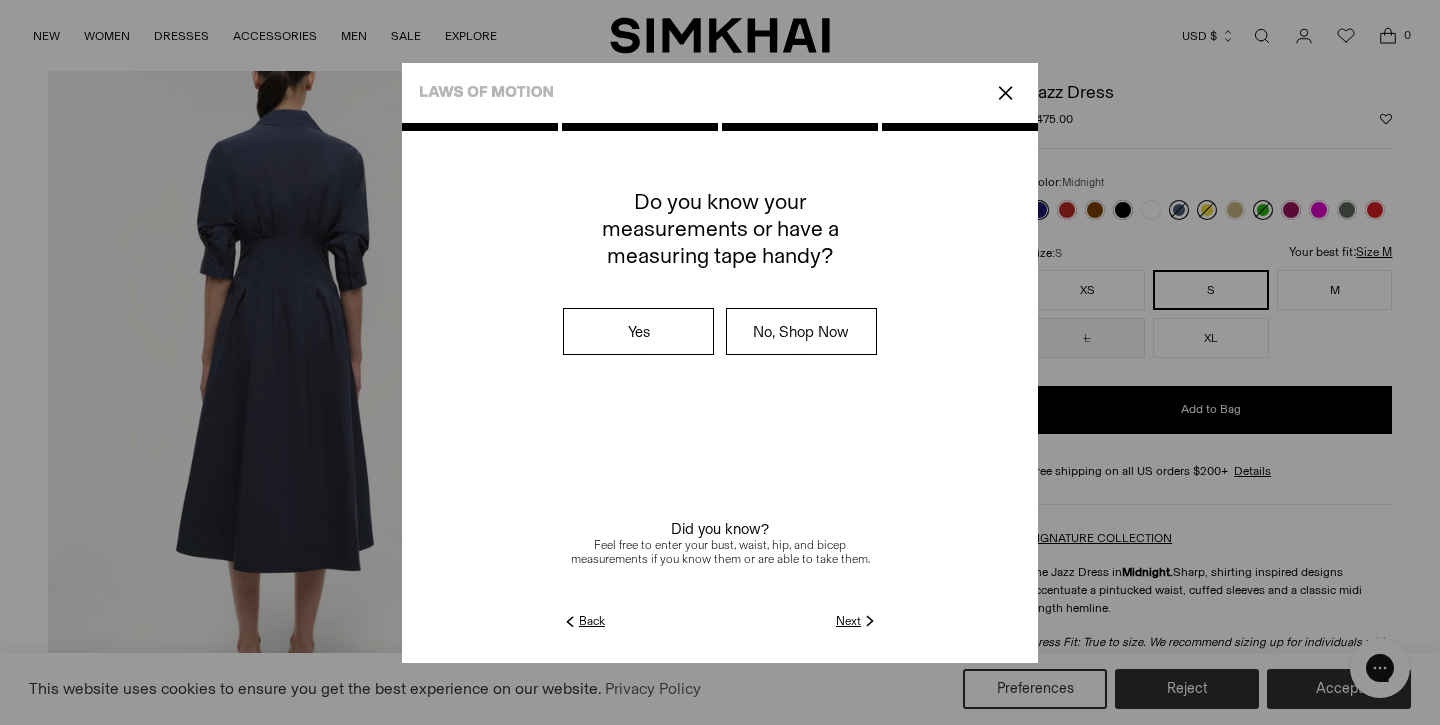 click on "Next" 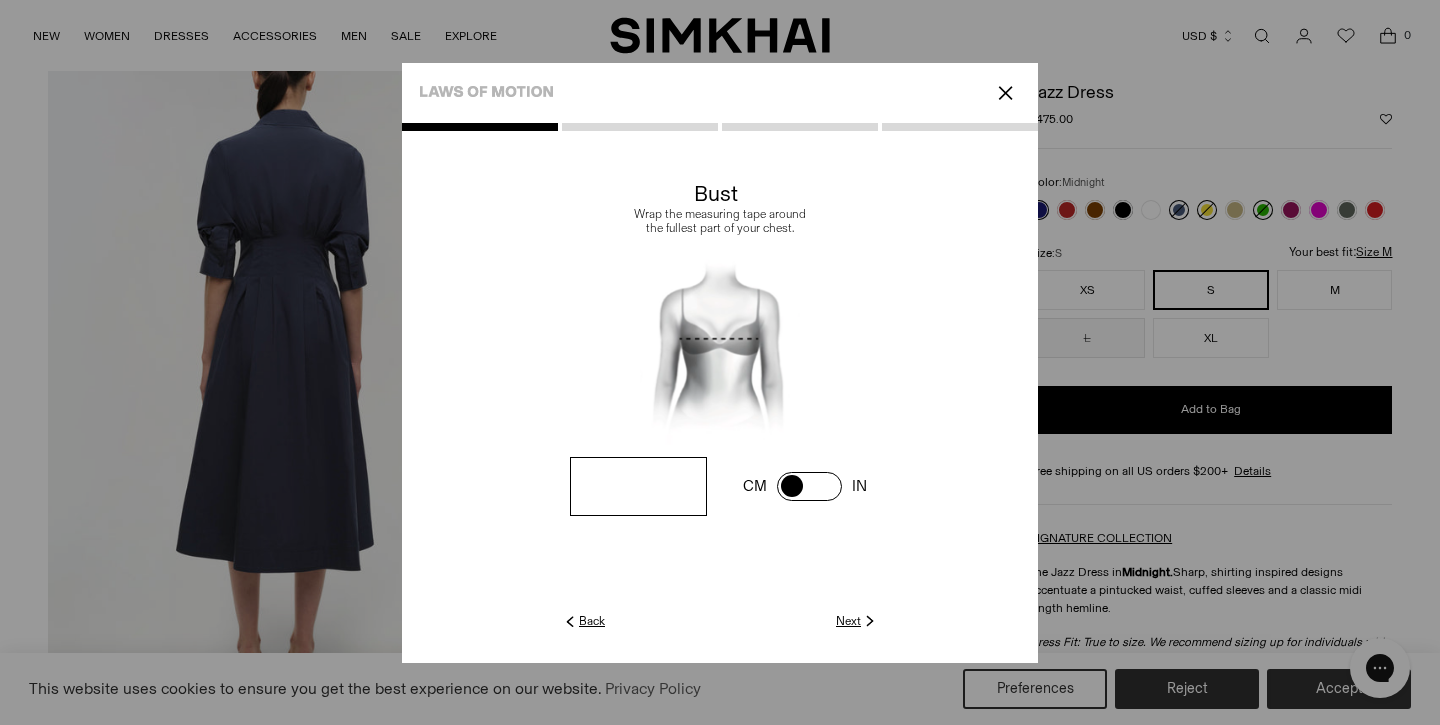 click on "Next" 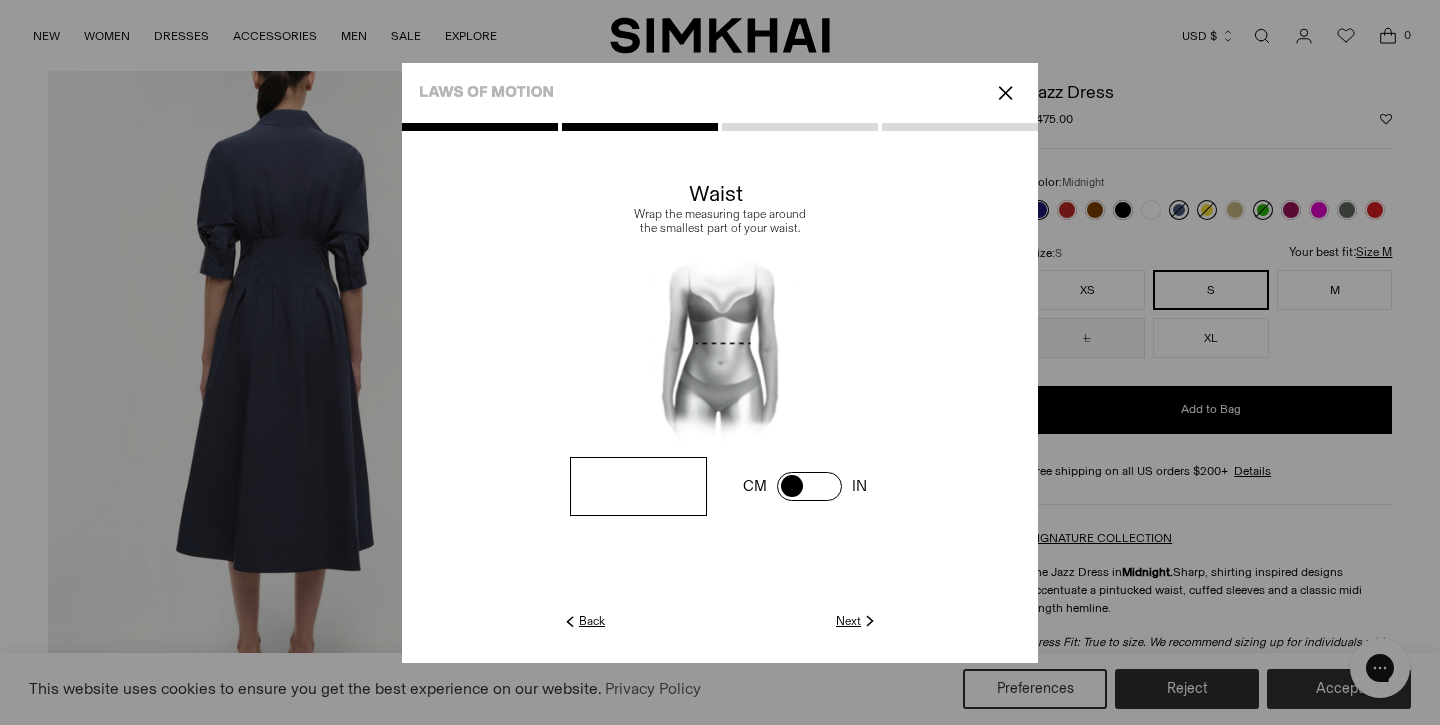 click on "Next" 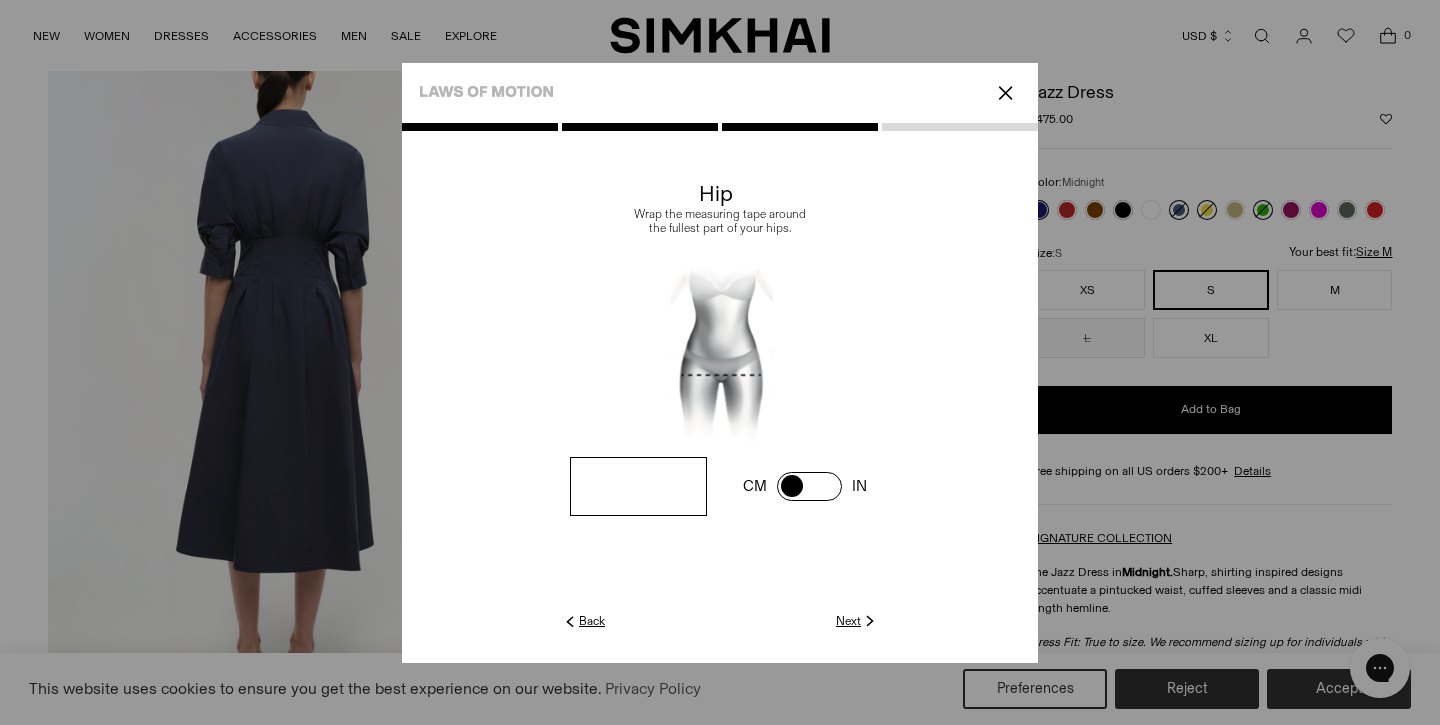 click on "Next" 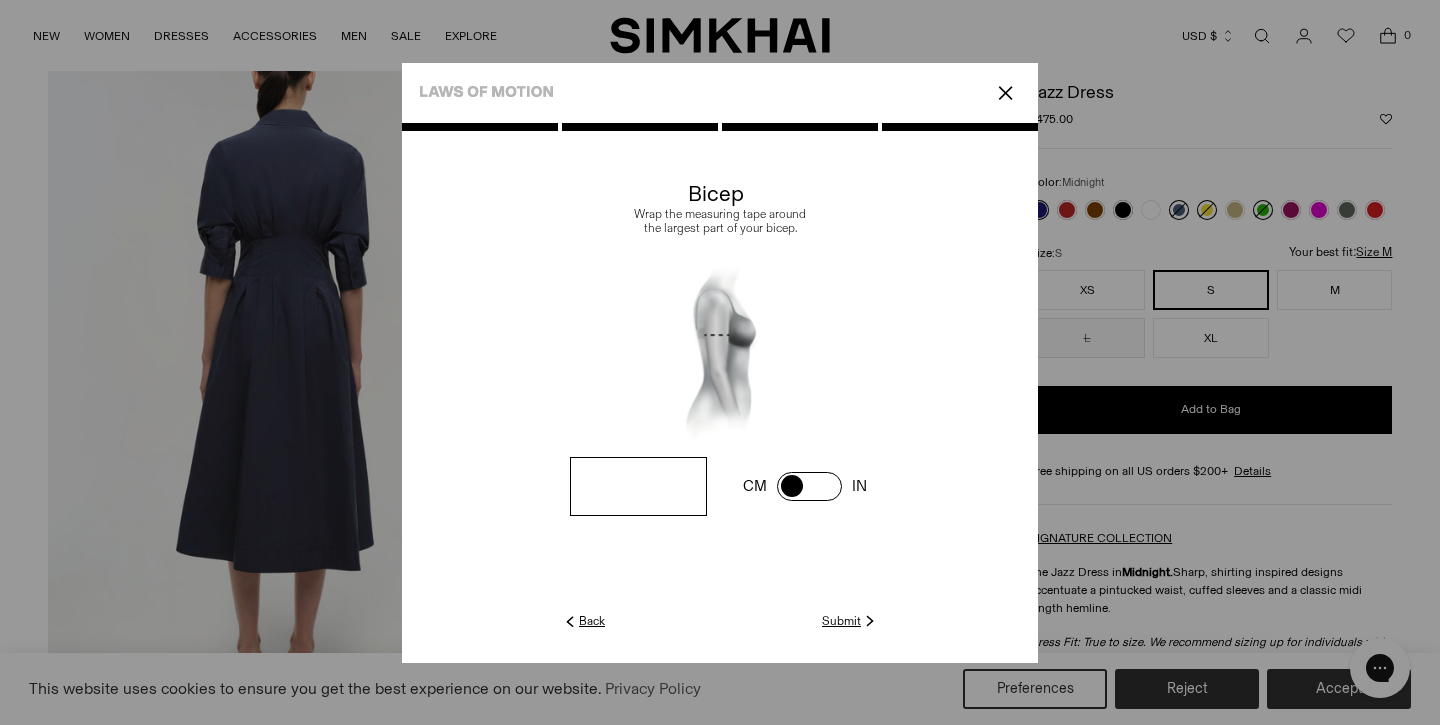 drag, startPoint x: 671, startPoint y: 494, endPoint x: 567, endPoint y: 484, distance: 104.47966 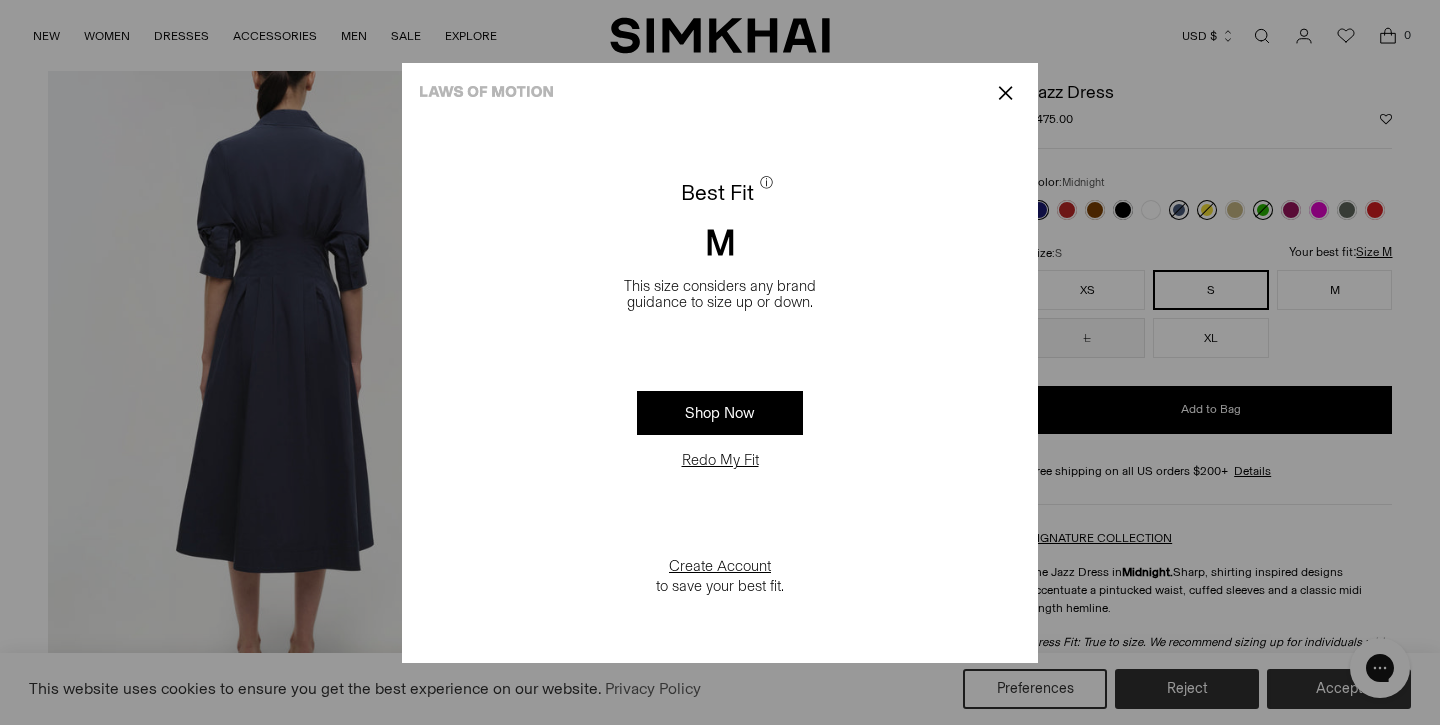 click on "✕" 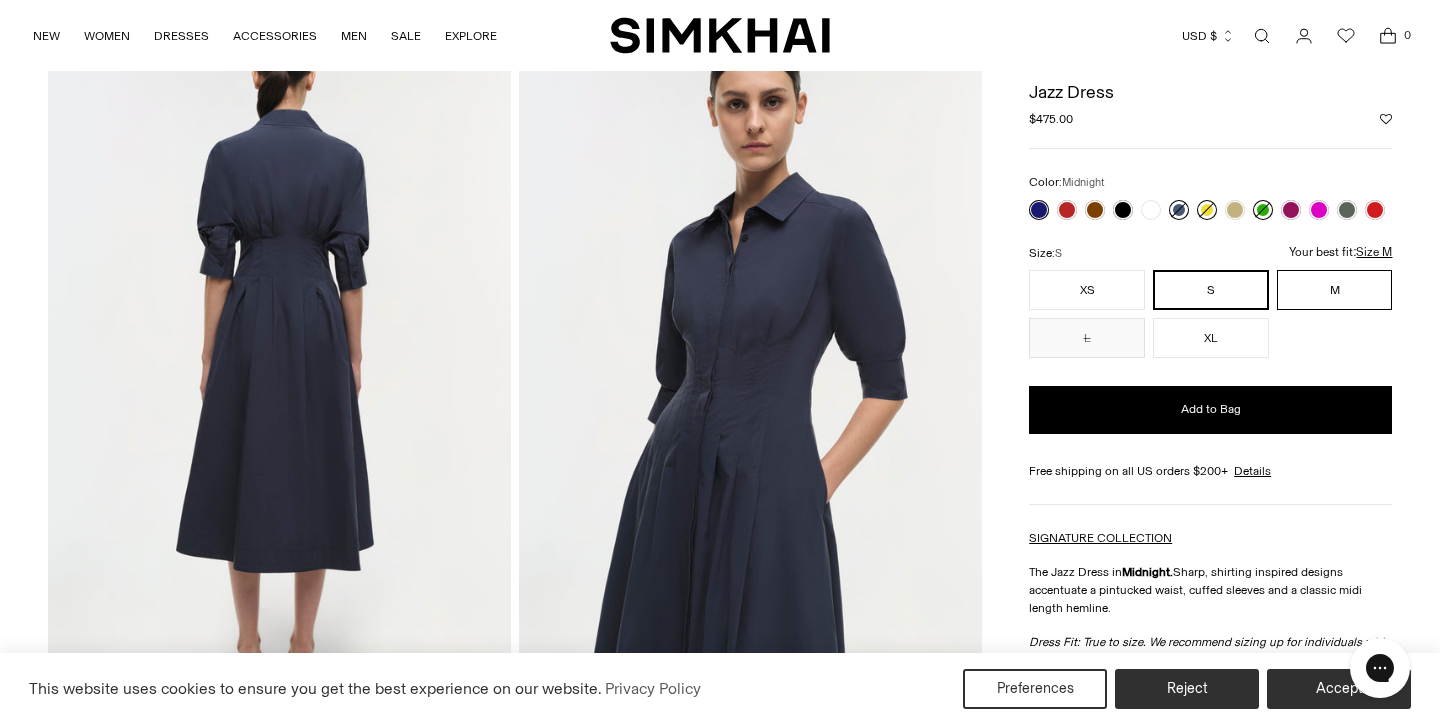 click on "M" at bounding box center (1335, 290) 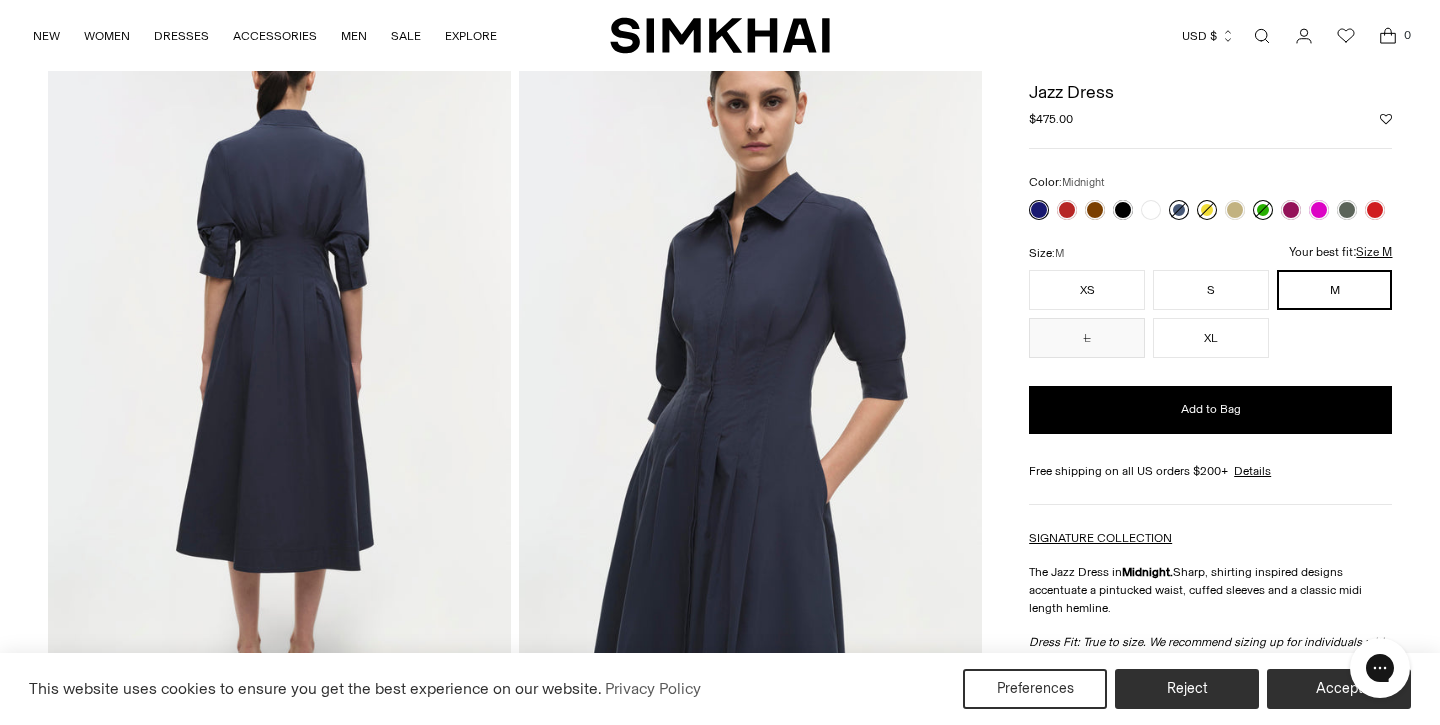 click on "Your best fit:  Size M" at bounding box center [1146, 263] 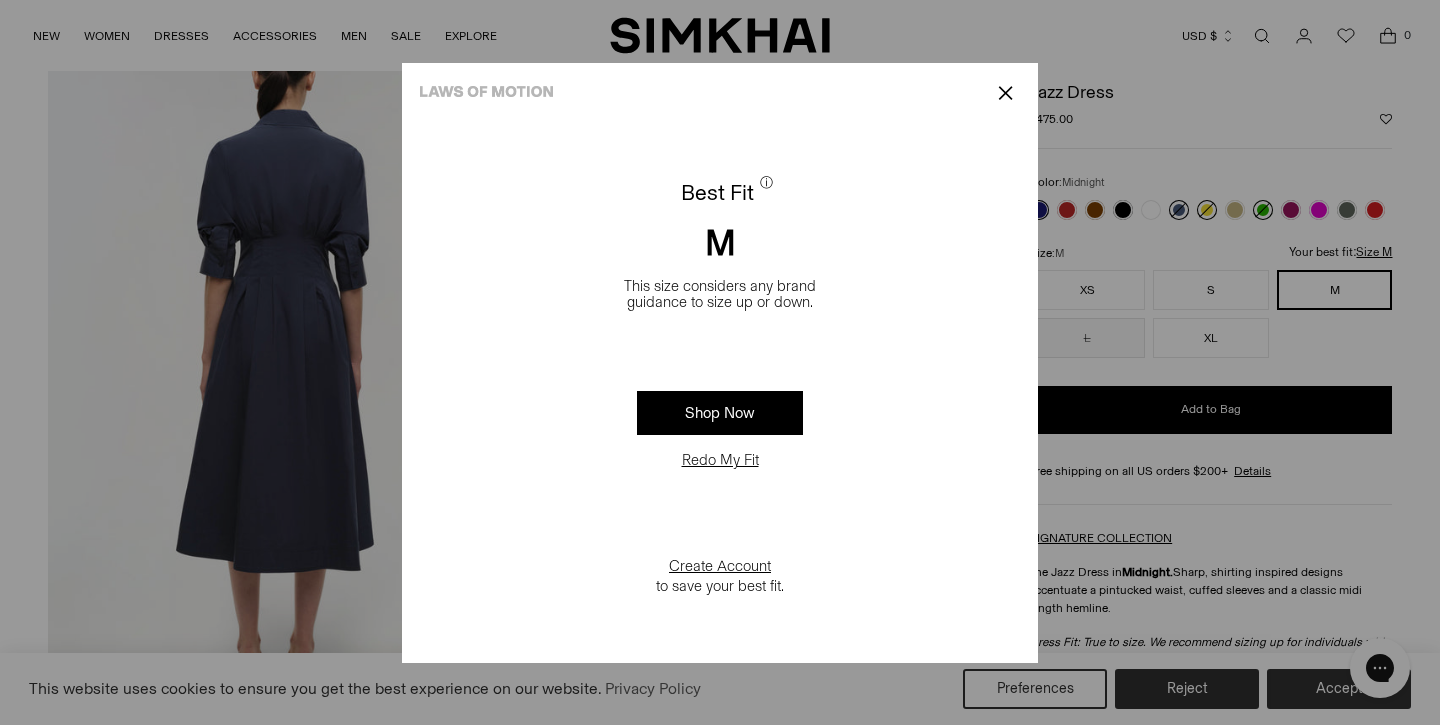 click on "Redo My Fit" at bounding box center (720, 460) 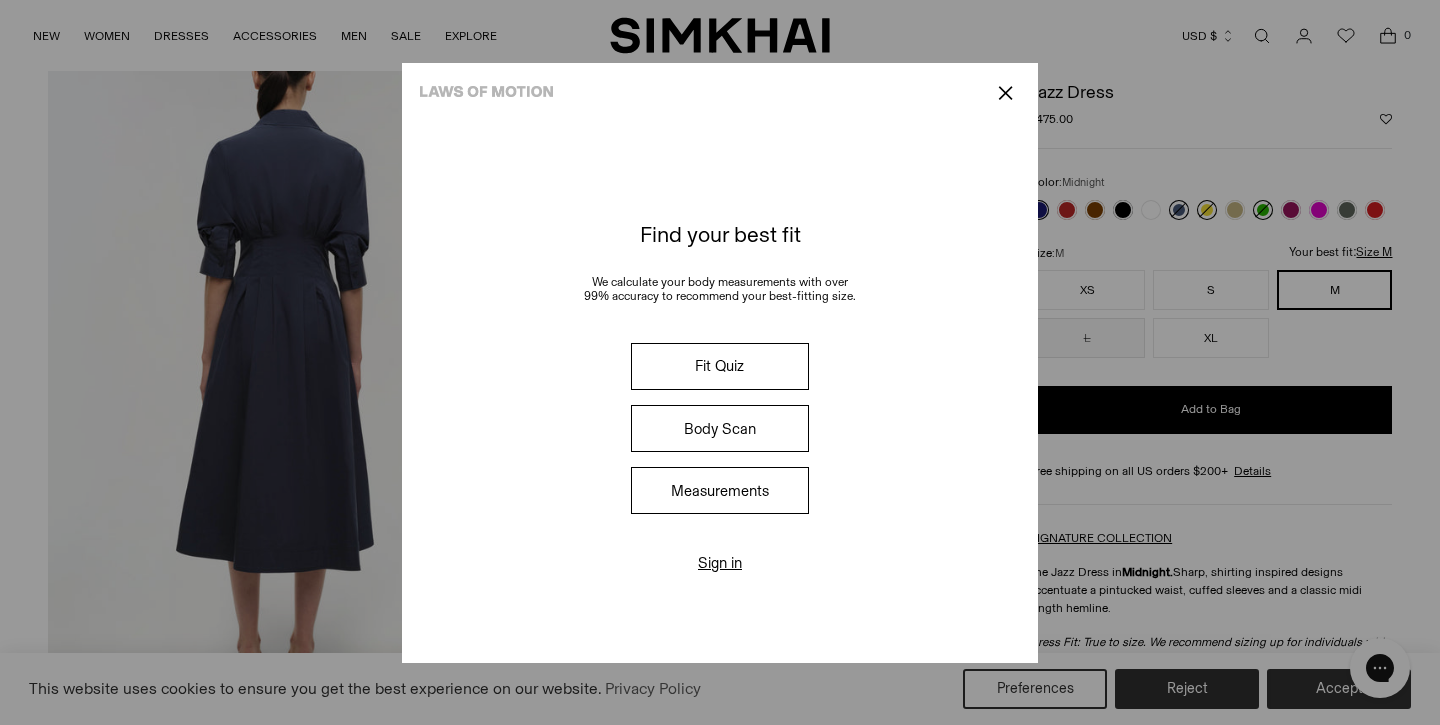 click on "Fit Quiz" at bounding box center [720, 366] 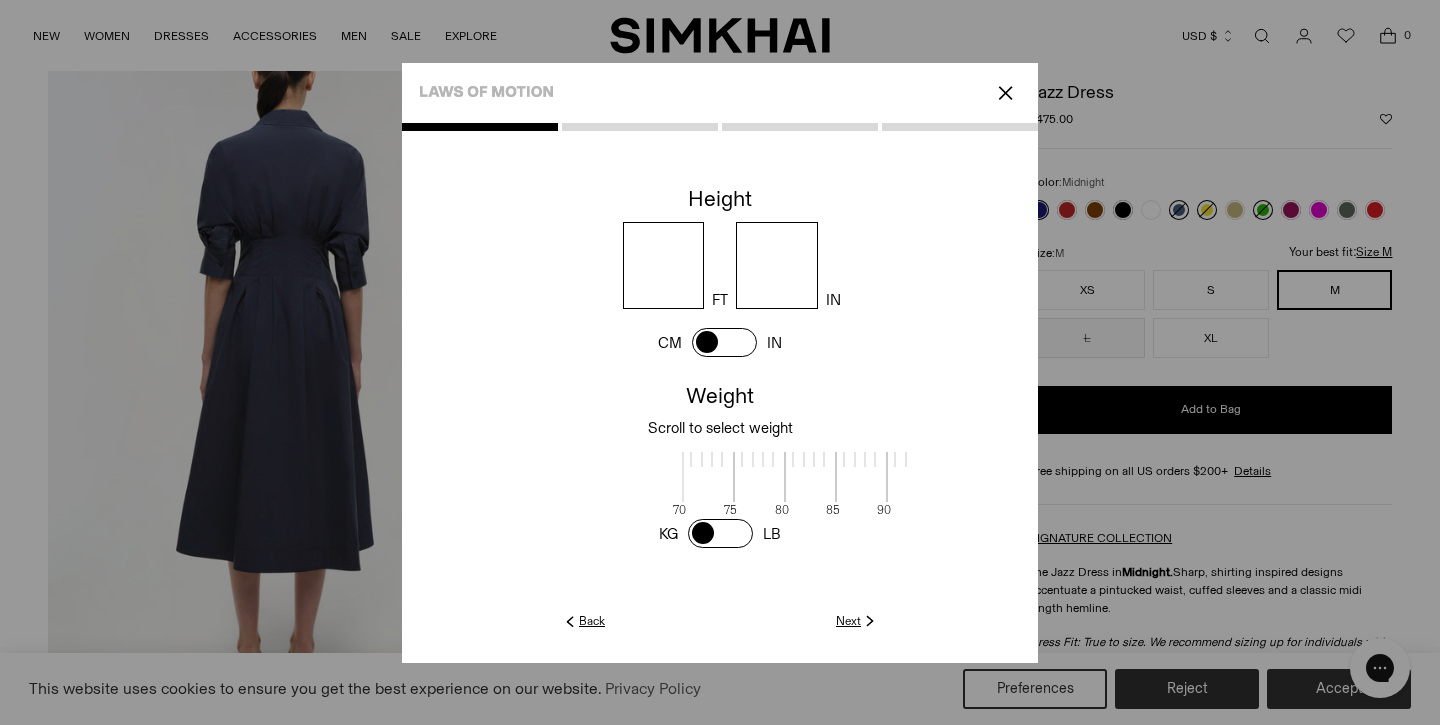 scroll, scrollTop: 2, scrollLeft: 548, axis: both 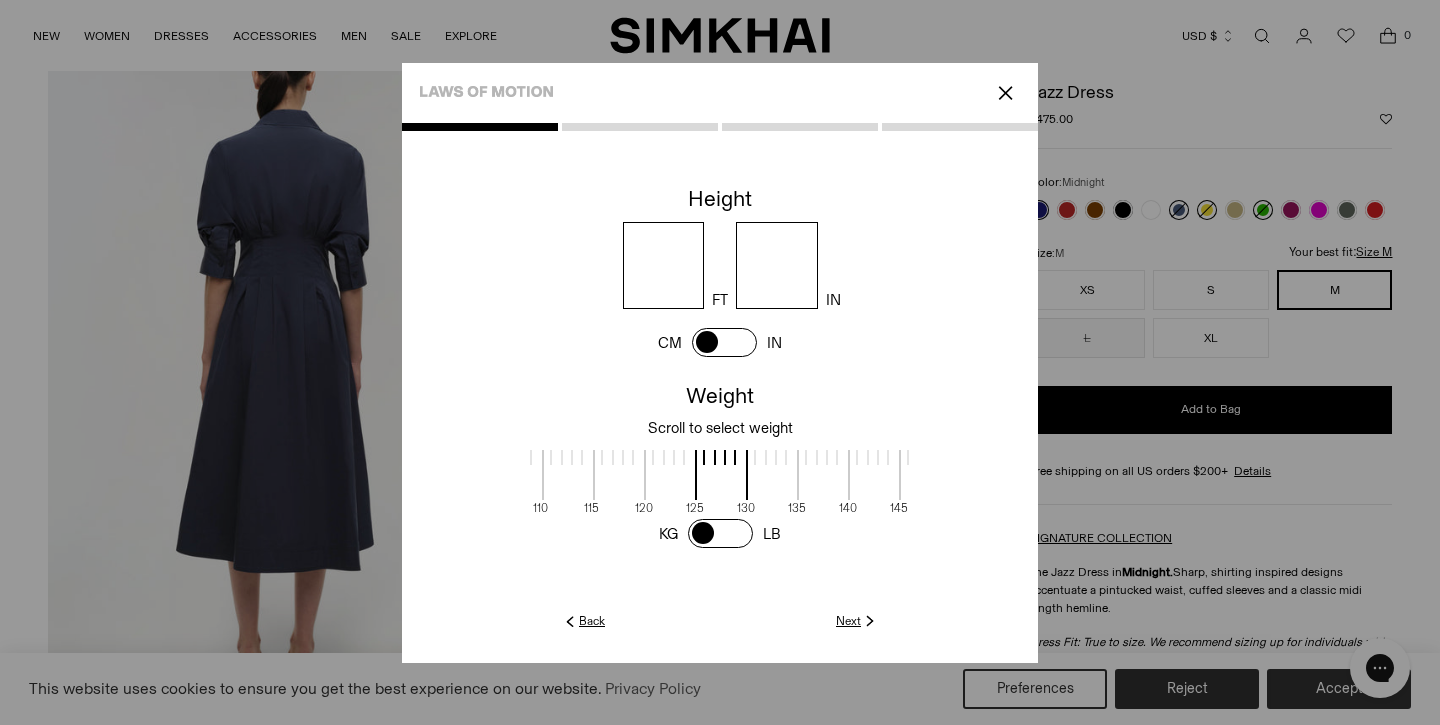 click on "Next" 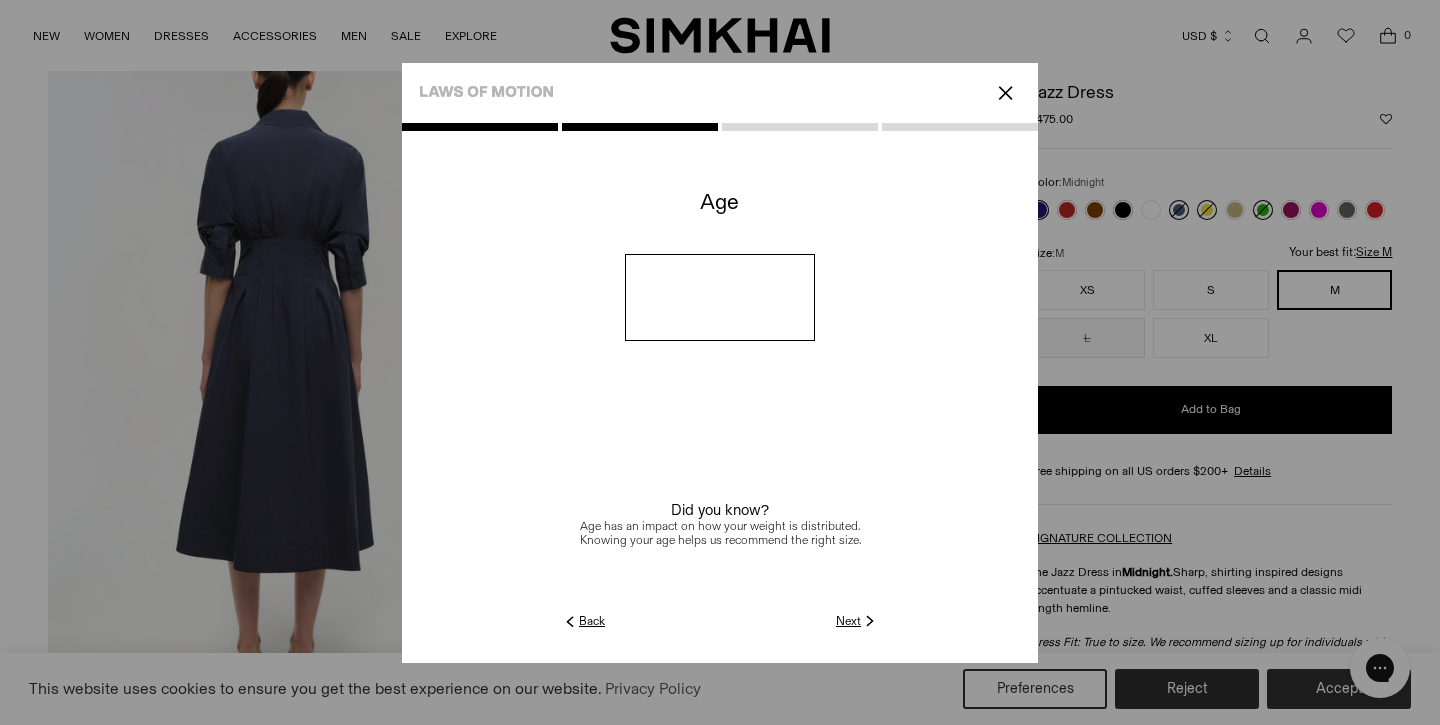 click on "Next" 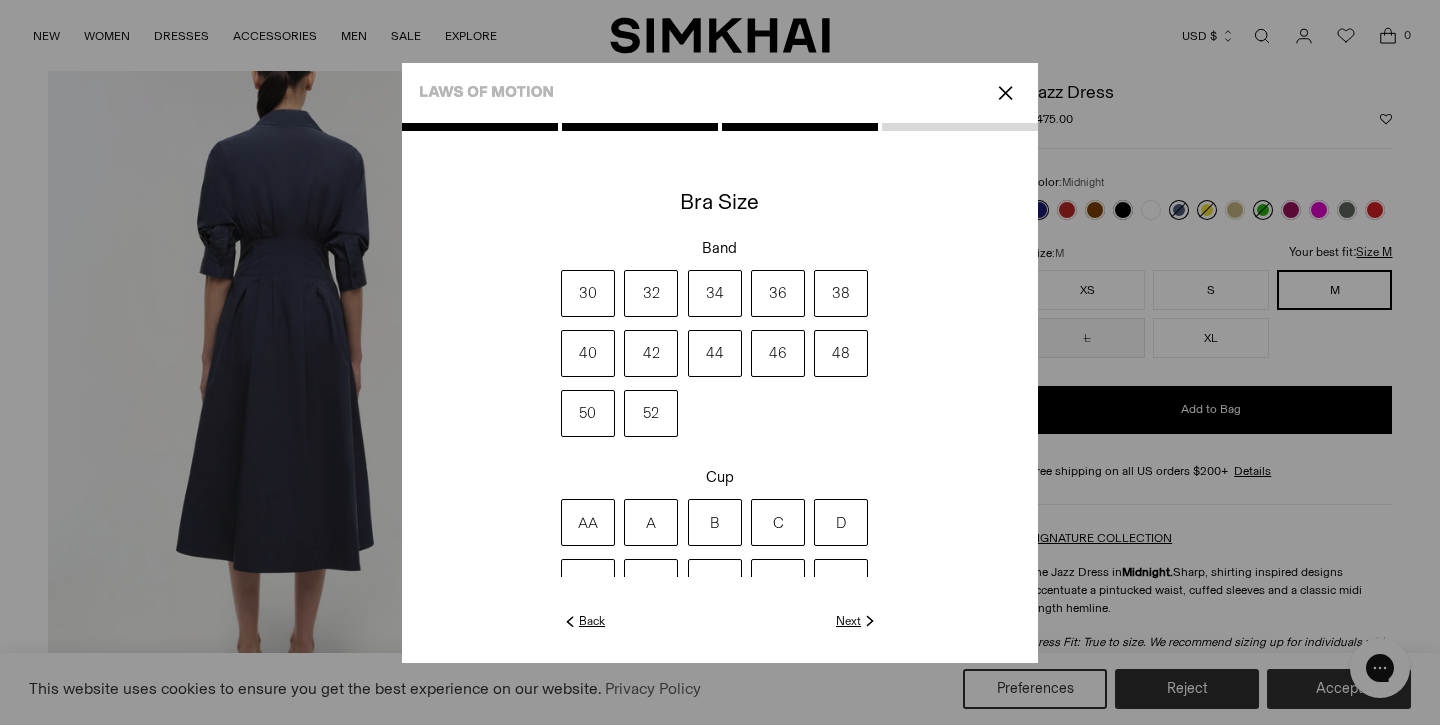 click on "Back" 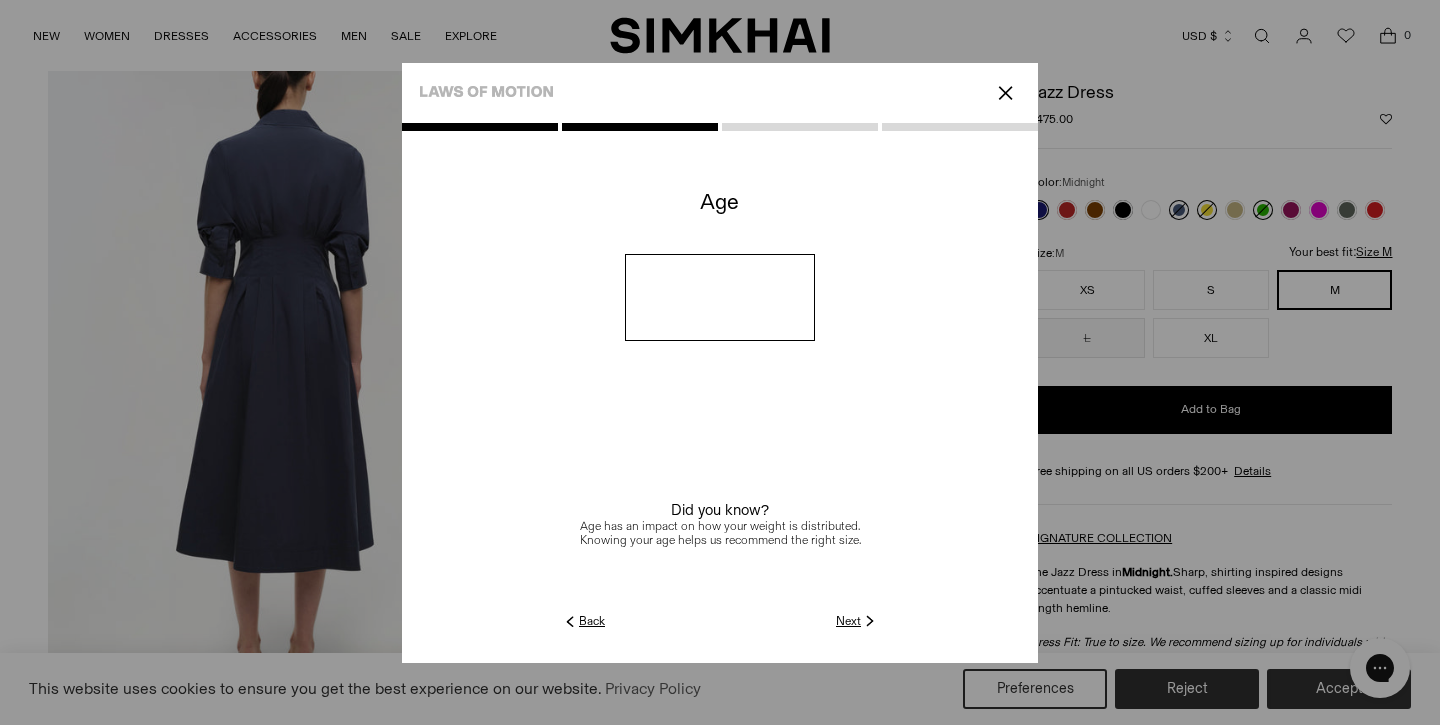 click on "Back" 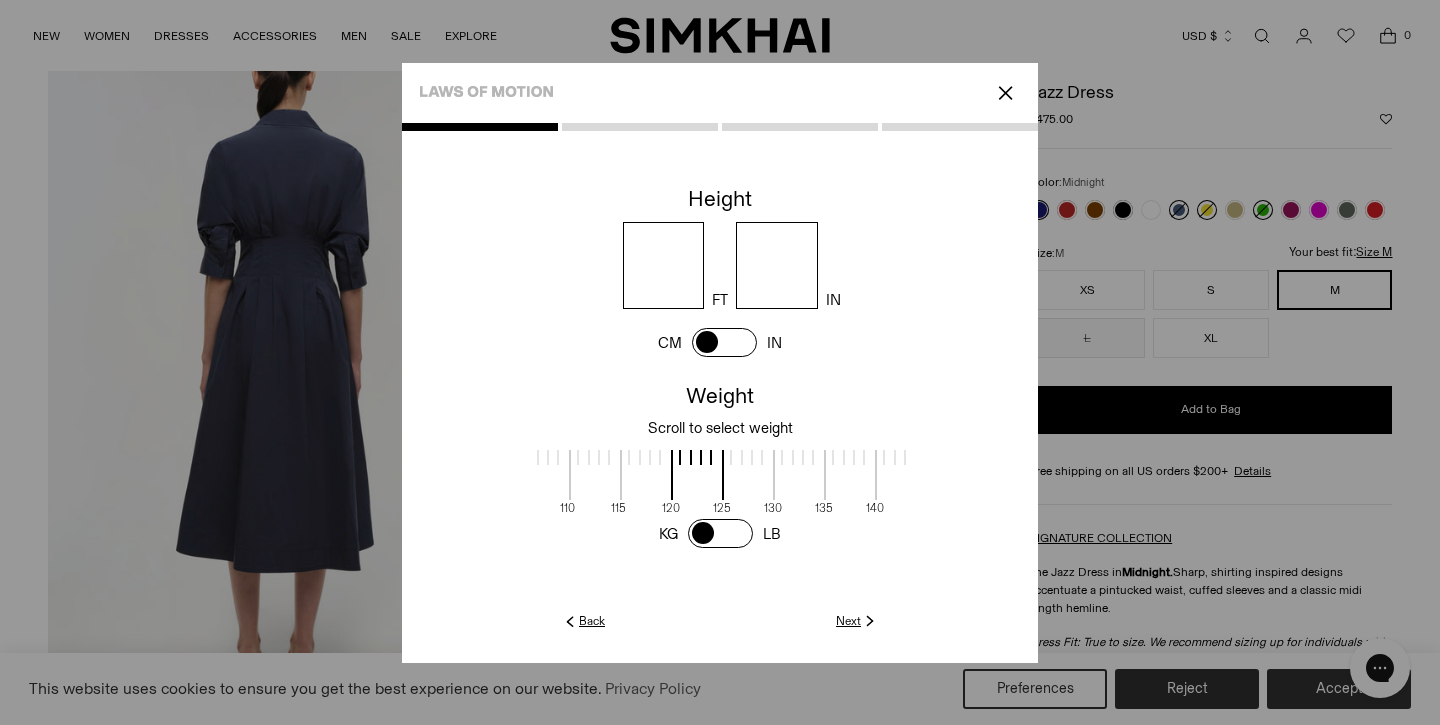 scroll, scrollTop: 2, scrollLeft: 519, axis: both 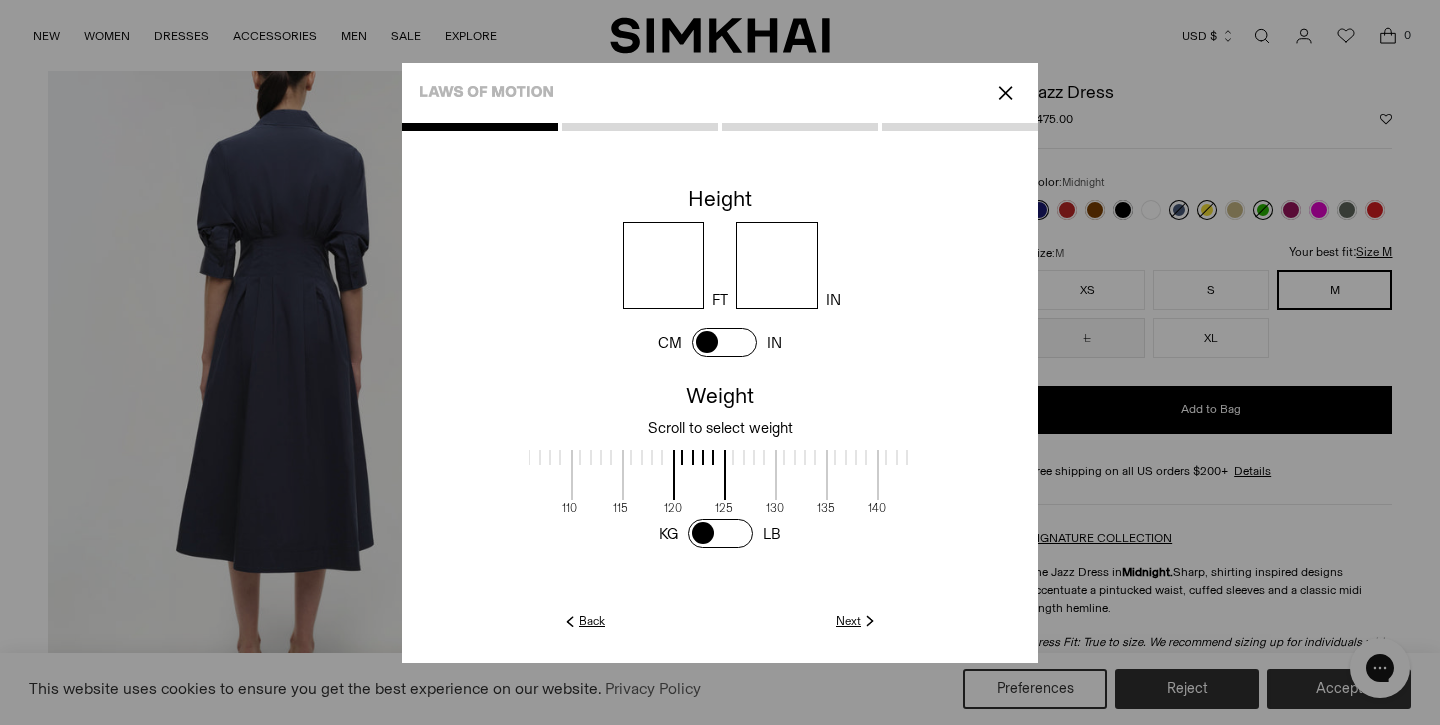 drag, startPoint x: 721, startPoint y: 456, endPoint x: 750, endPoint y: 458, distance: 29.068884 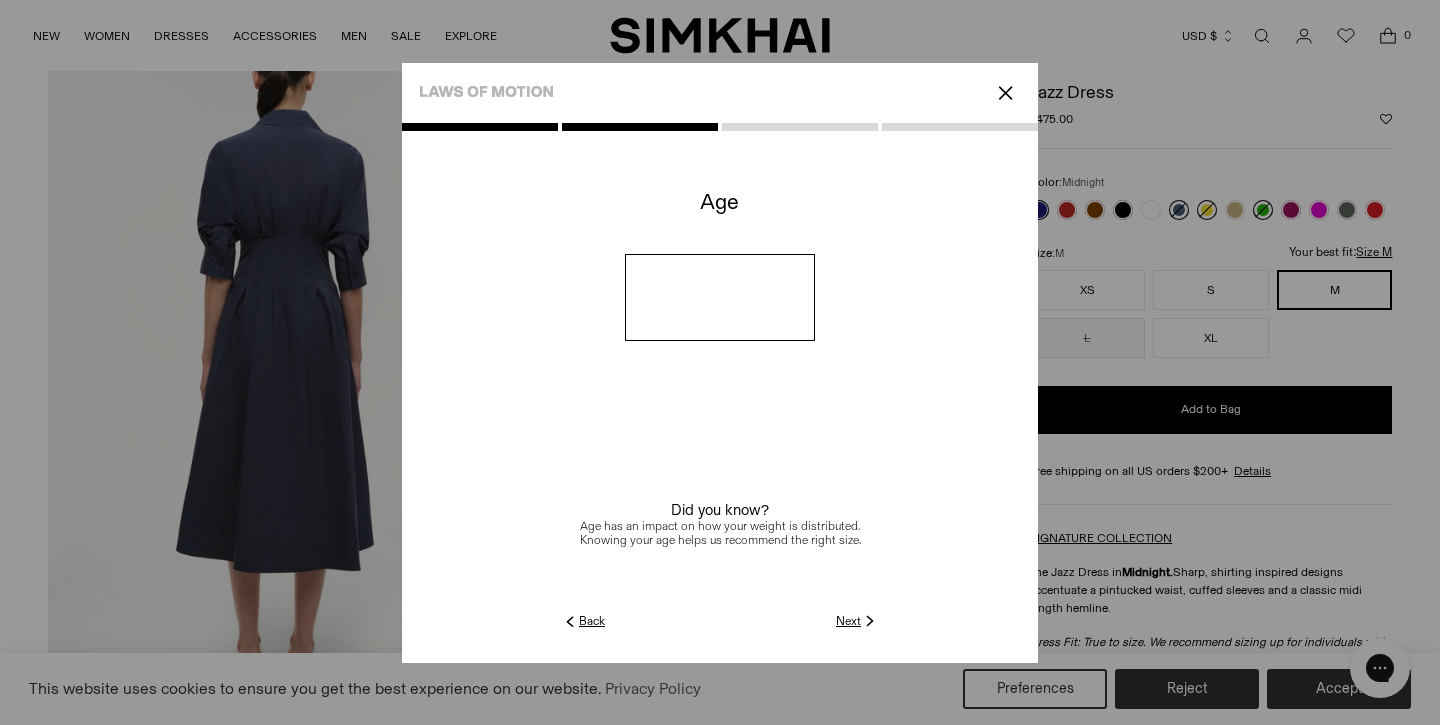 click on "Next" 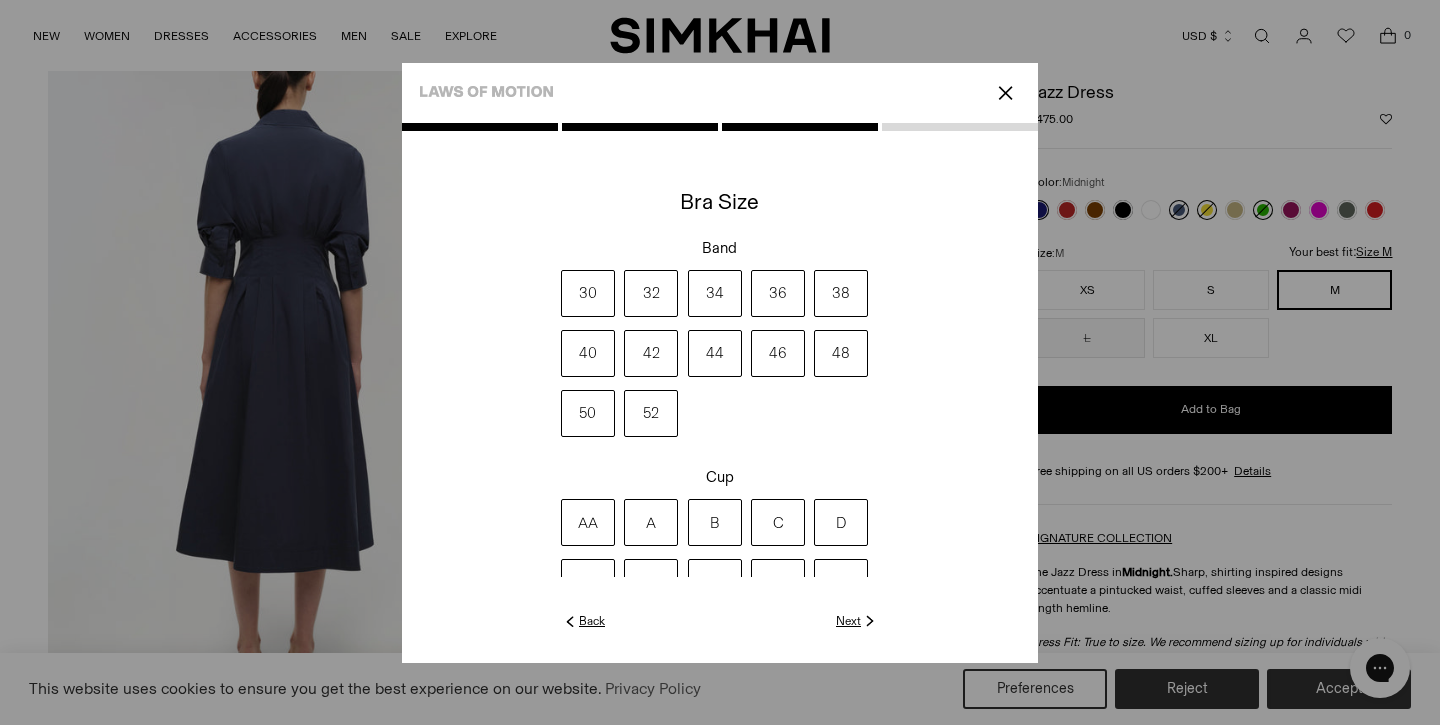 click on "Next" 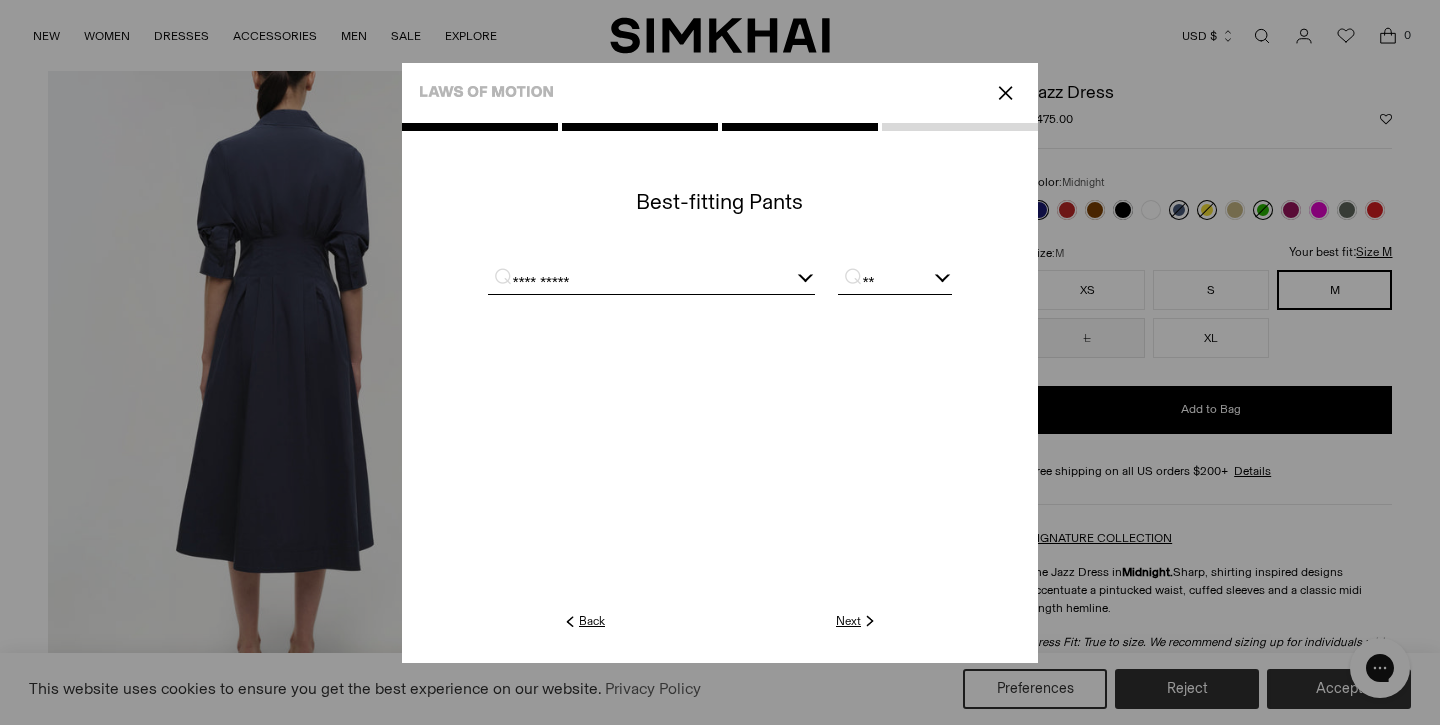 click on "Next" 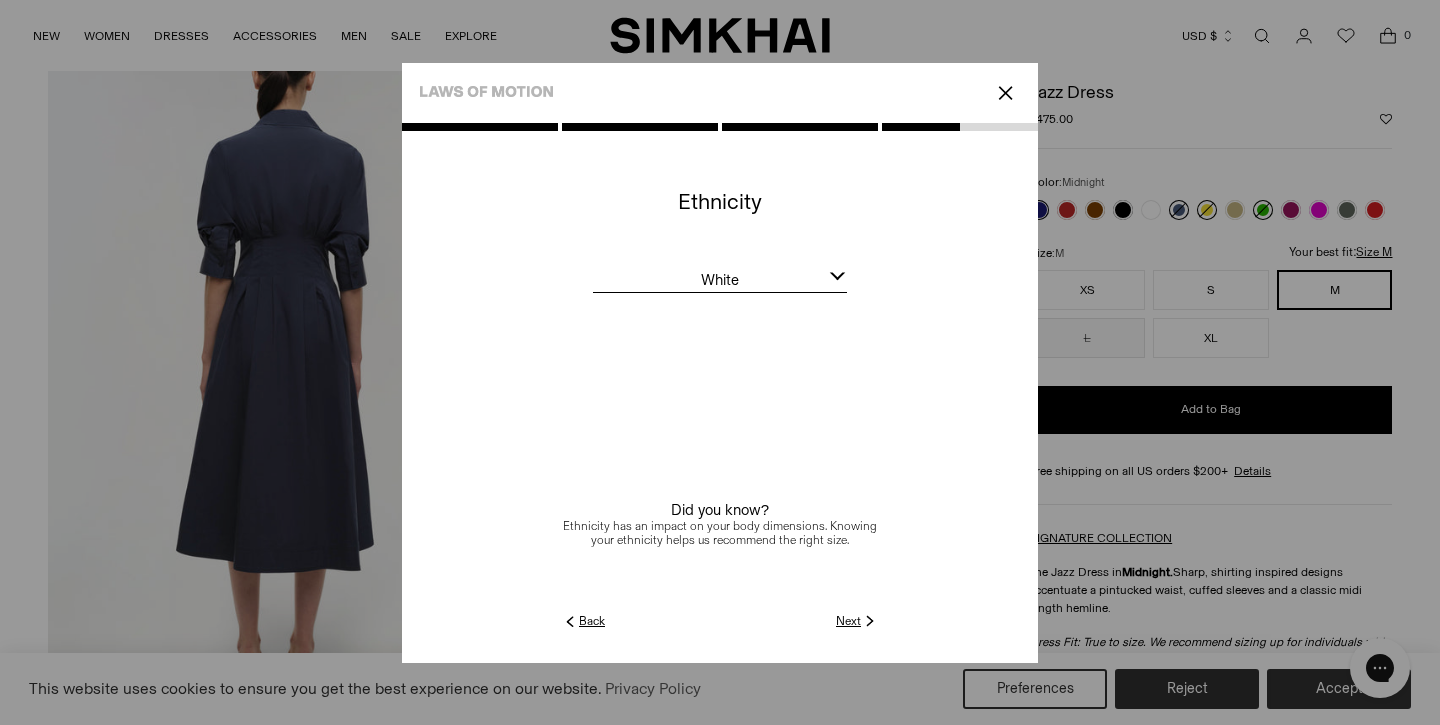 click on "Next" 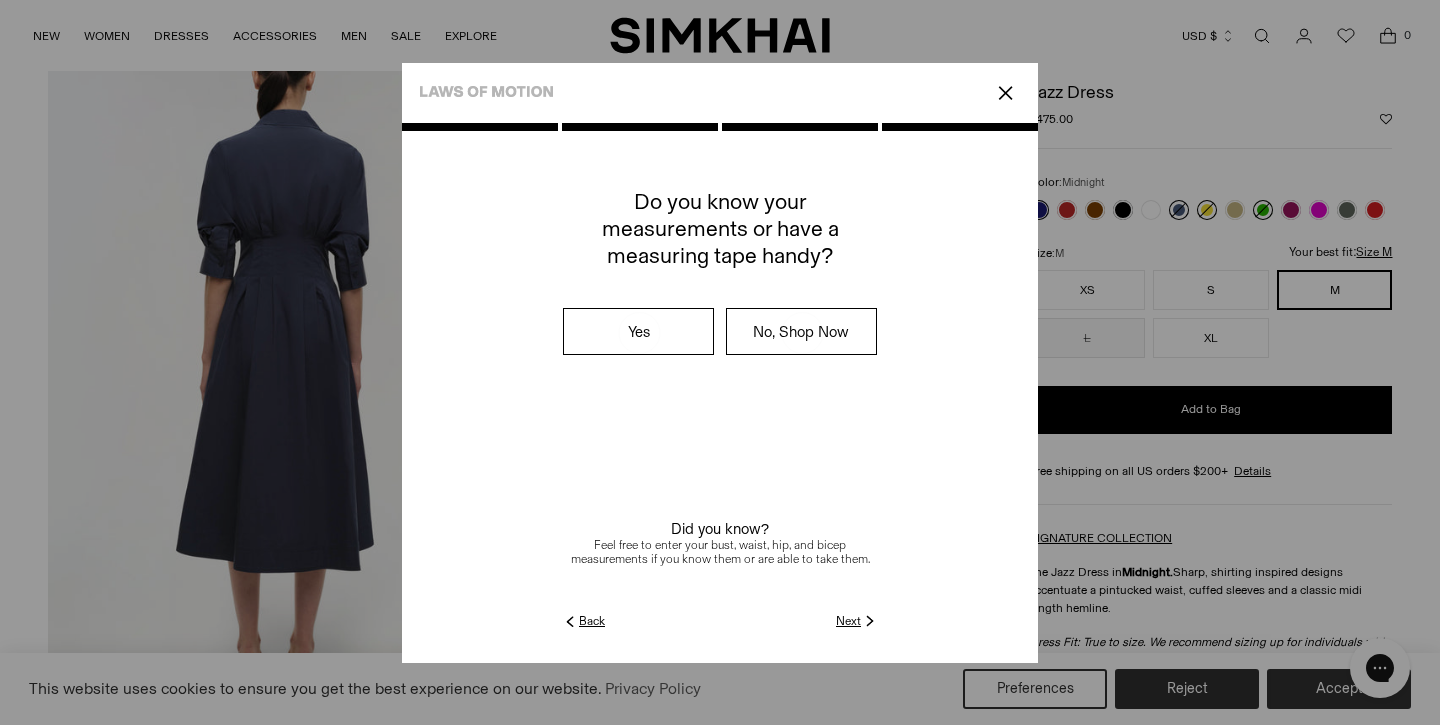 click on "Next" 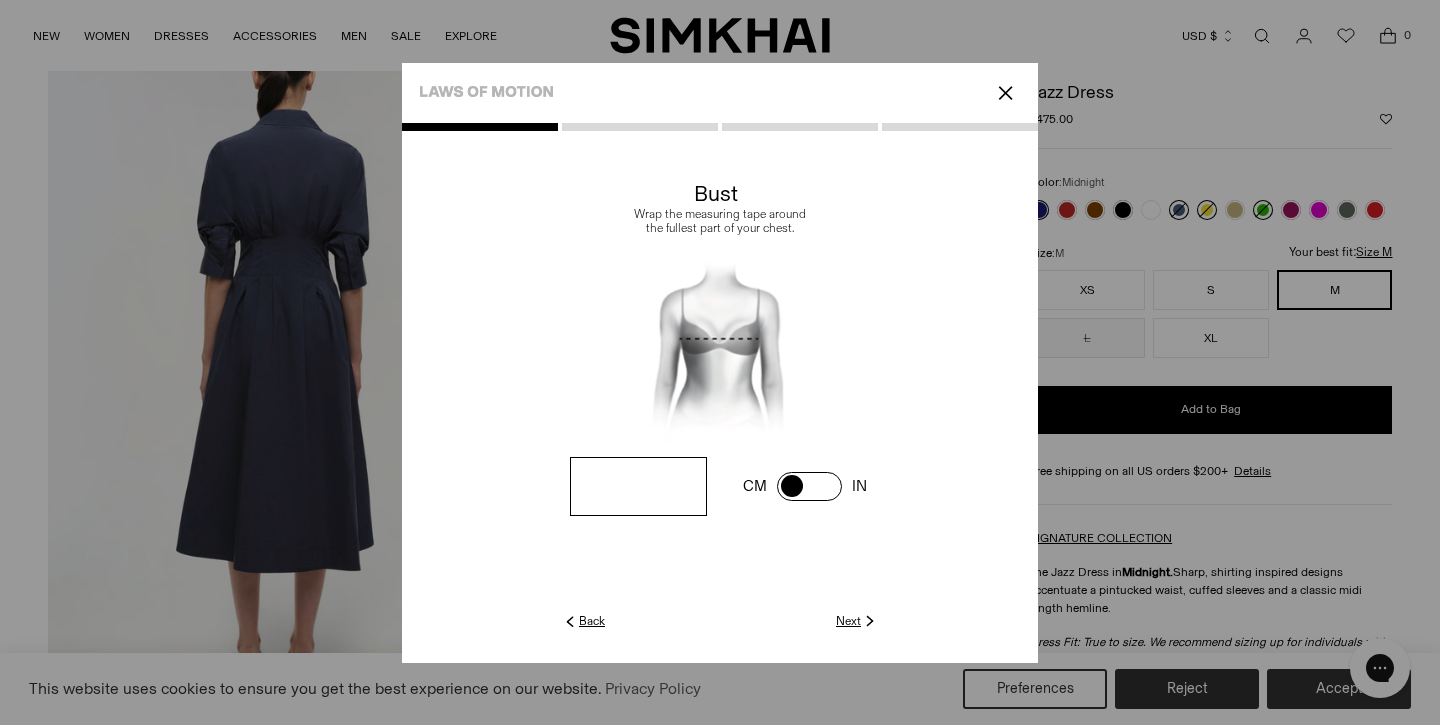 drag, startPoint x: 656, startPoint y: 487, endPoint x: 606, endPoint y: 485, distance: 50.039986 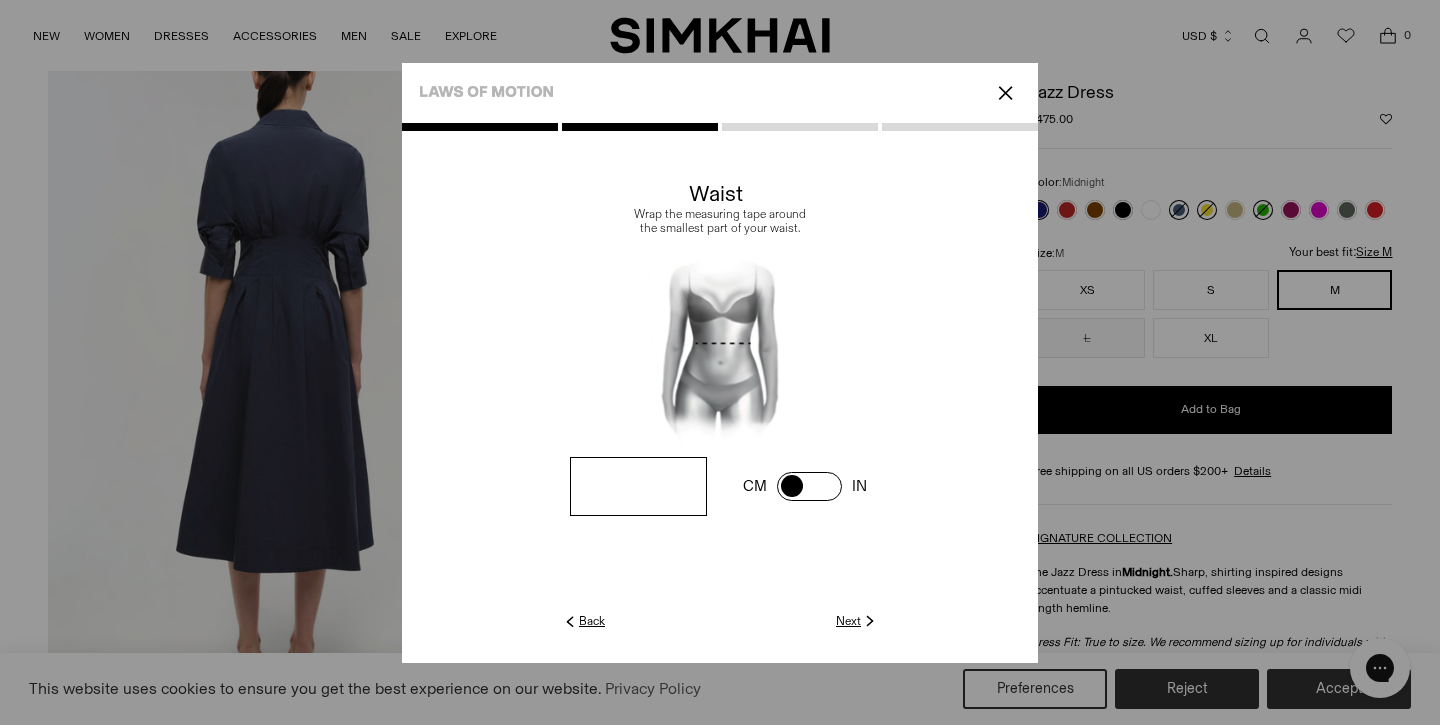 drag, startPoint x: 671, startPoint y: 484, endPoint x: 609, endPoint y: 478, distance: 62.289646 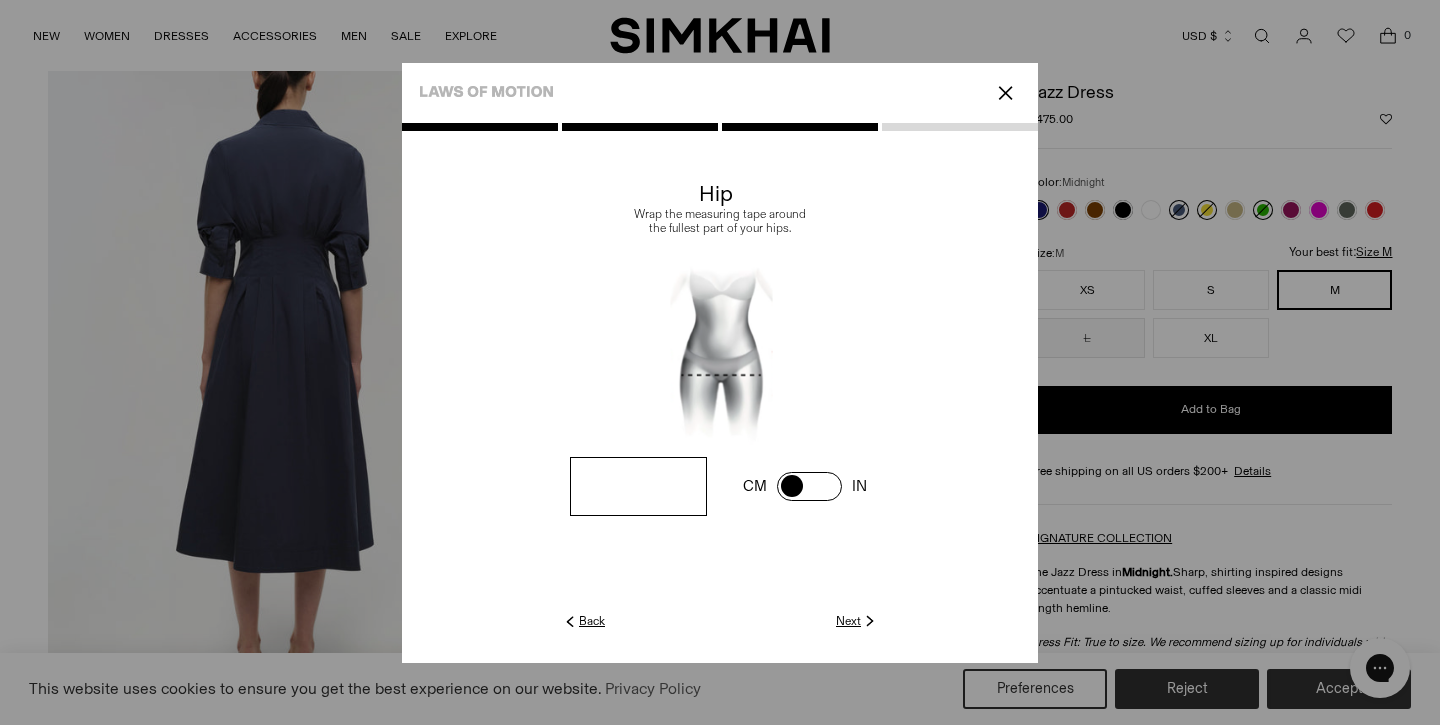 drag, startPoint x: 667, startPoint y: 482, endPoint x: 592, endPoint y: 481, distance: 75.00667 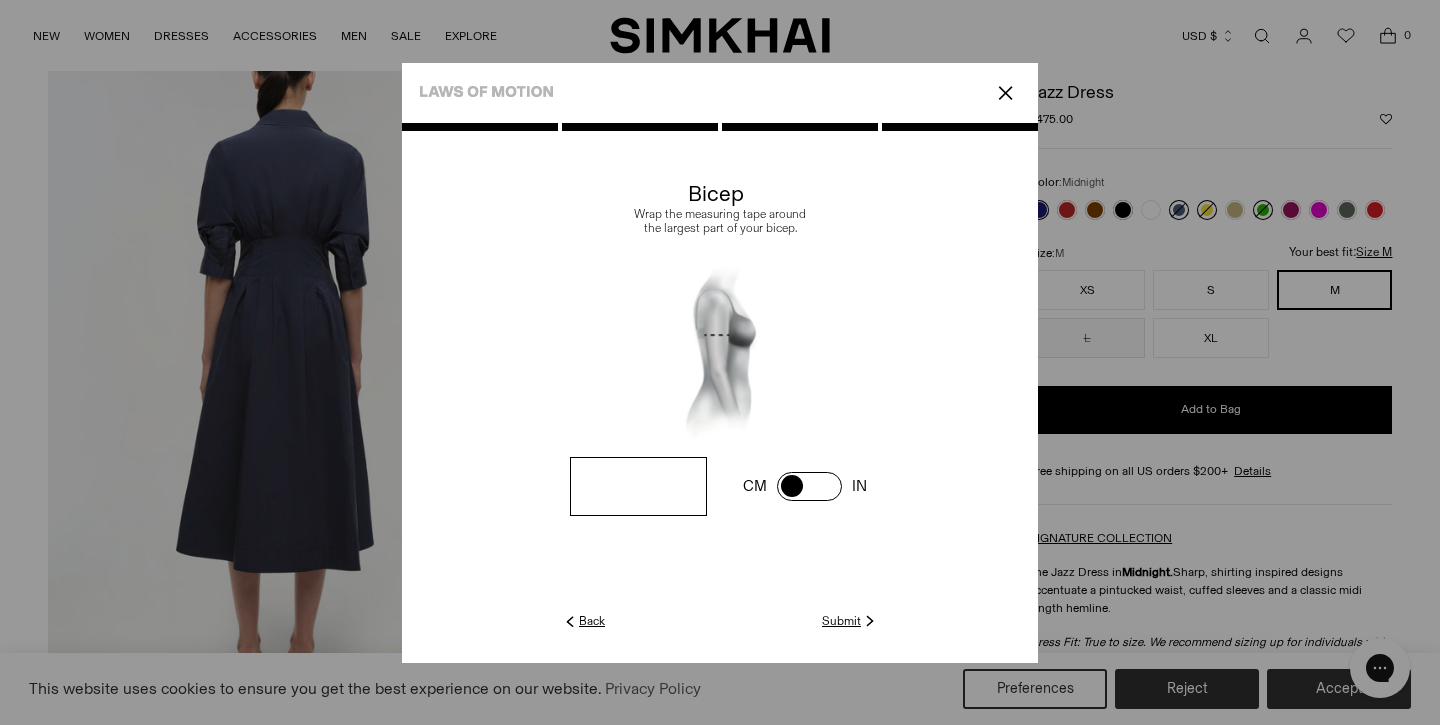 click on "Submit" 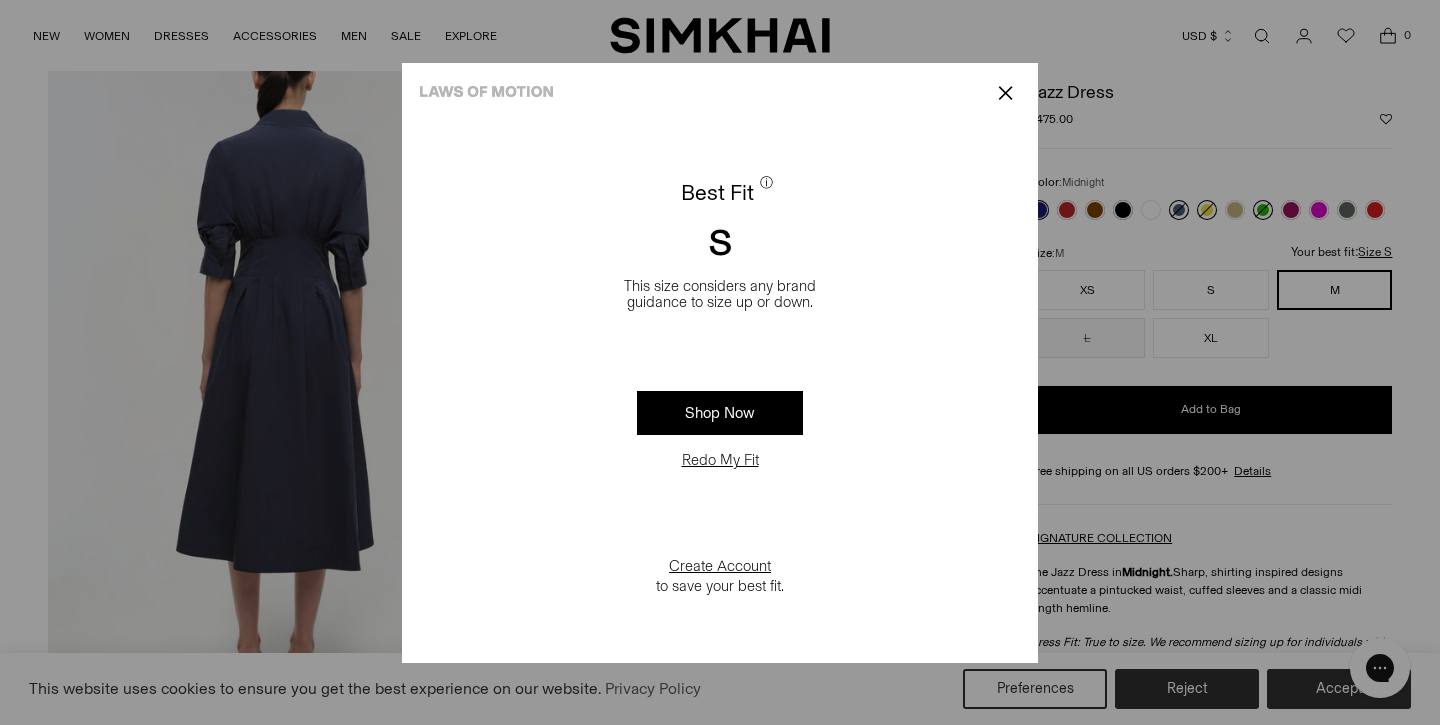 click on "Redo My Fit" at bounding box center (720, 460) 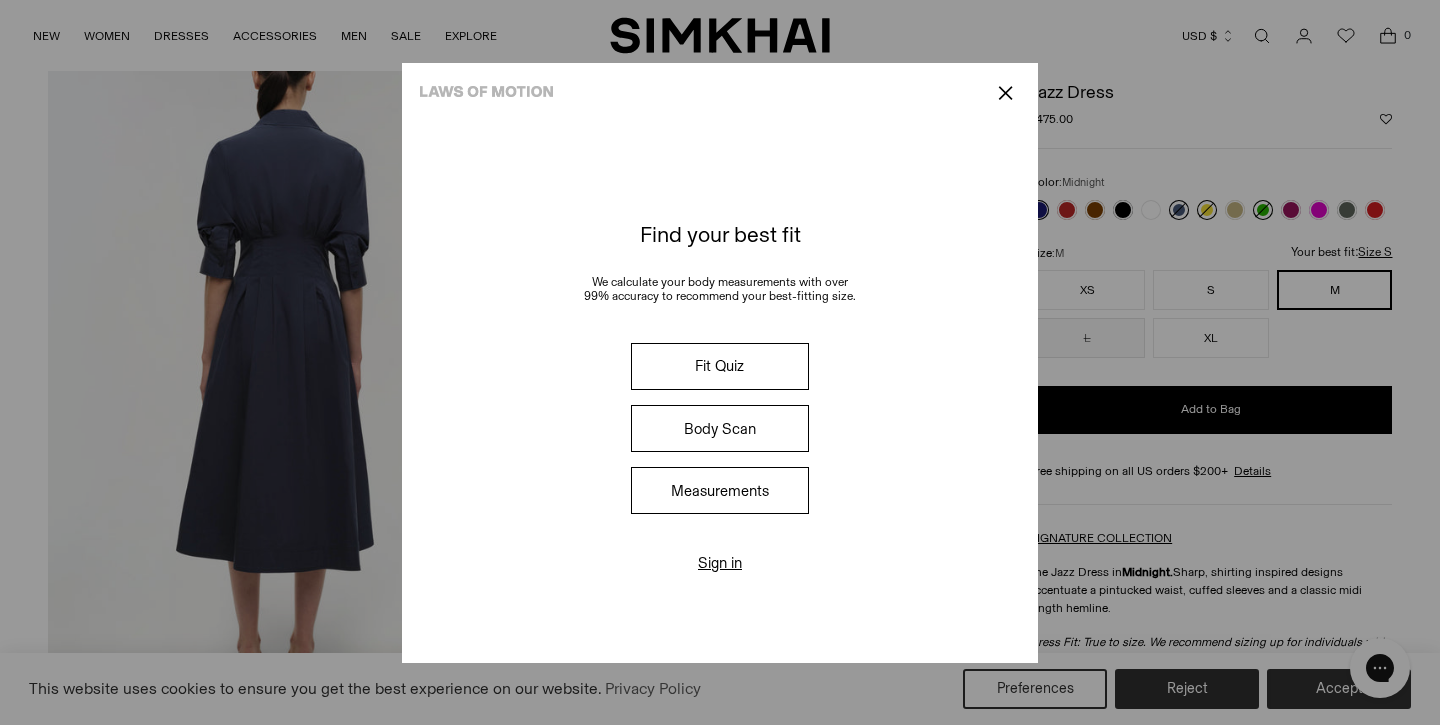 click on "Fit Quiz" at bounding box center (720, 366) 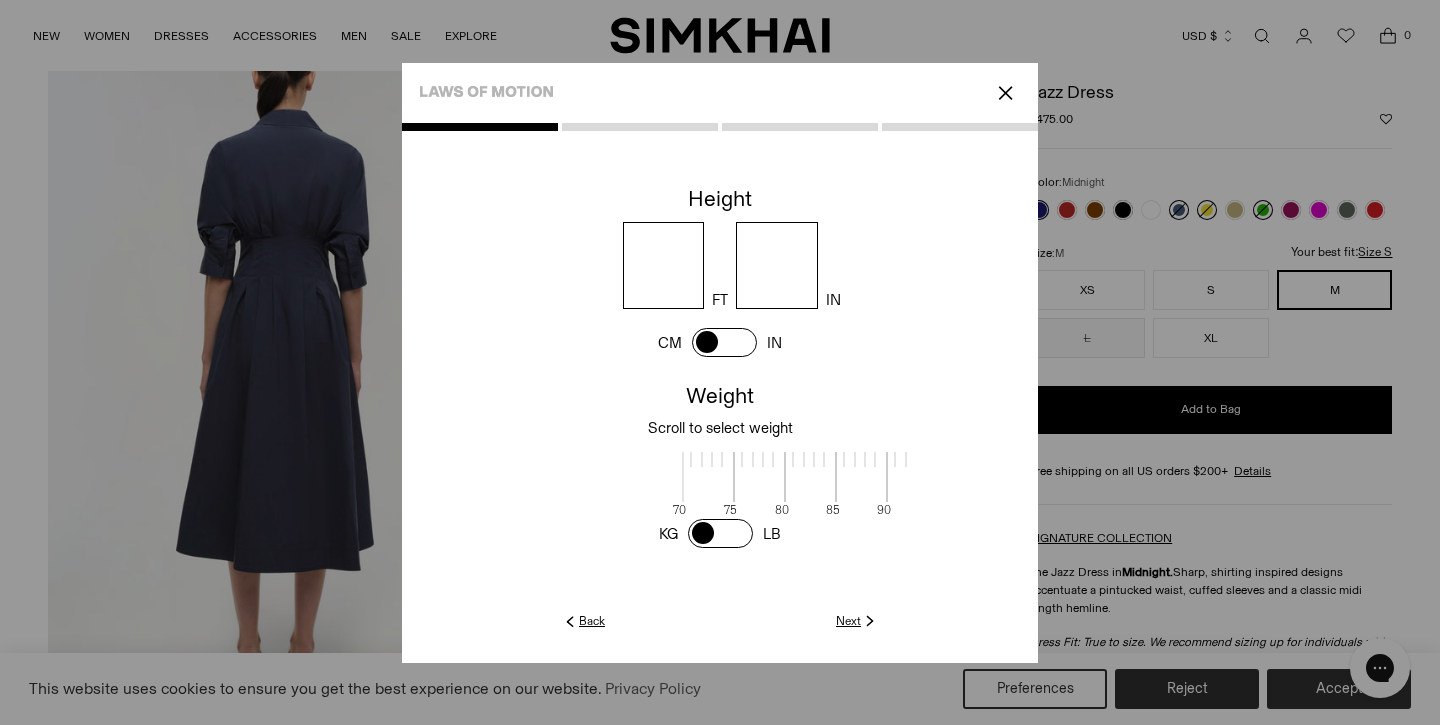 scroll, scrollTop: 2, scrollLeft: 497, axis: both 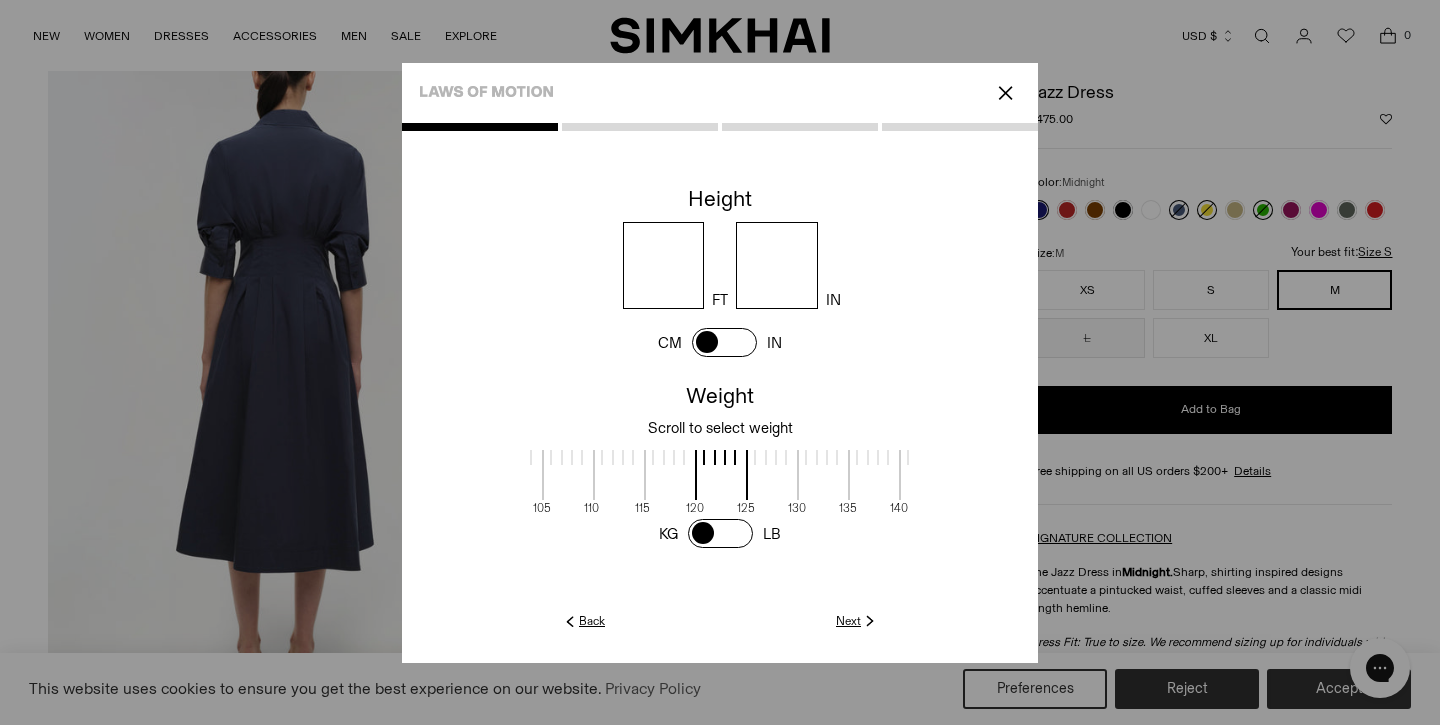 click on "Next" 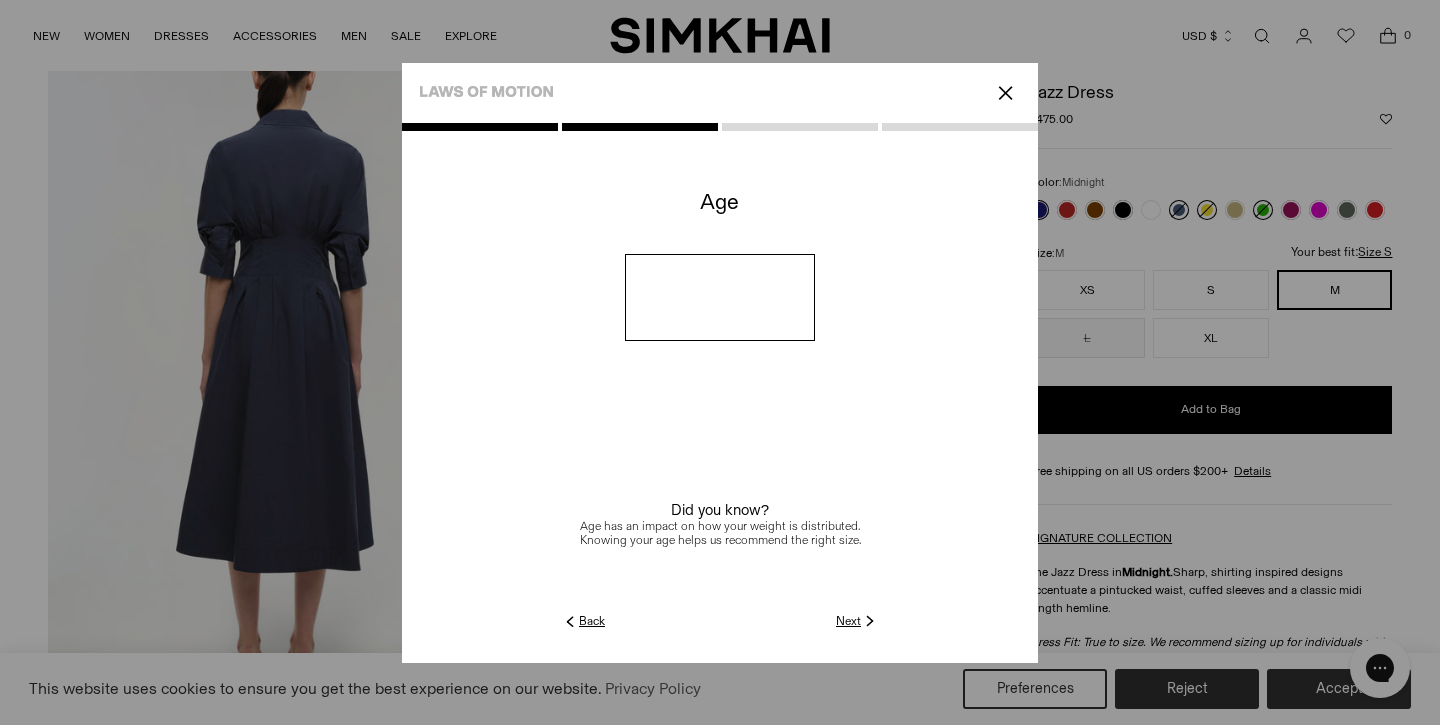 click on "Next" 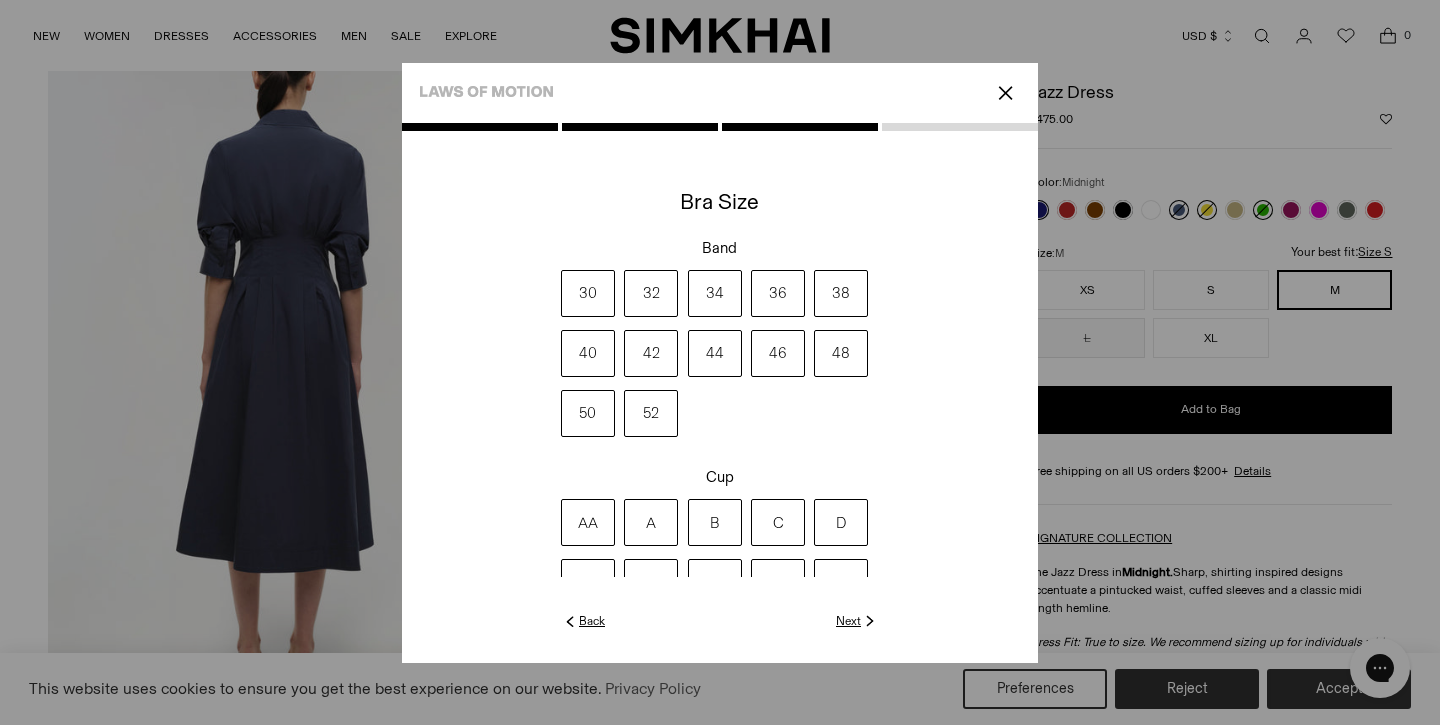 click on "Next" 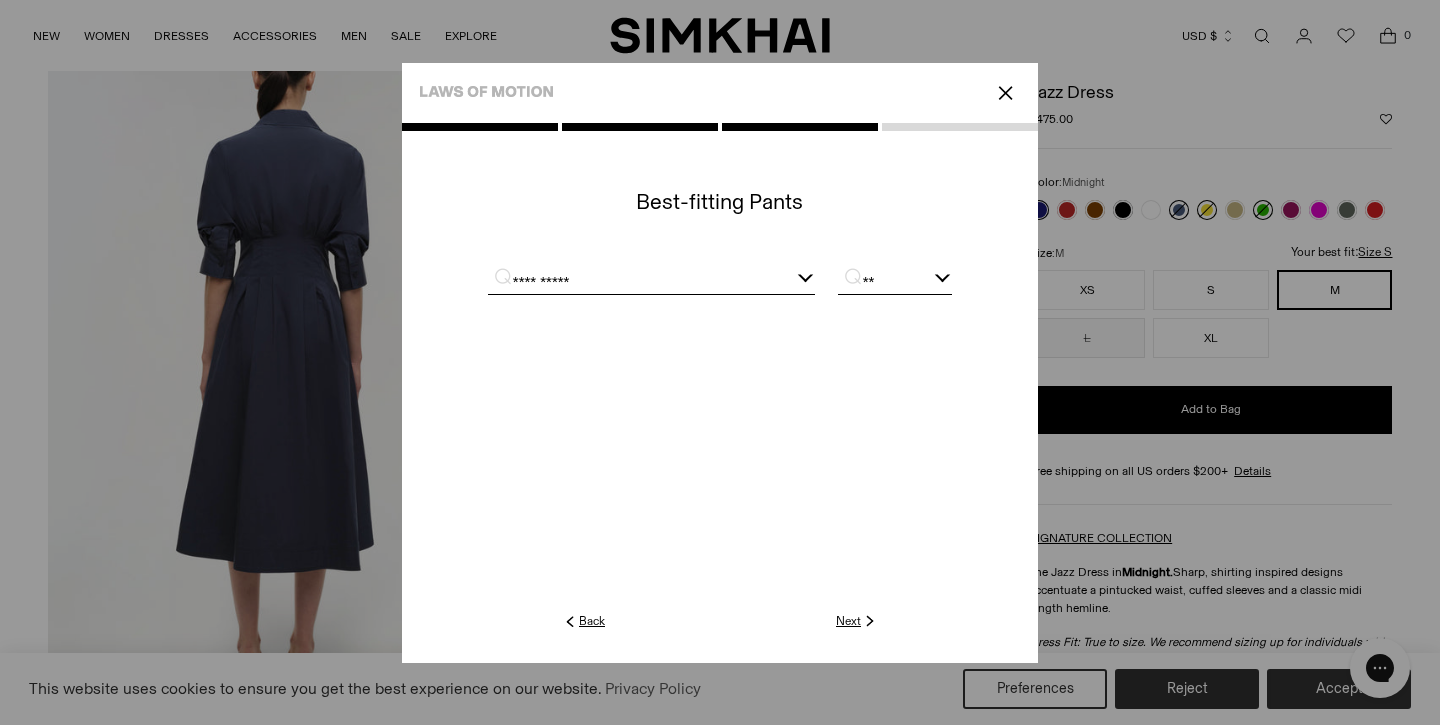 click on "Next" 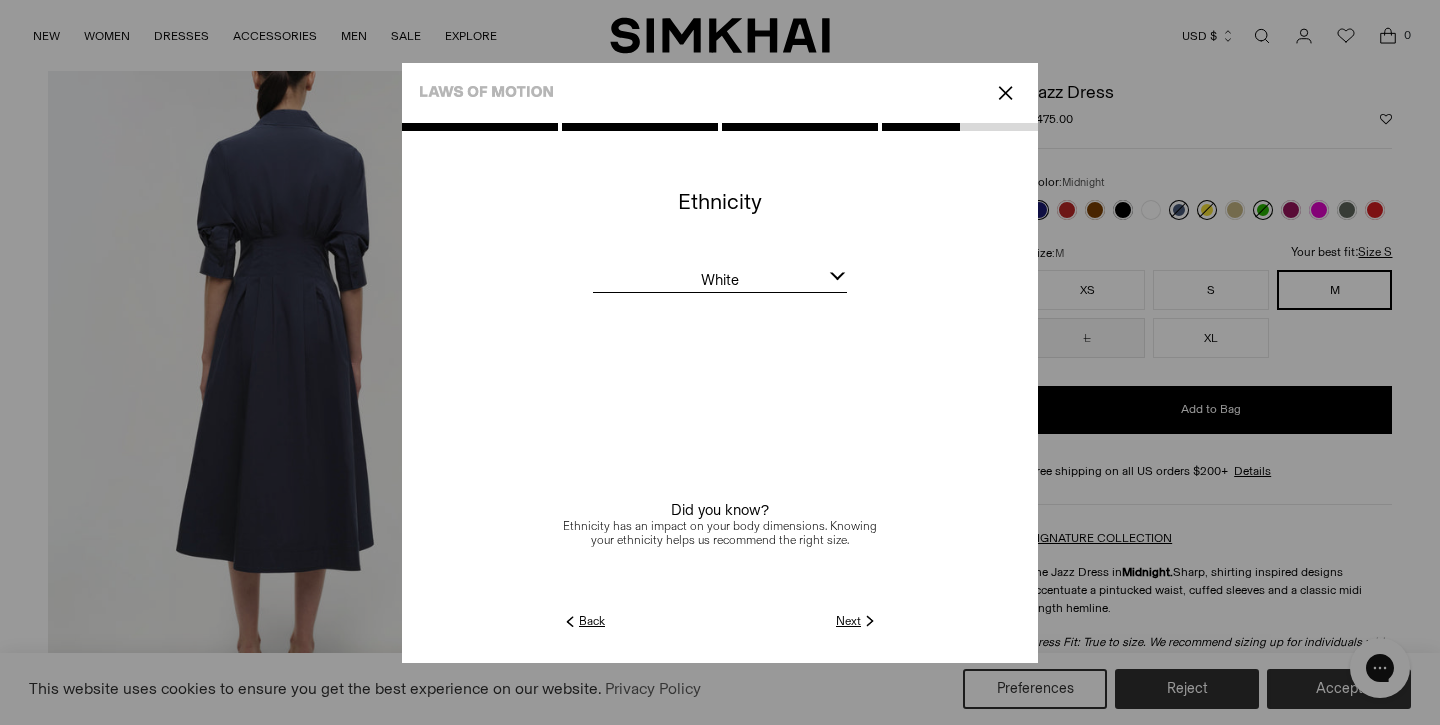 click on "Next" 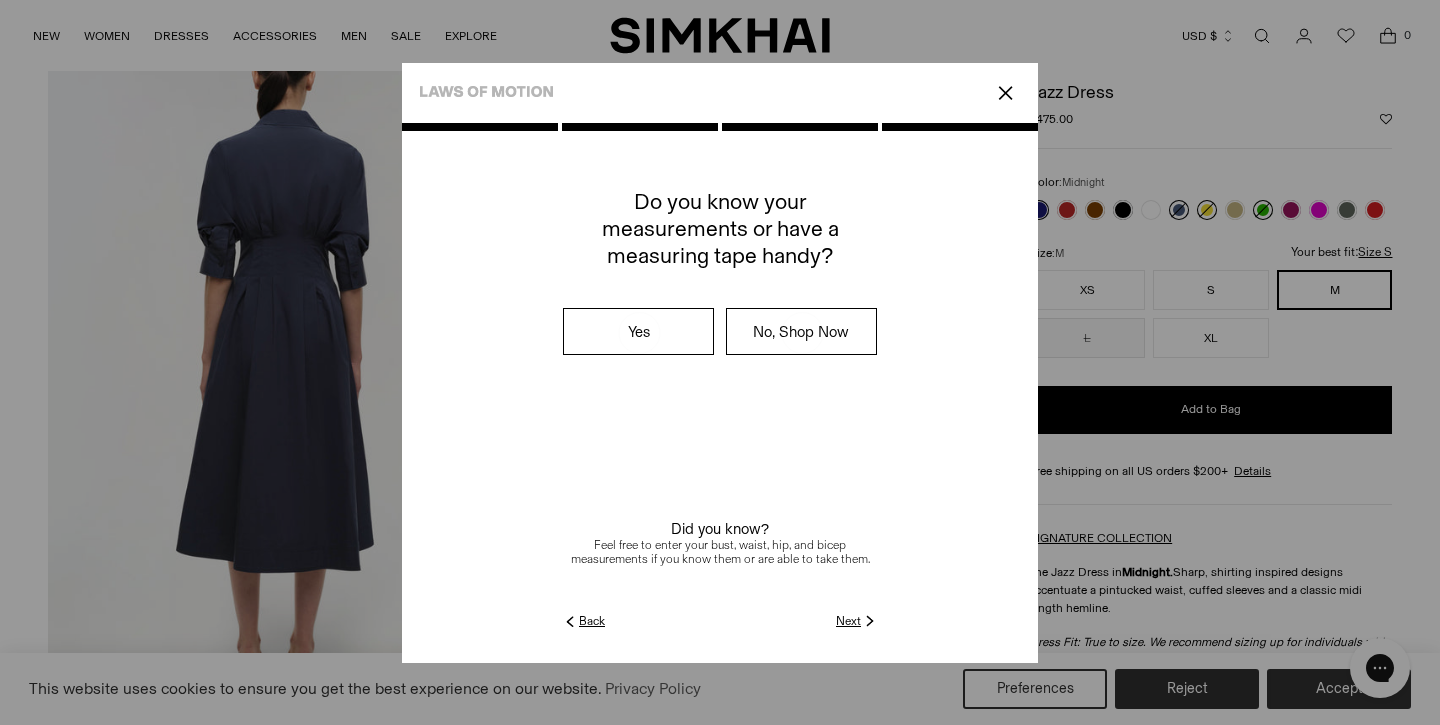 click on "Next" 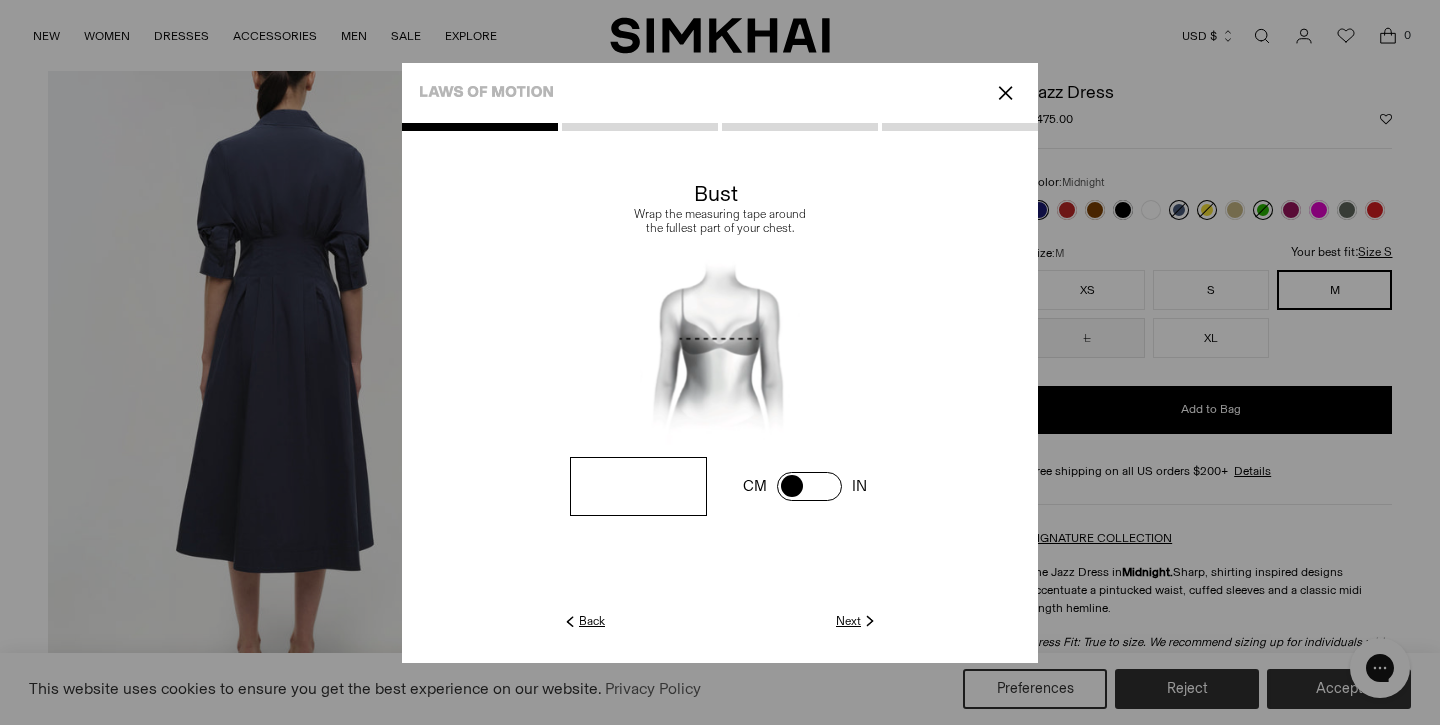 click on "Next" 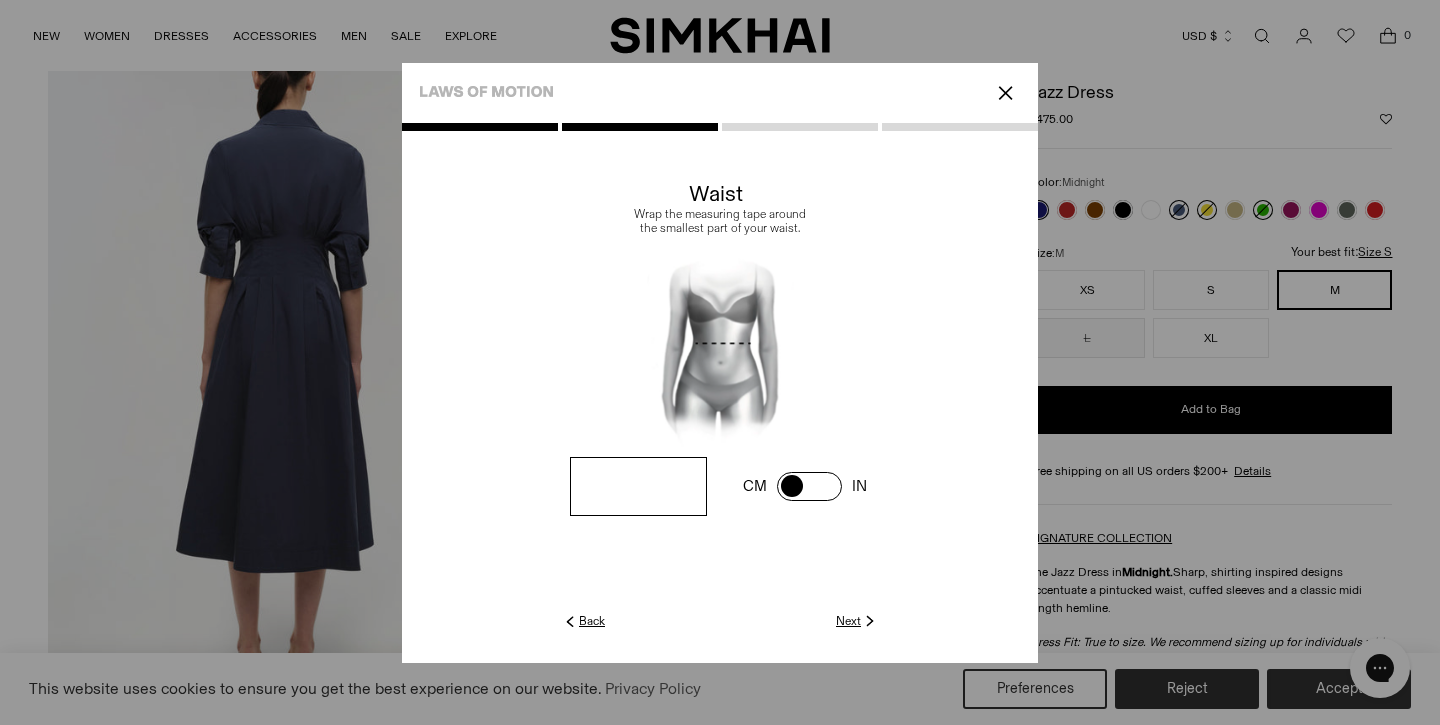 click on "**" at bounding box center (0, 0) 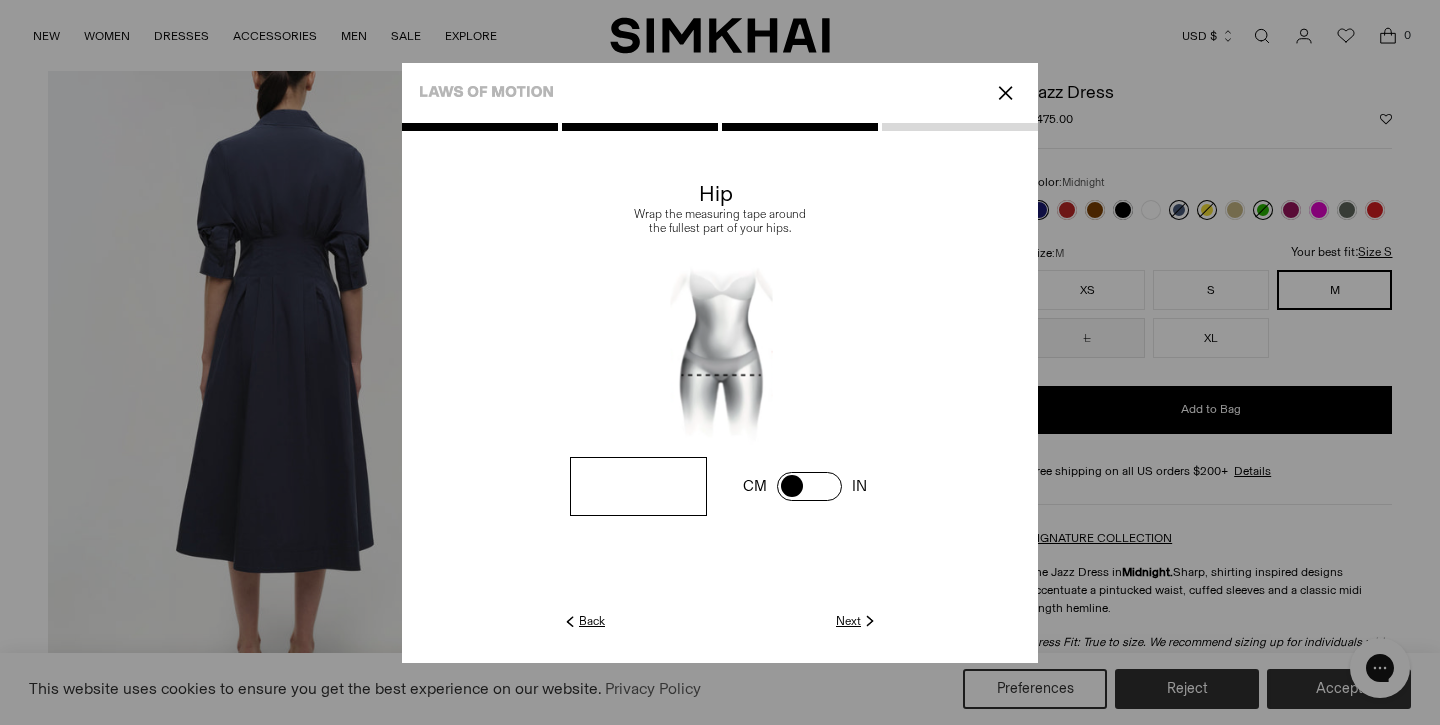 click on "Next" 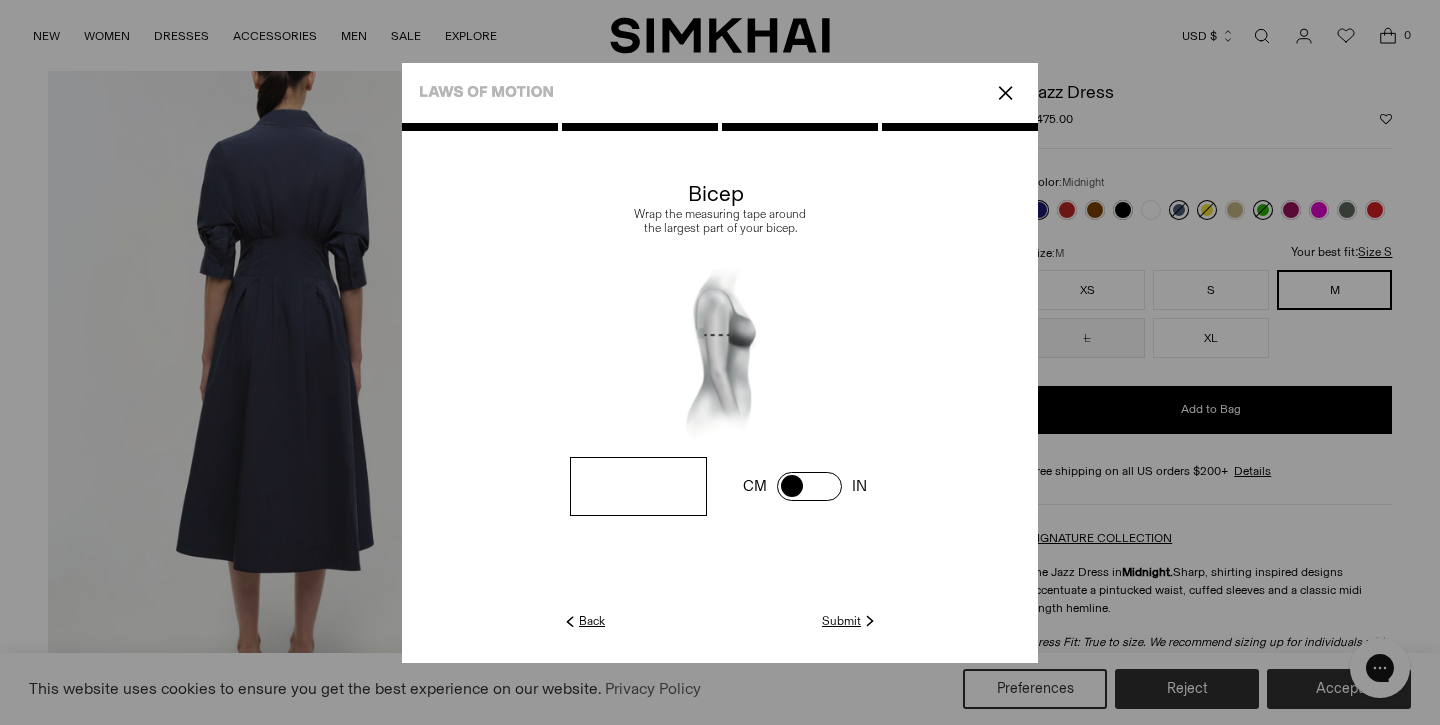 drag, startPoint x: 675, startPoint y: 492, endPoint x: 633, endPoint y: 484, distance: 42.755116 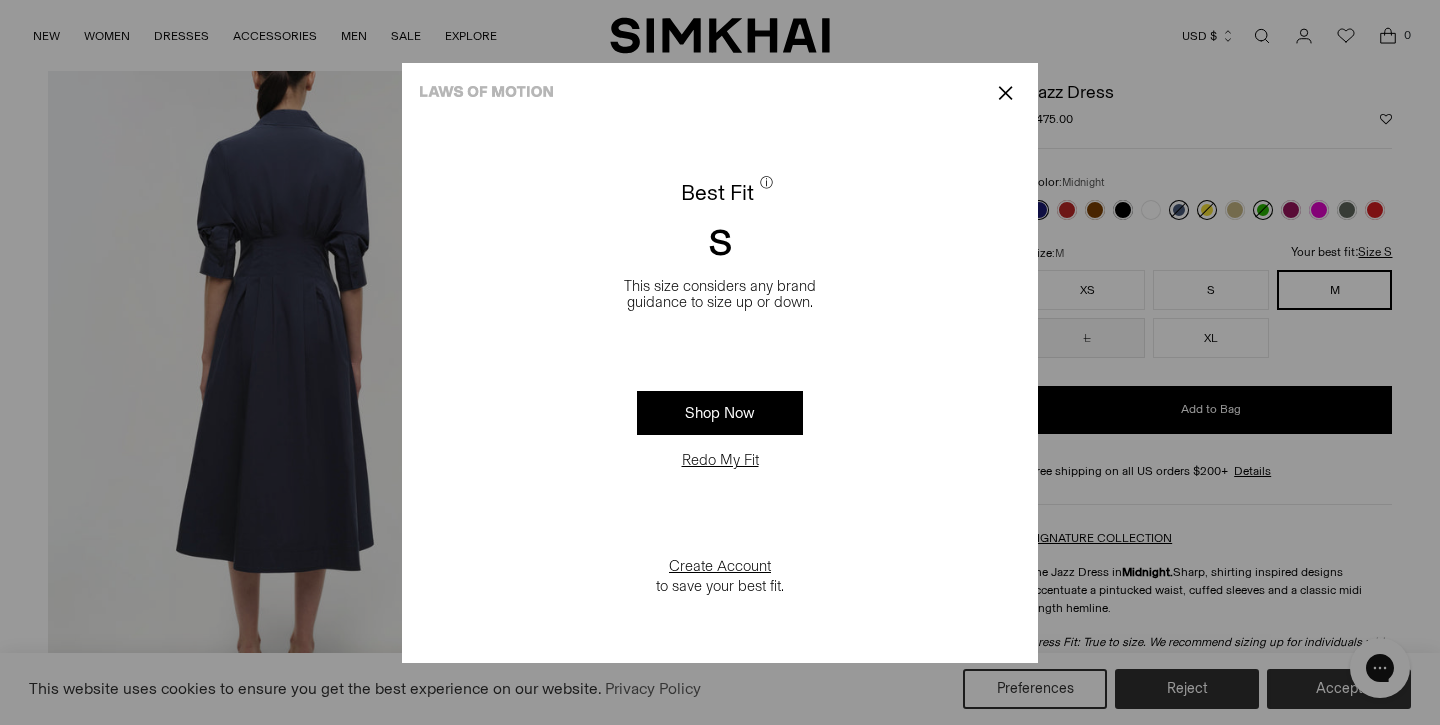 click on "Redo My Fit" at bounding box center (720, 460) 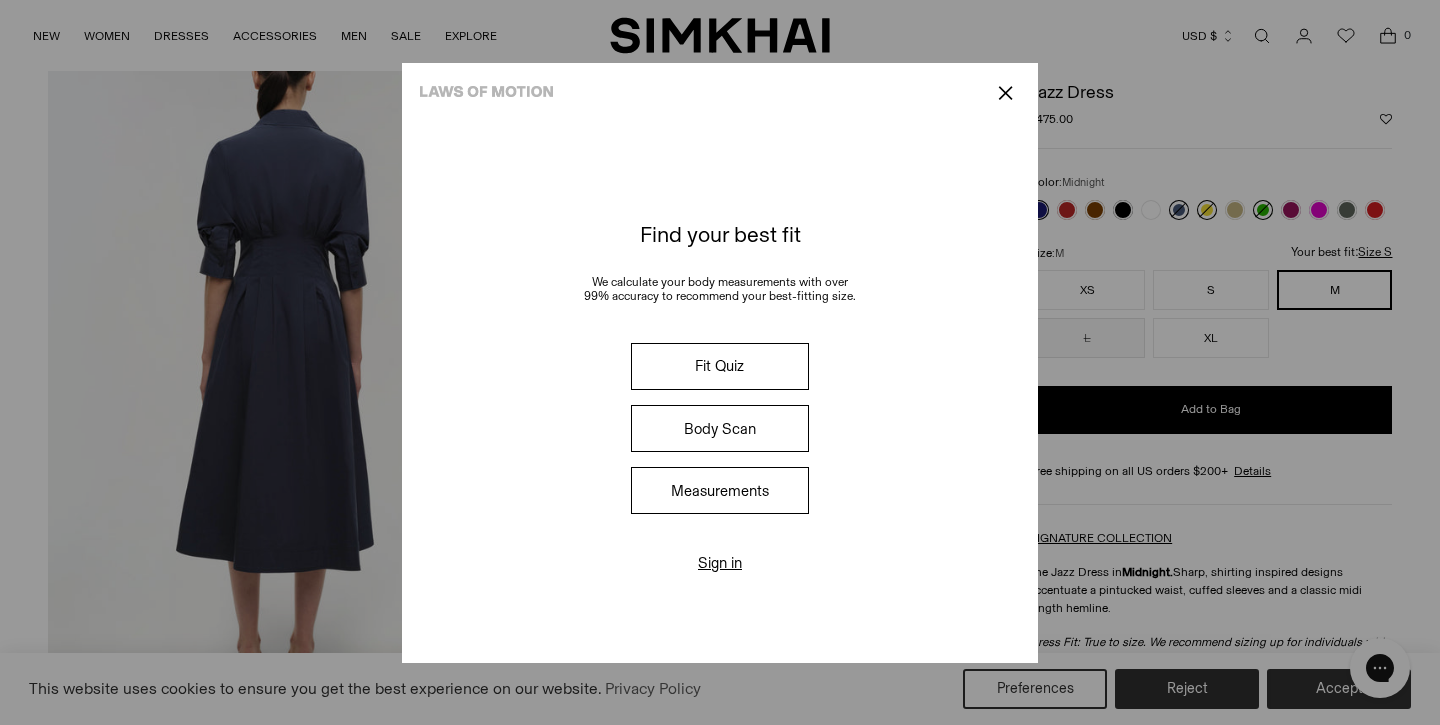 click on "Fit Quiz" at bounding box center [720, 366] 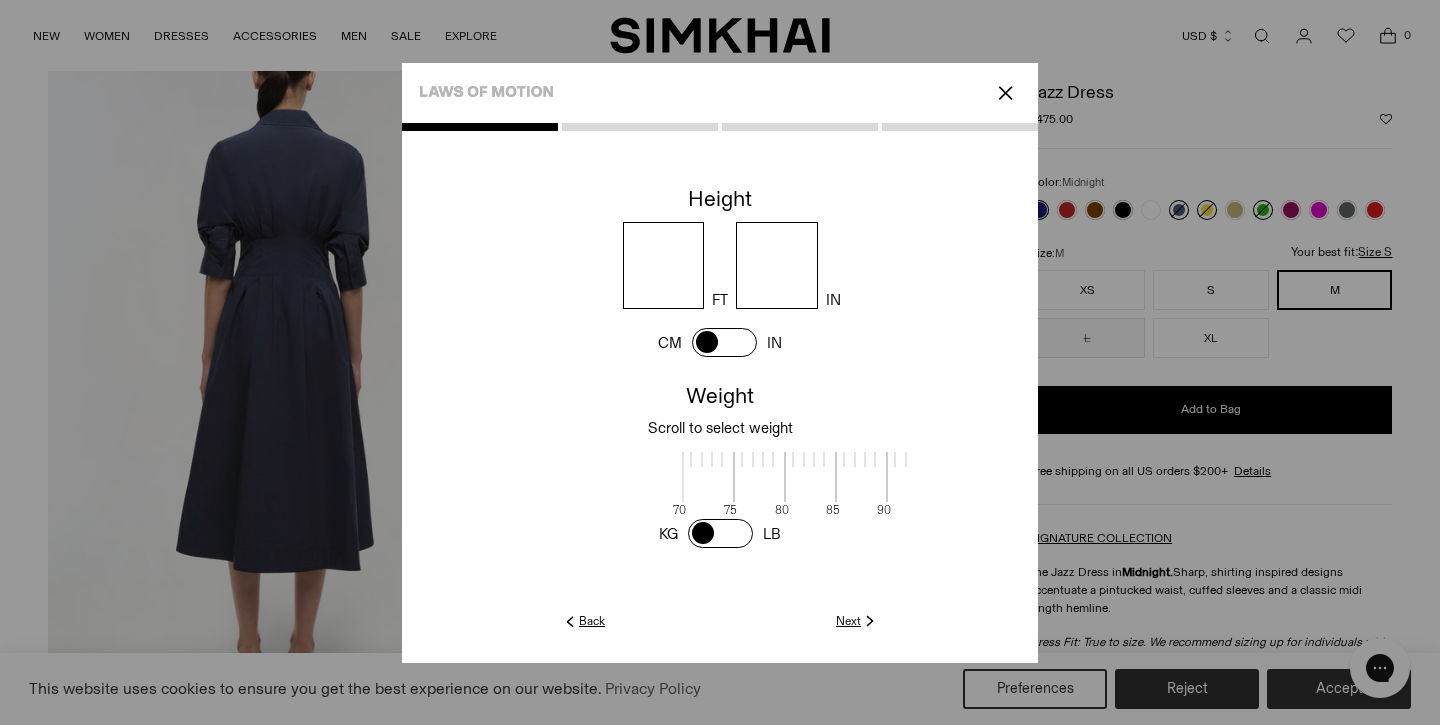 scroll, scrollTop: 2, scrollLeft: 497, axis: both 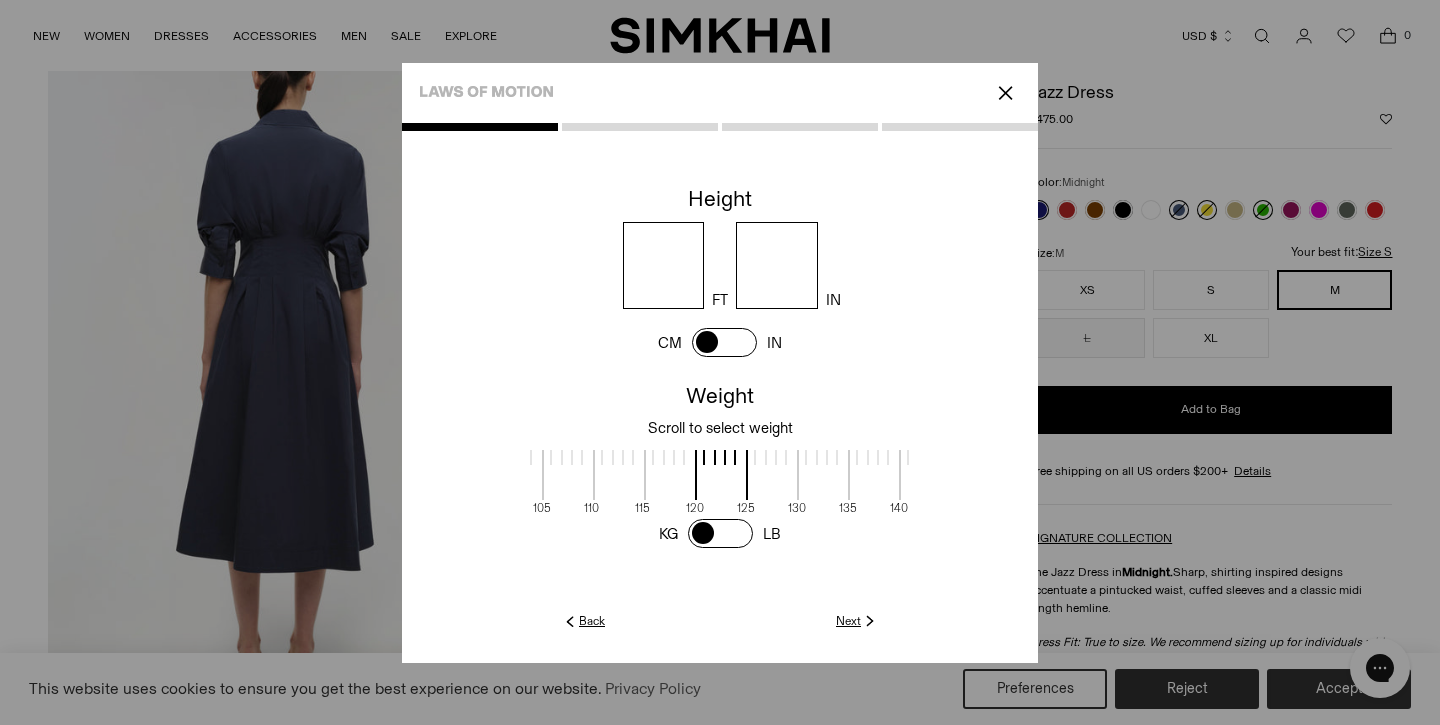 click on "Next" 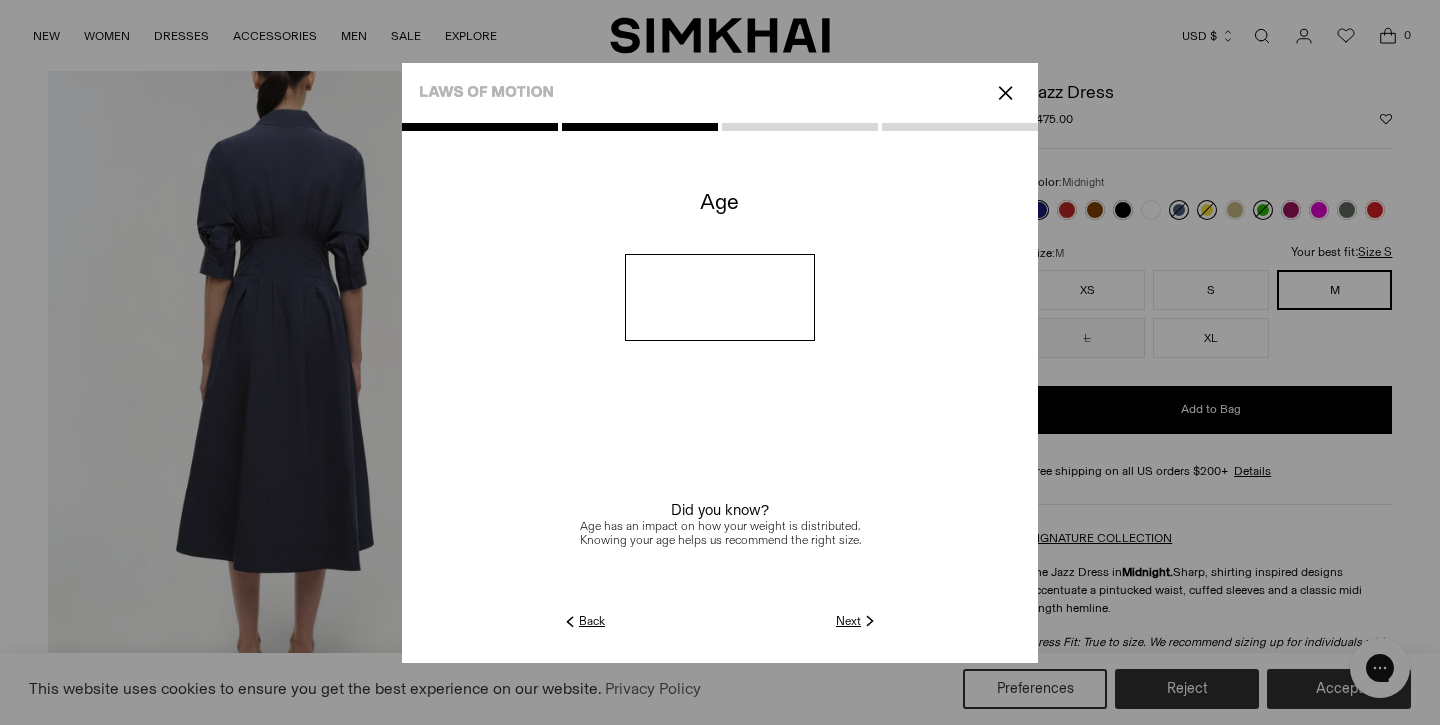click on "Next" 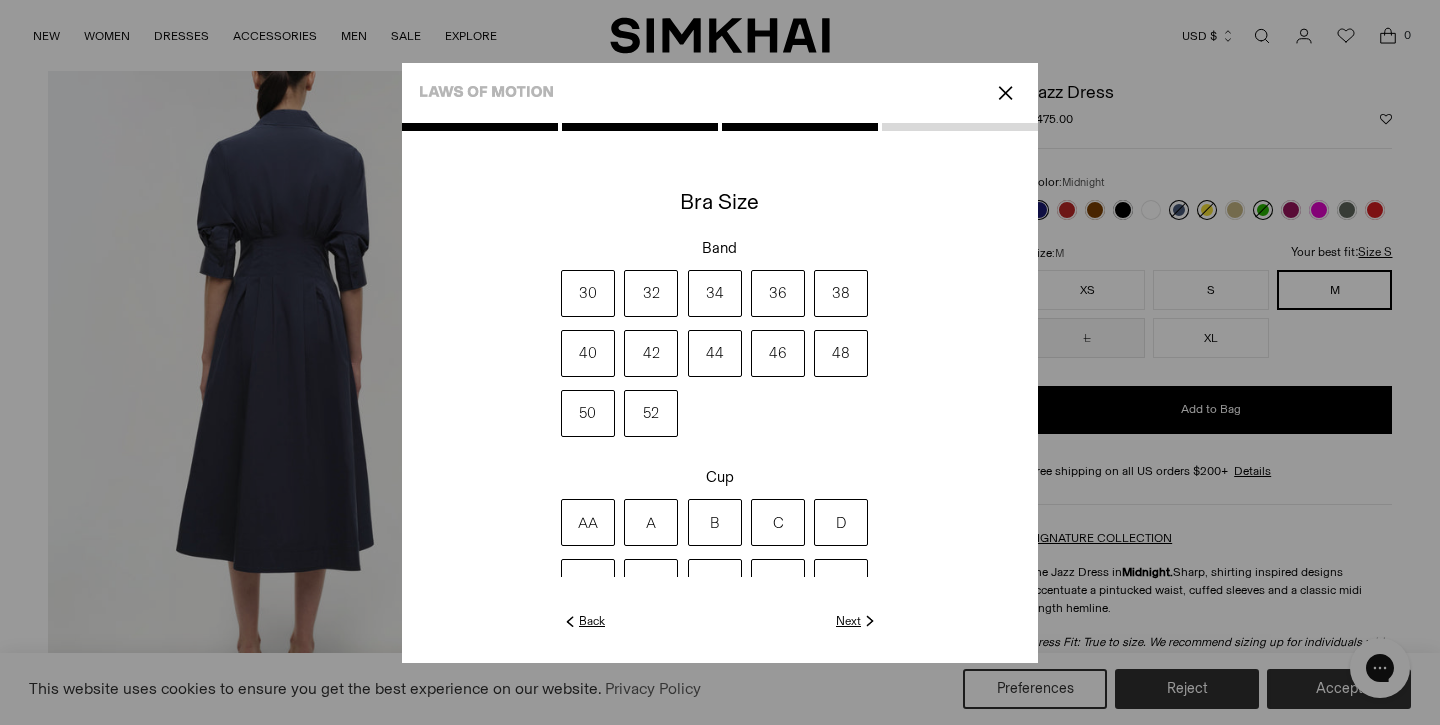 click on "Next" 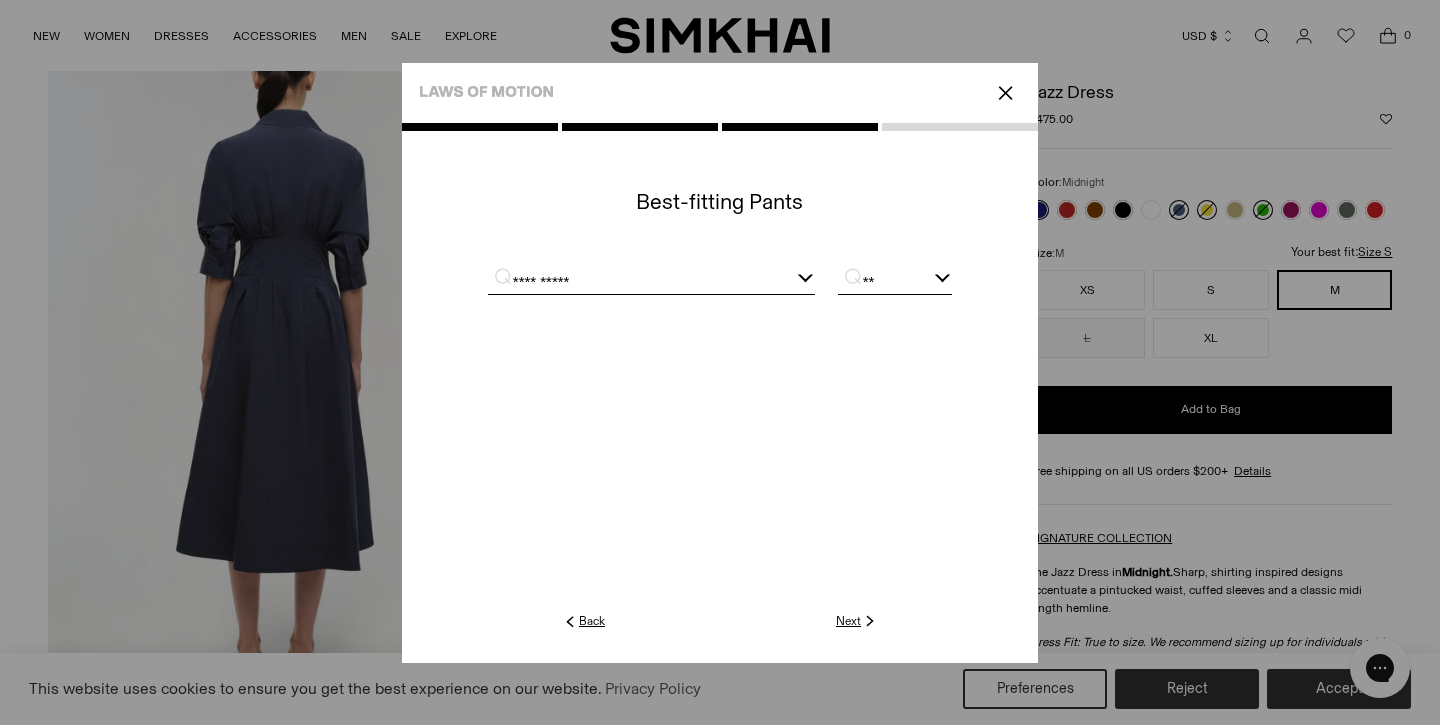click on "Next" 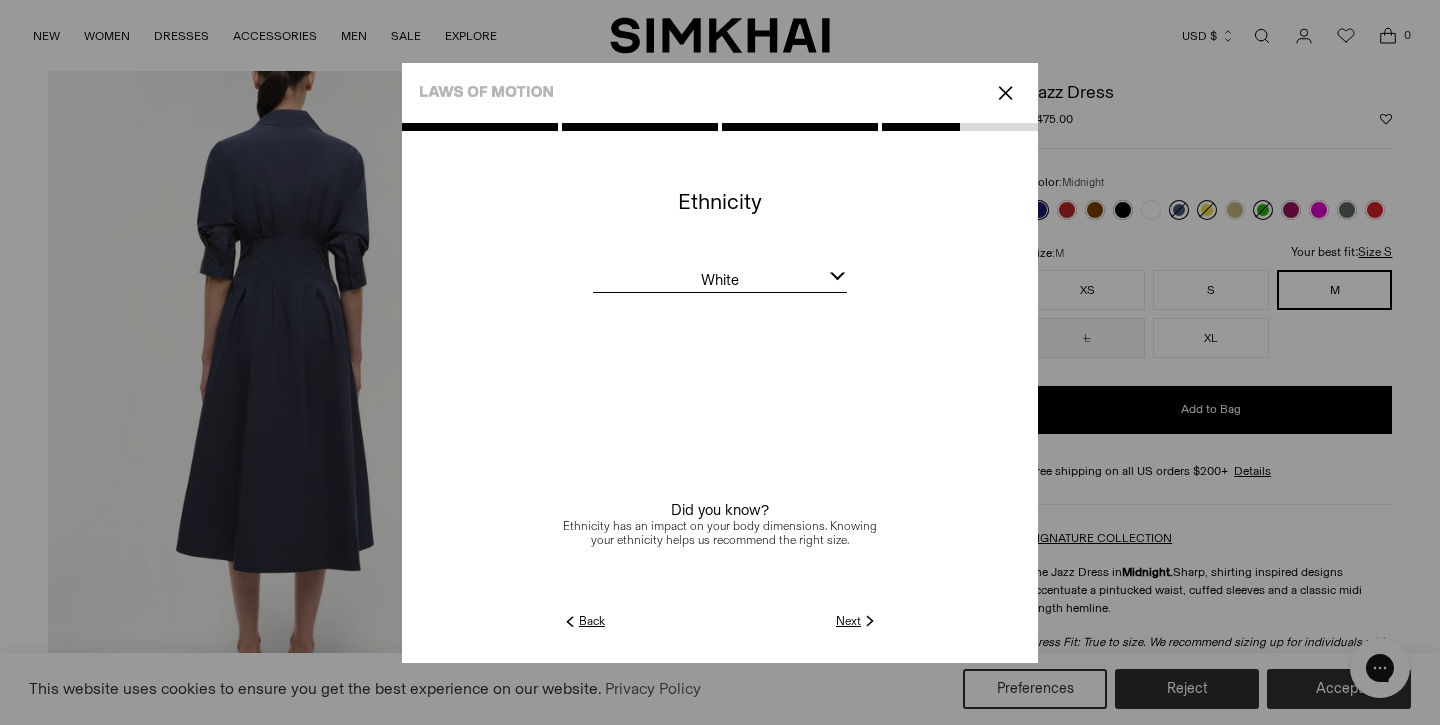 click on "Next" 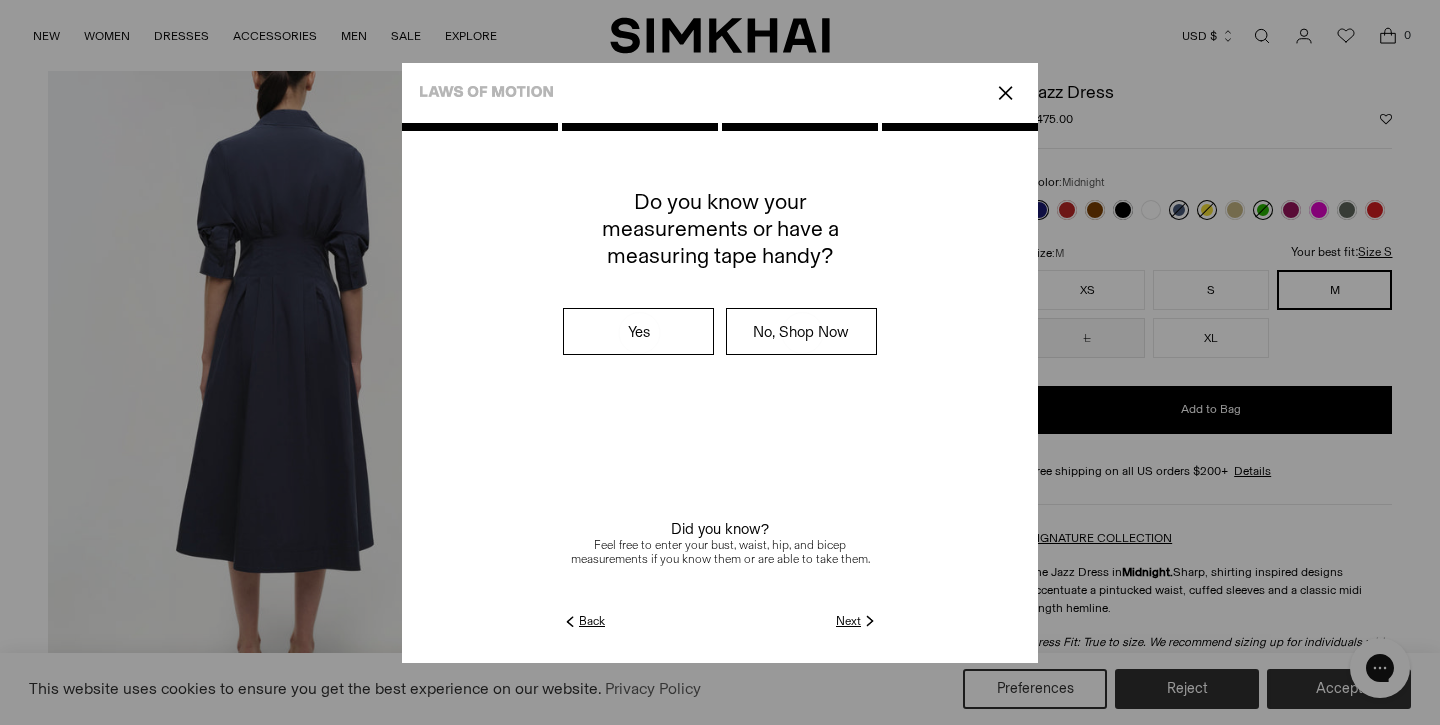 click on "Next" 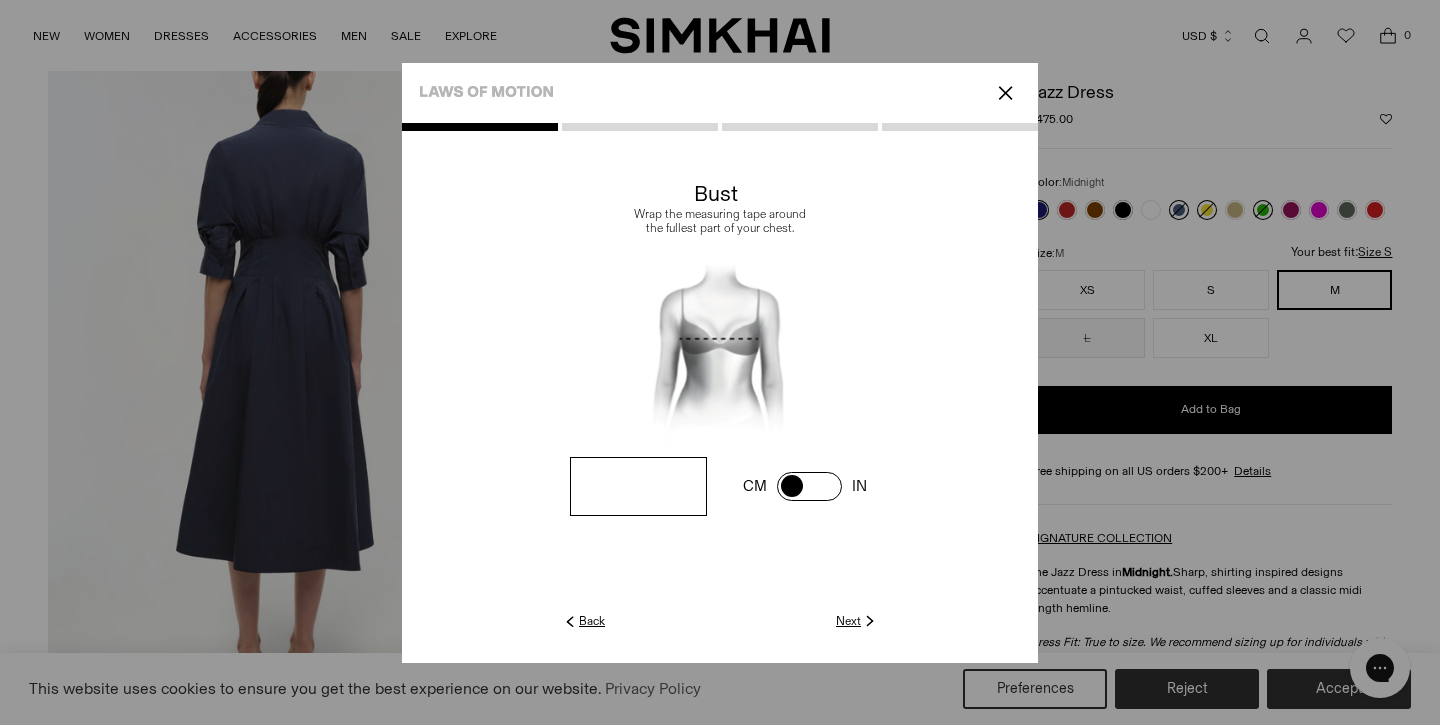 click on "Next" 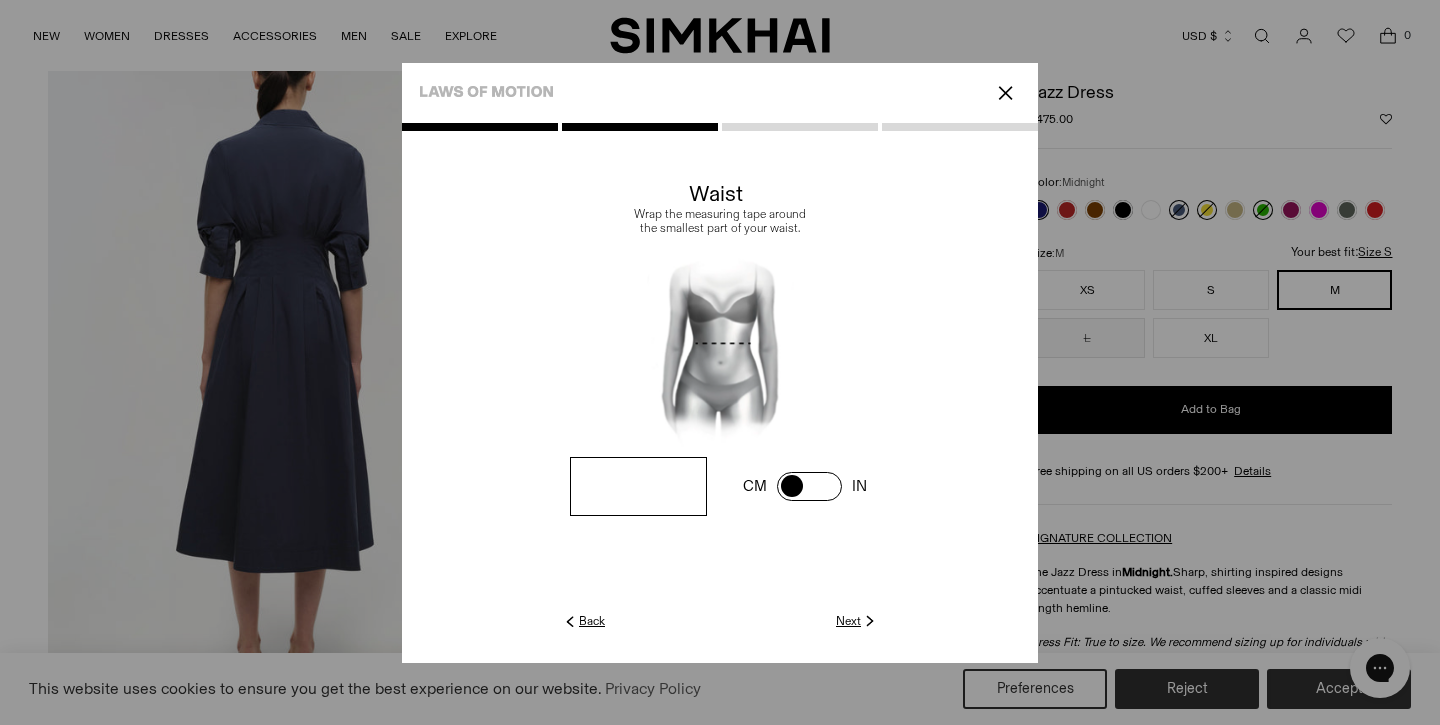 drag, startPoint x: 672, startPoint y: 487, endPoint x: 595, endPoint y: 478, distance: 77.52419 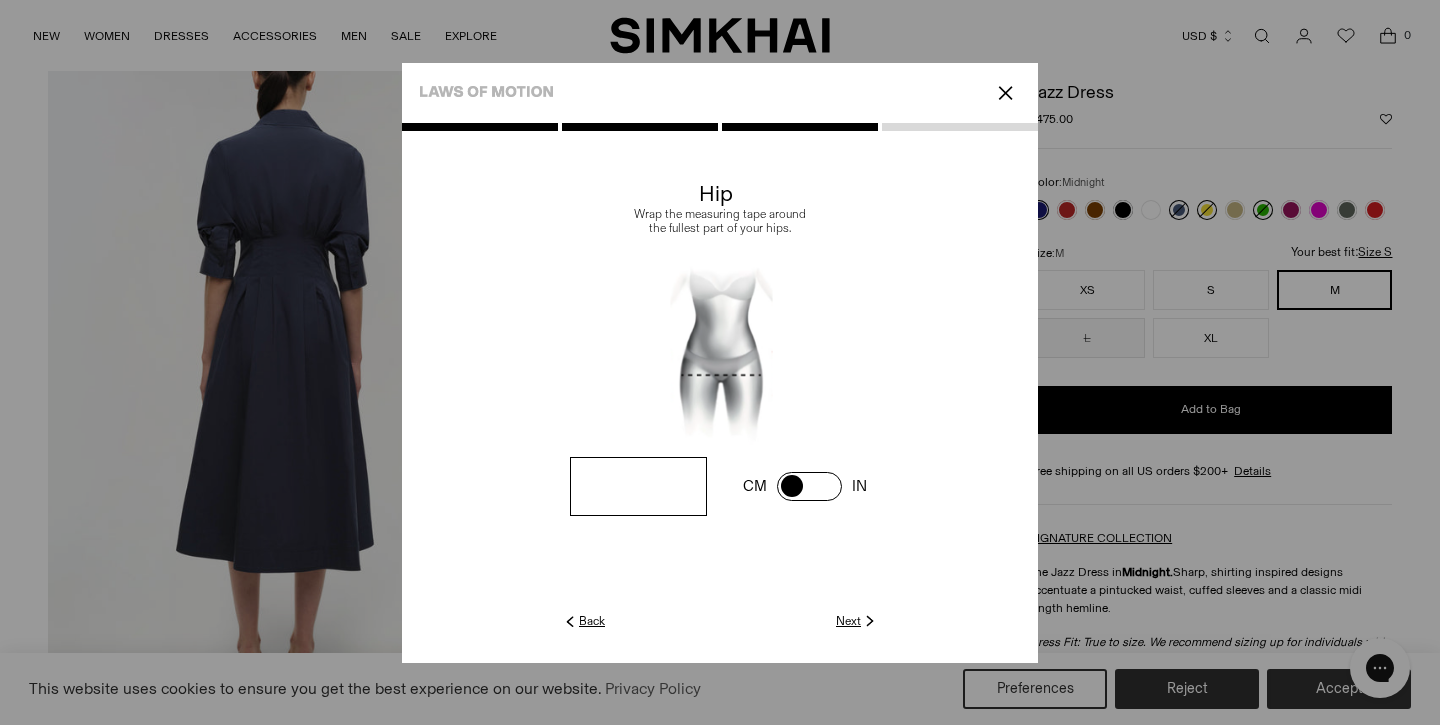 click on "Next" 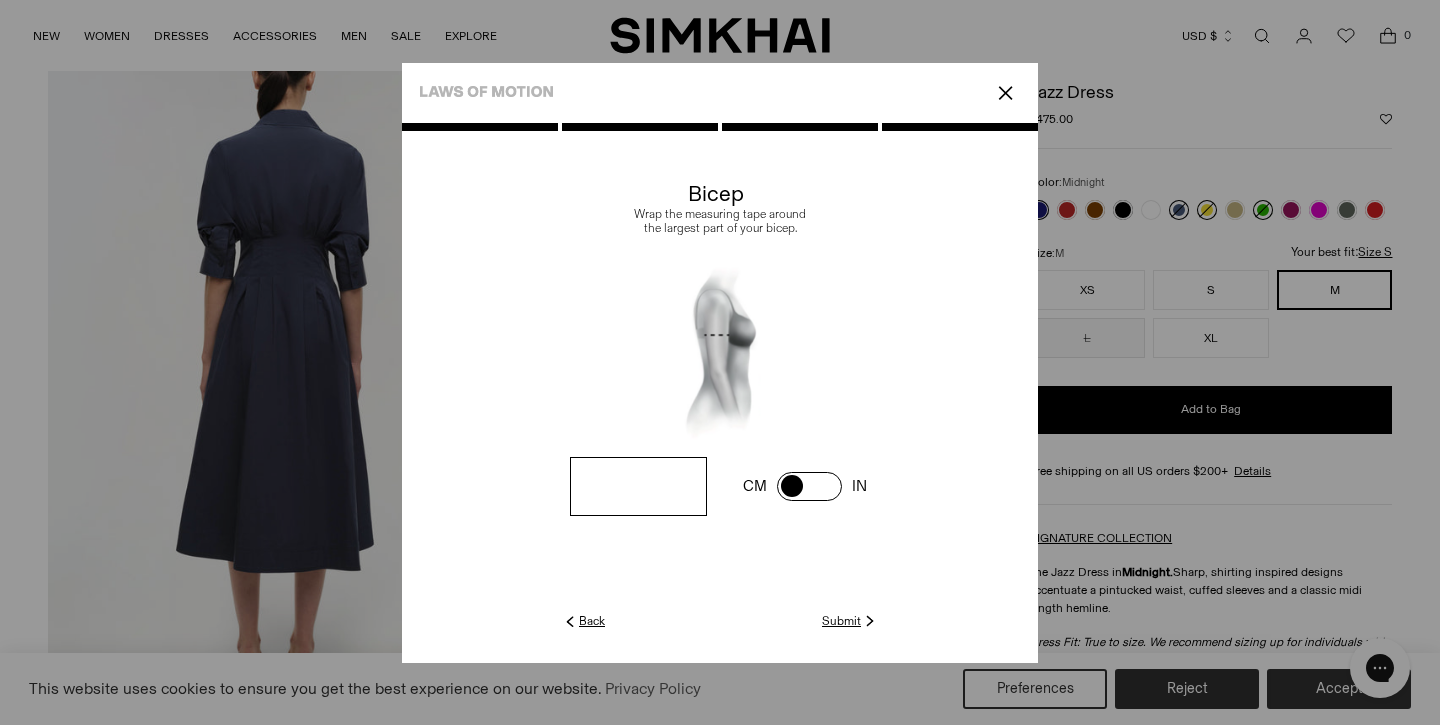 click on "Submit" 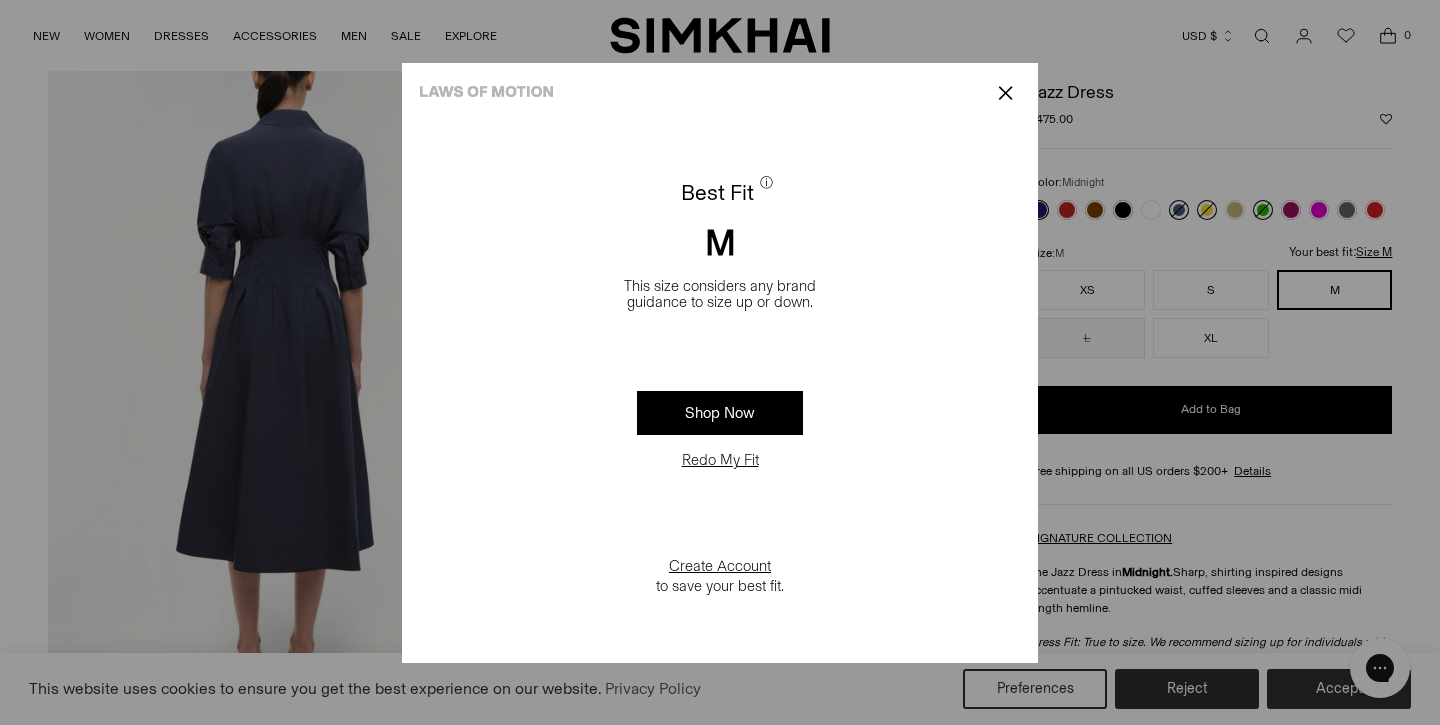 click on "✕" 